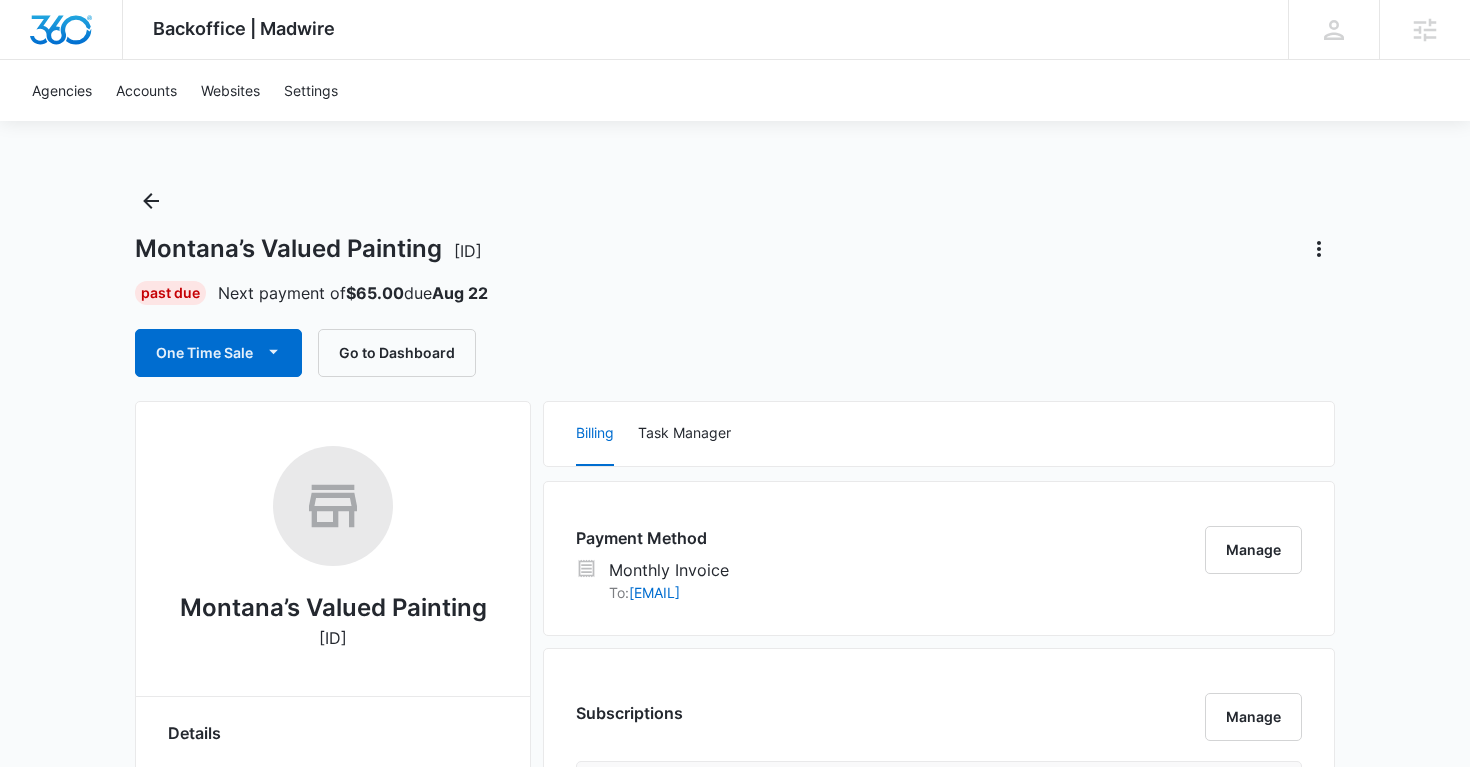 scroll, scrollTop: 0, scrollLeft: 0, axis: both 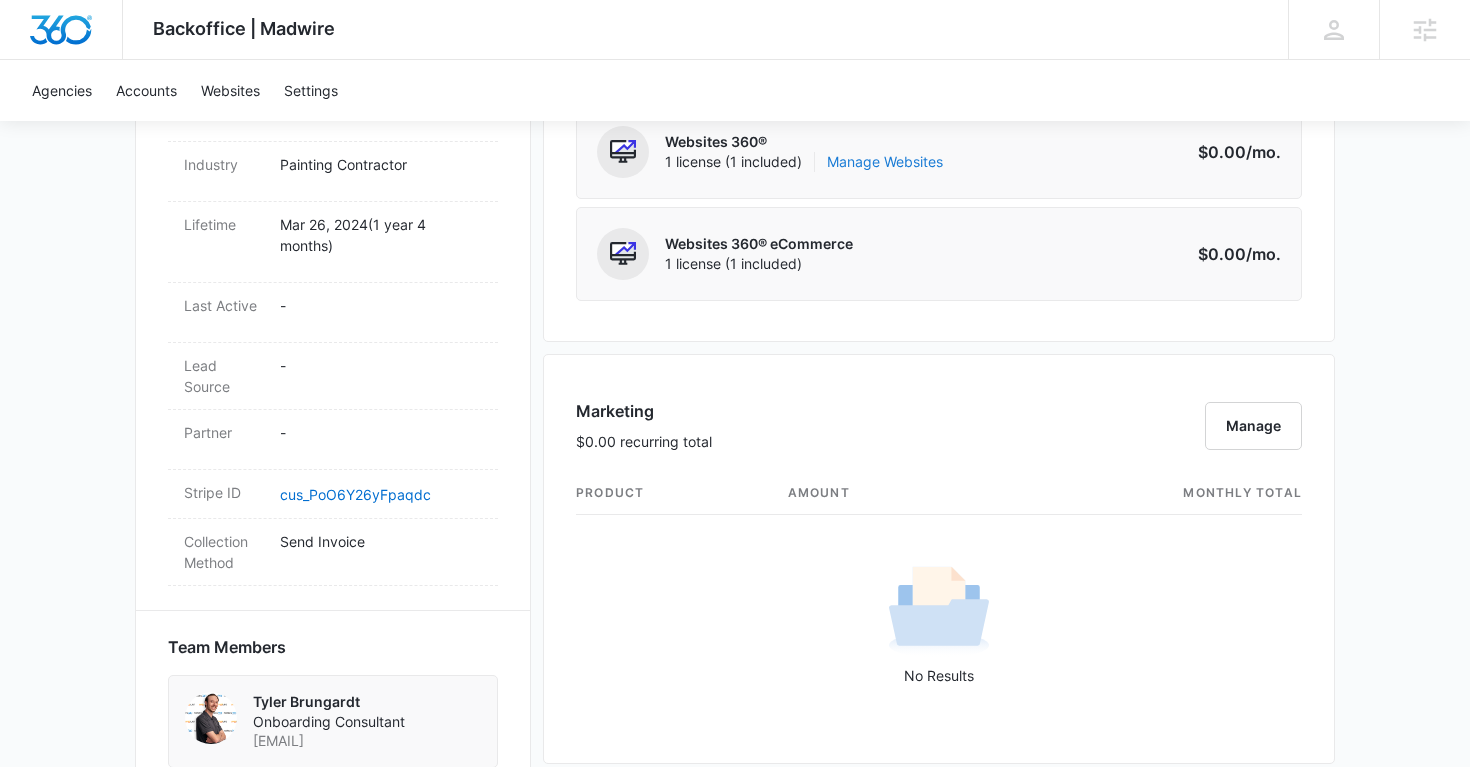 click on "Manage Websites" at bounding box center [885, 162] 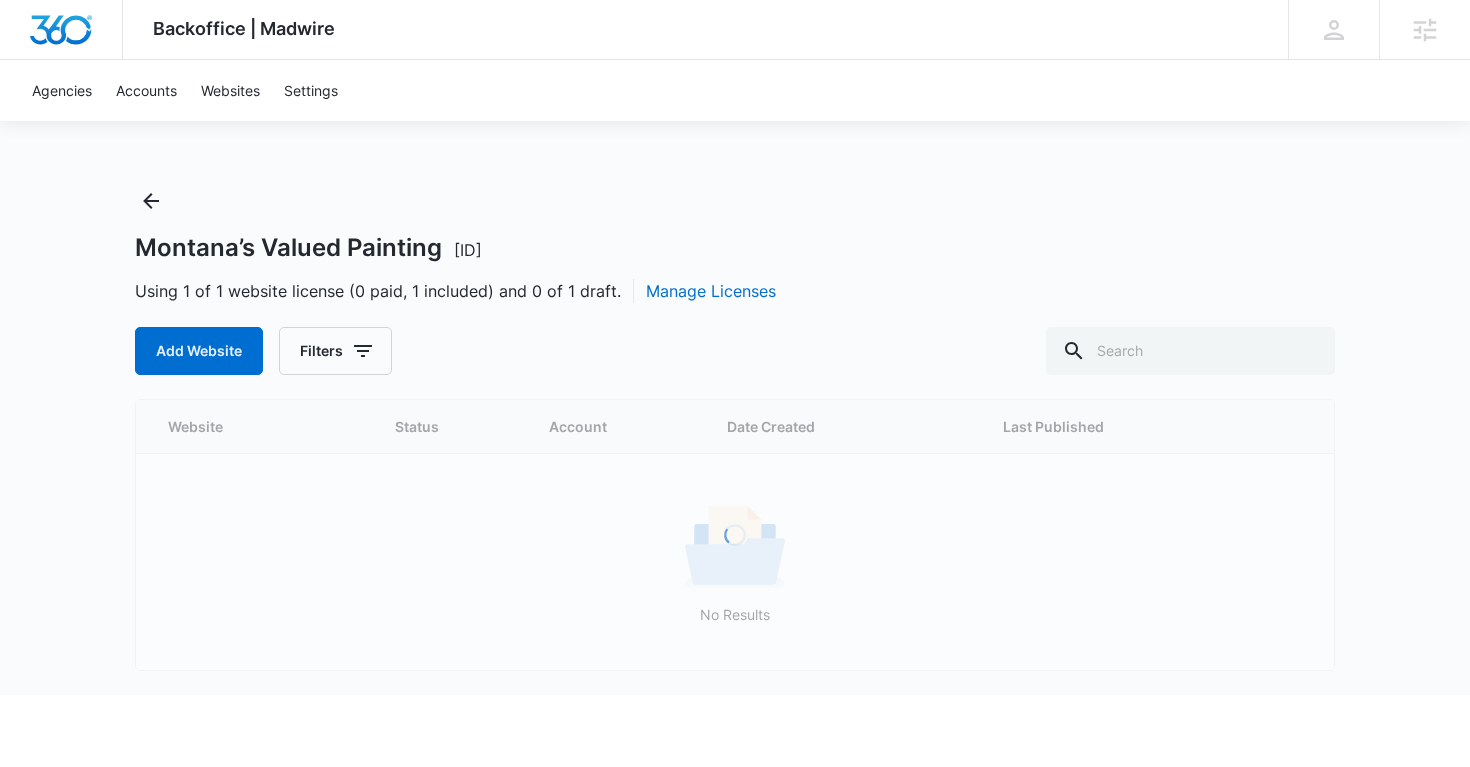 scroll, scrollTop: 0, scrollLeft: 0, axis: both 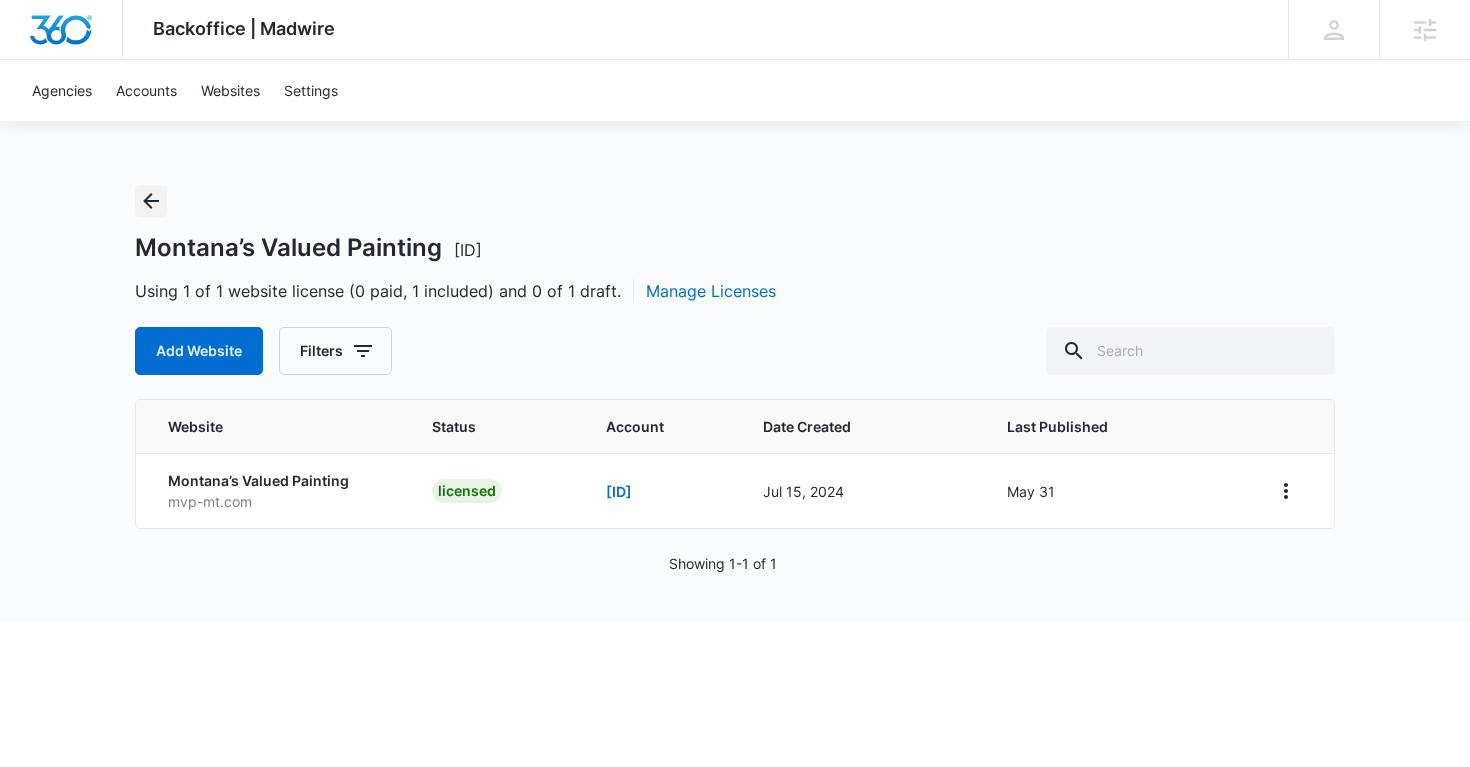 click 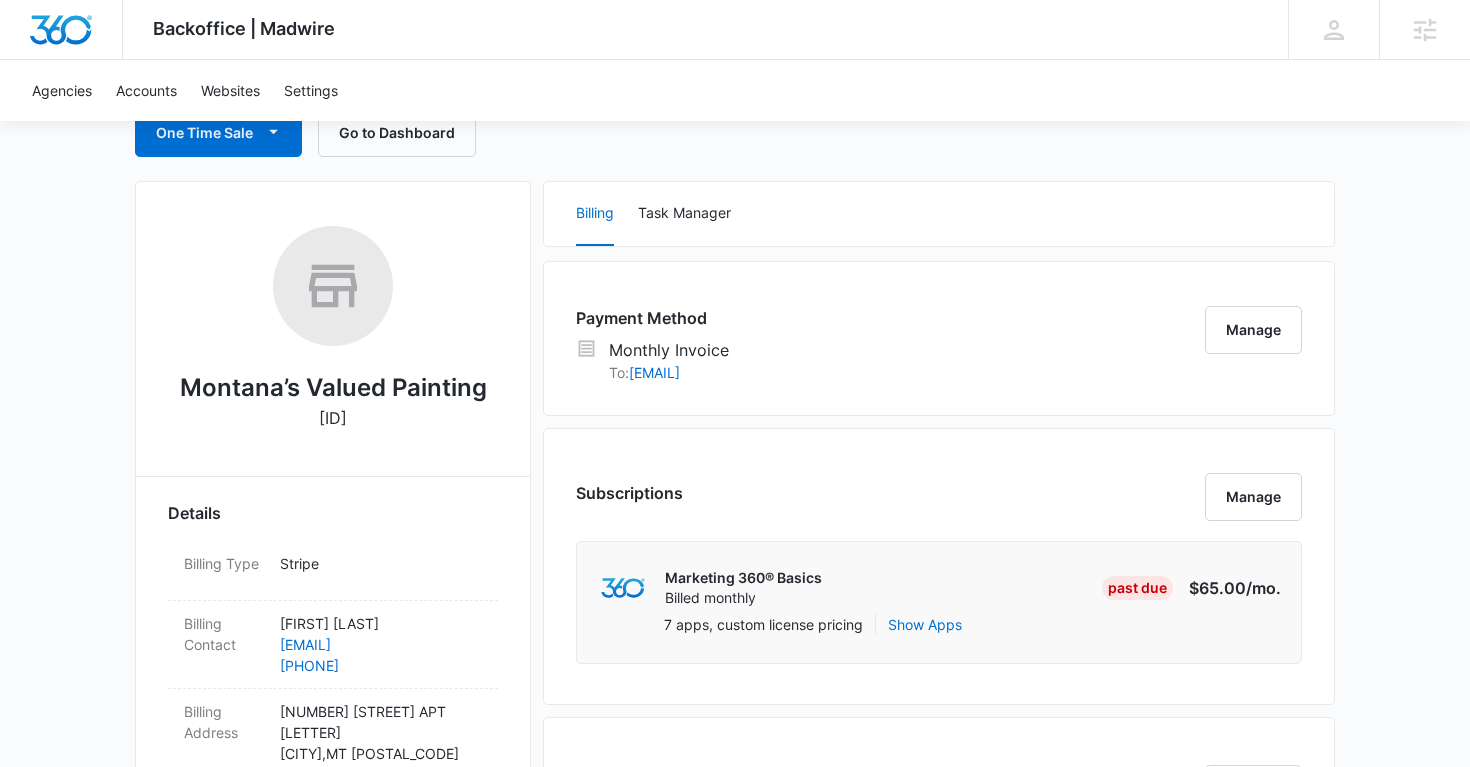 scroll, scrollTop: 264, scrollLeft: 0, axis: vertical 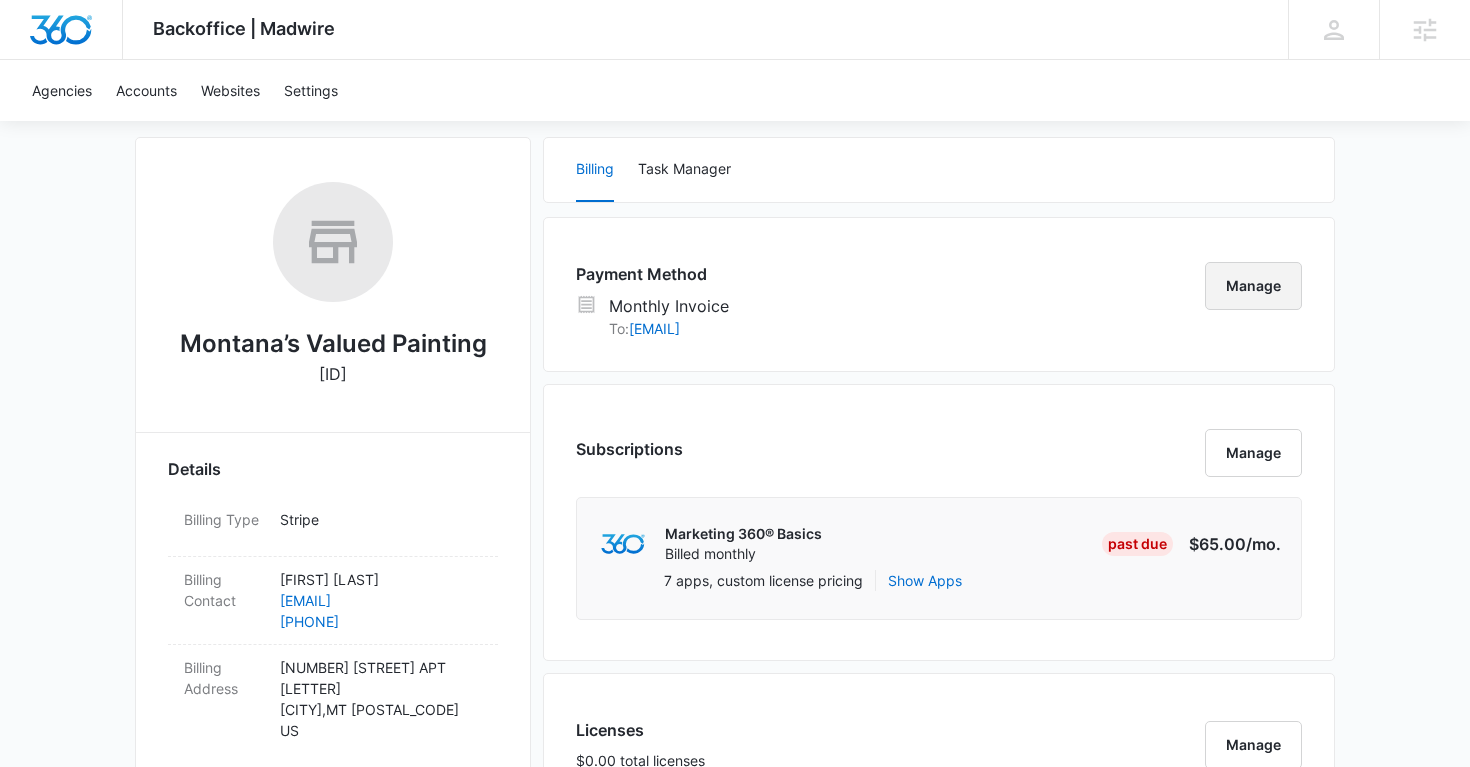click on "Manage" at bounding box center [1253, 286] 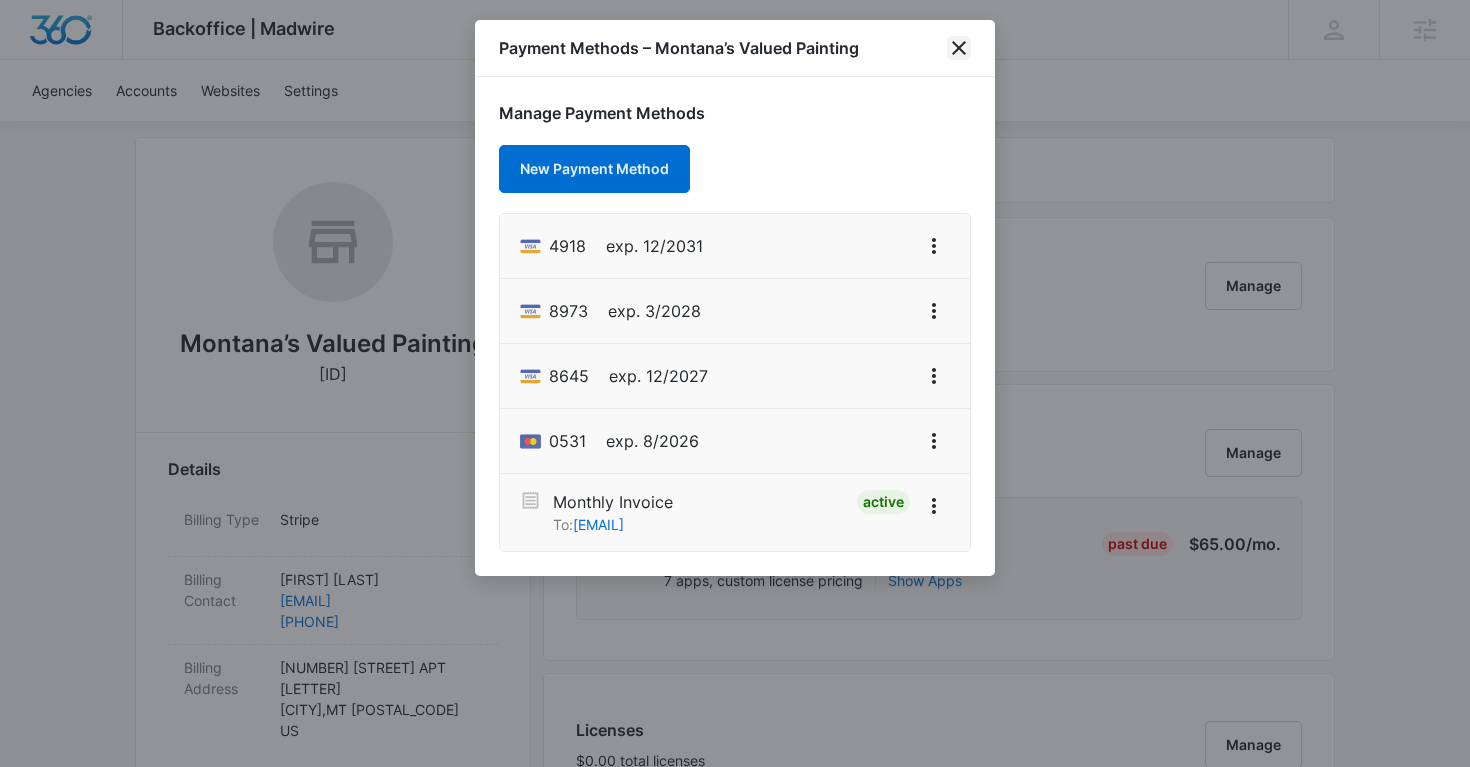 click on "Payment Methods – Montana’s Valued Painting" at bounding box center [735, 48] 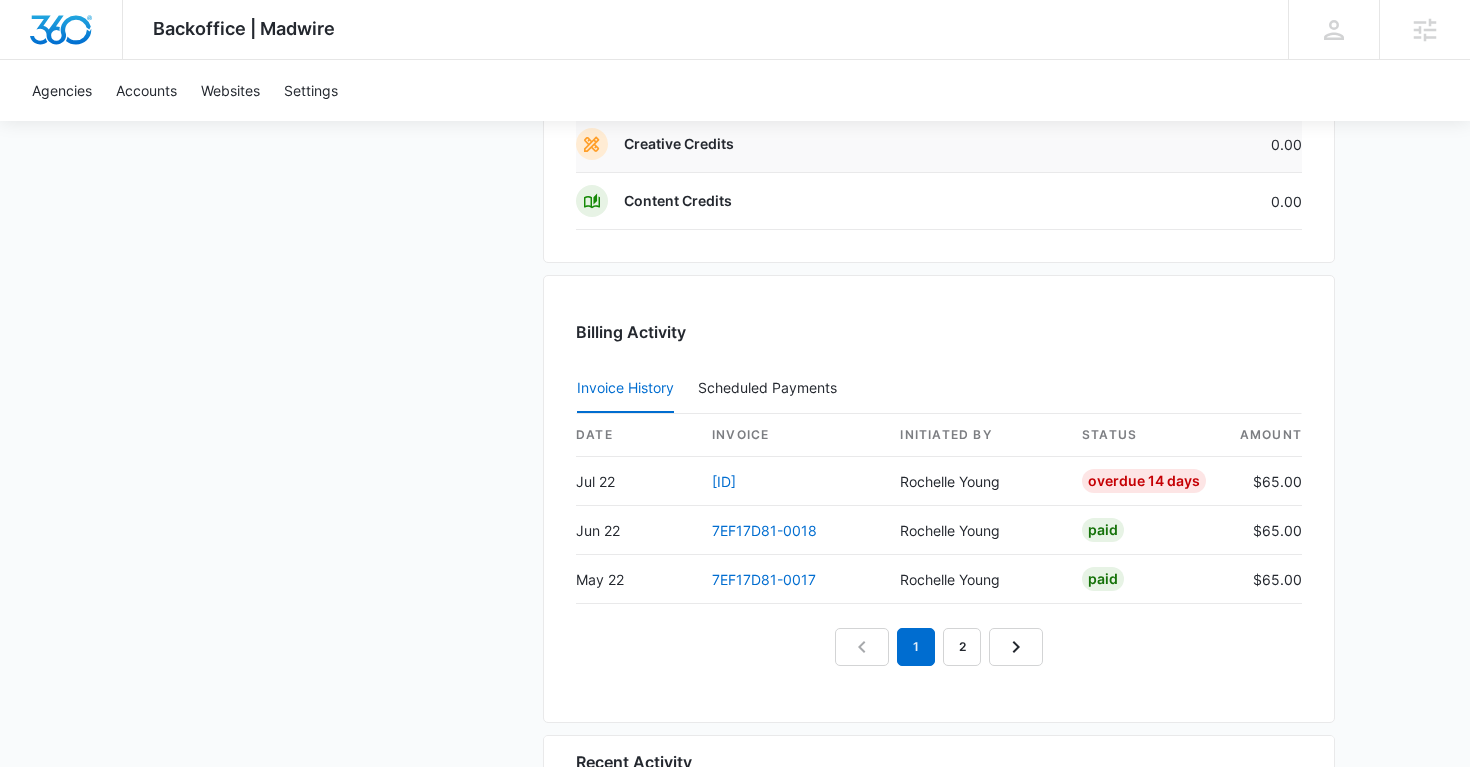 scroll, scrollTop: 2108, scrollLeft: 0, axis: vertical 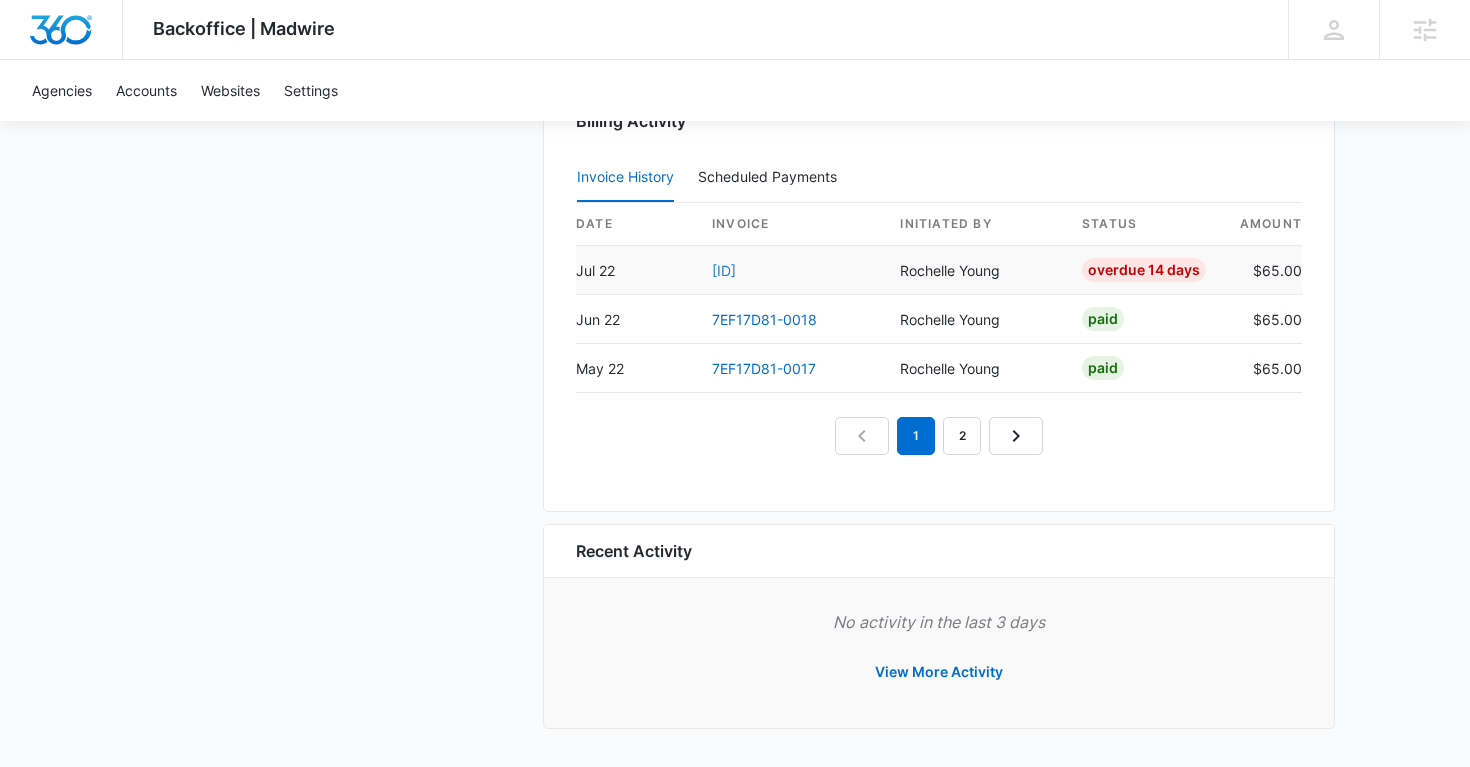 click on "7EF17D81-0019" at bounding box center (724, 270) 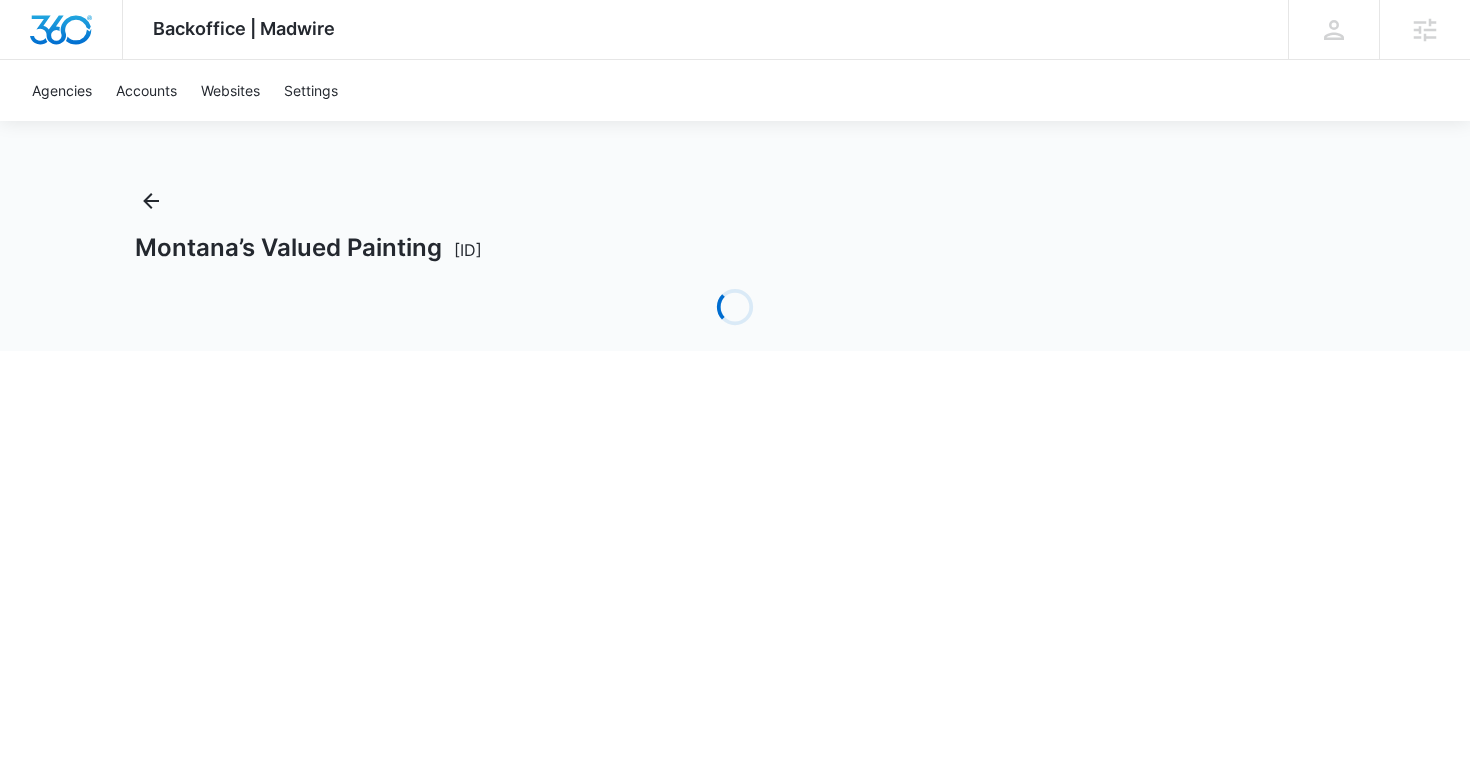 scroll, scrollTop: 0, scrollLeft: 0, axis: both 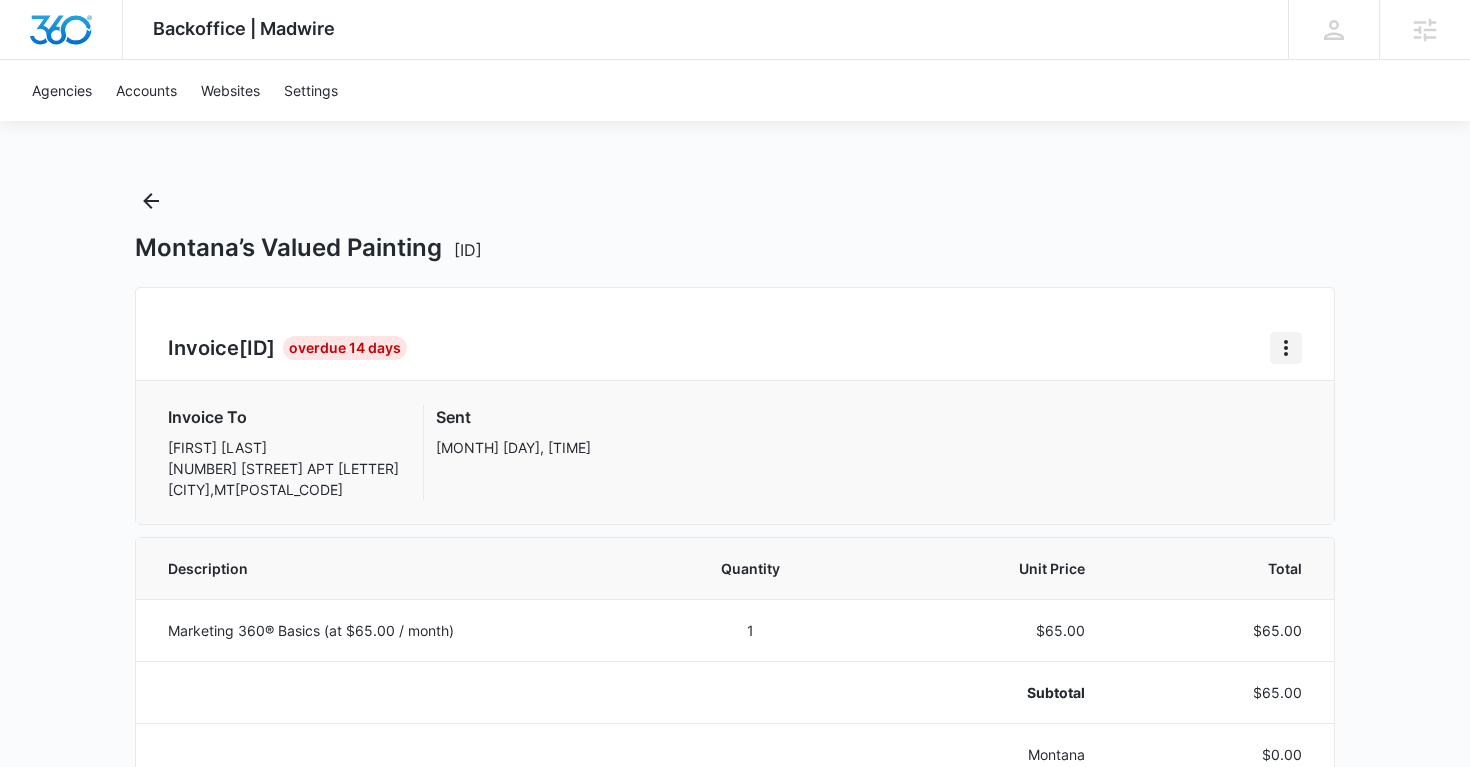 click 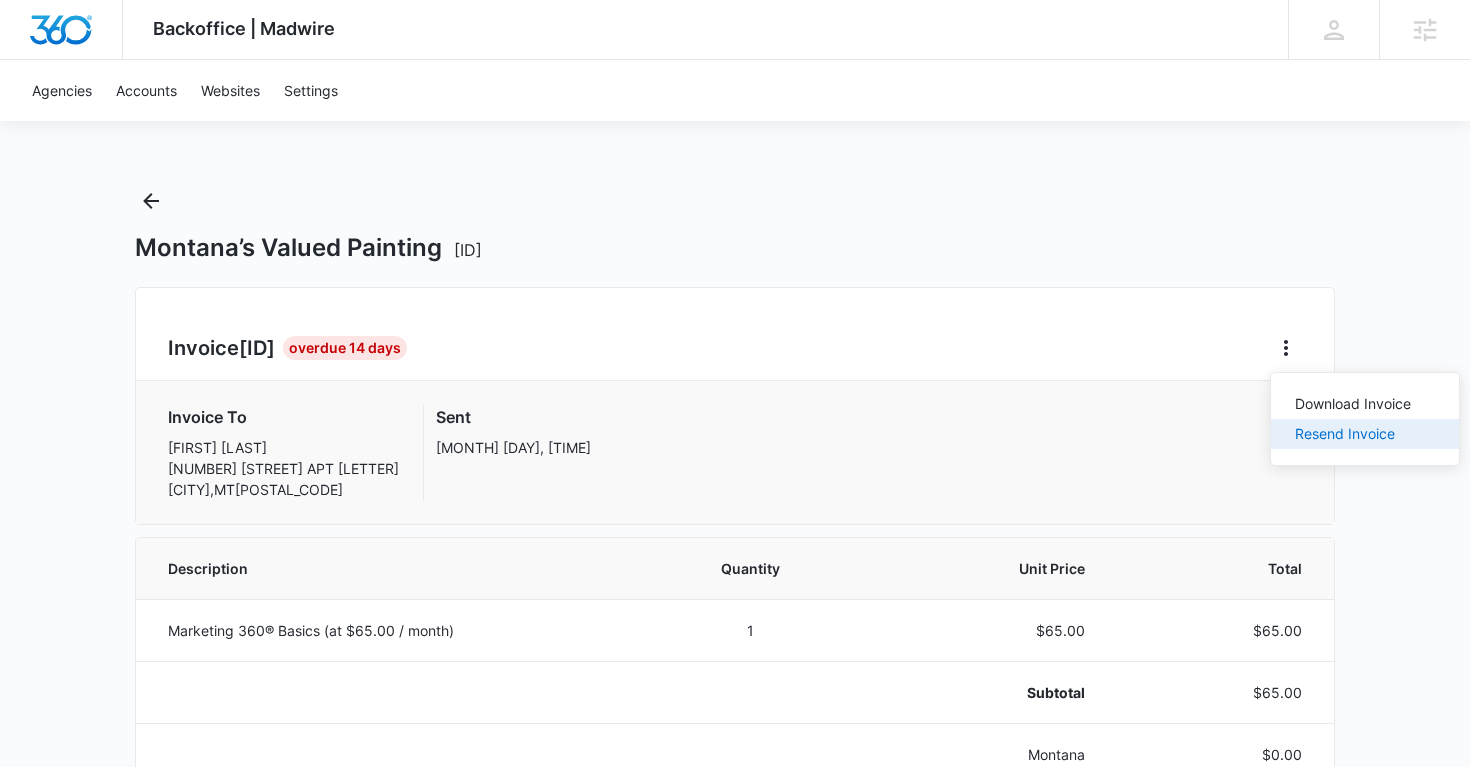 click on "Resend Invoice" at bounding box center [1353, 434] 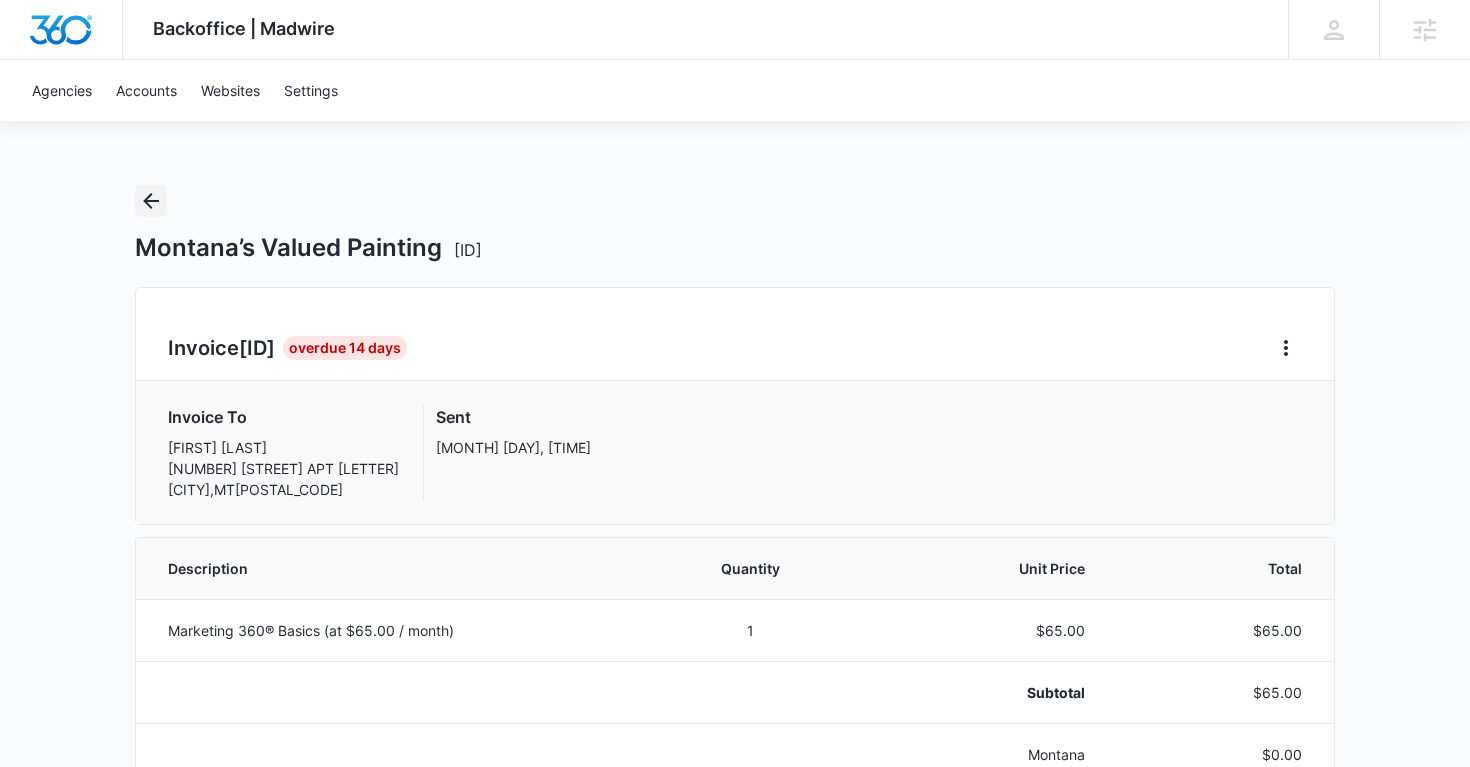 click 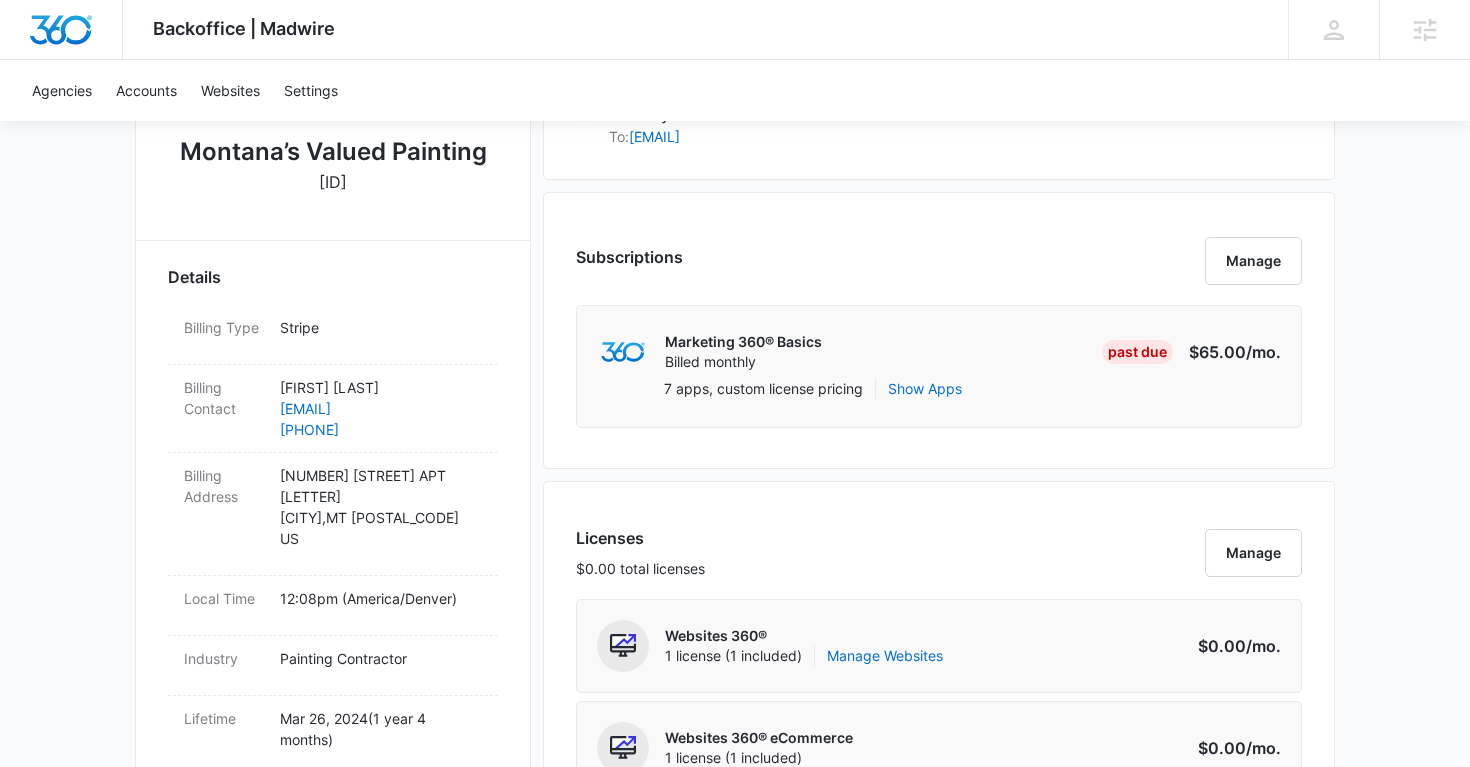 scroll, scrollTop: 586, scrollLeft: 0, axis: vertical 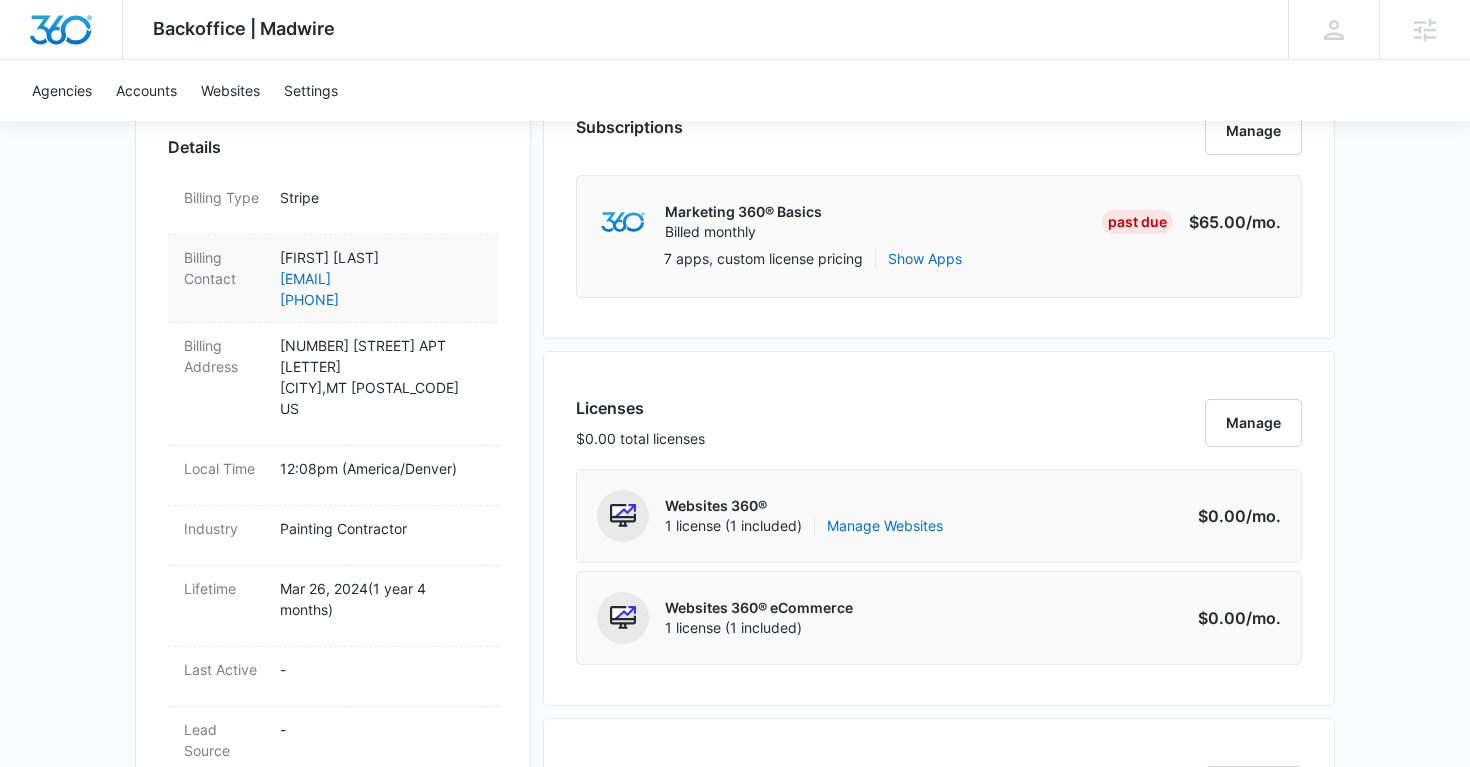 click on "Max Bennett" at bounding box center [381, 257] 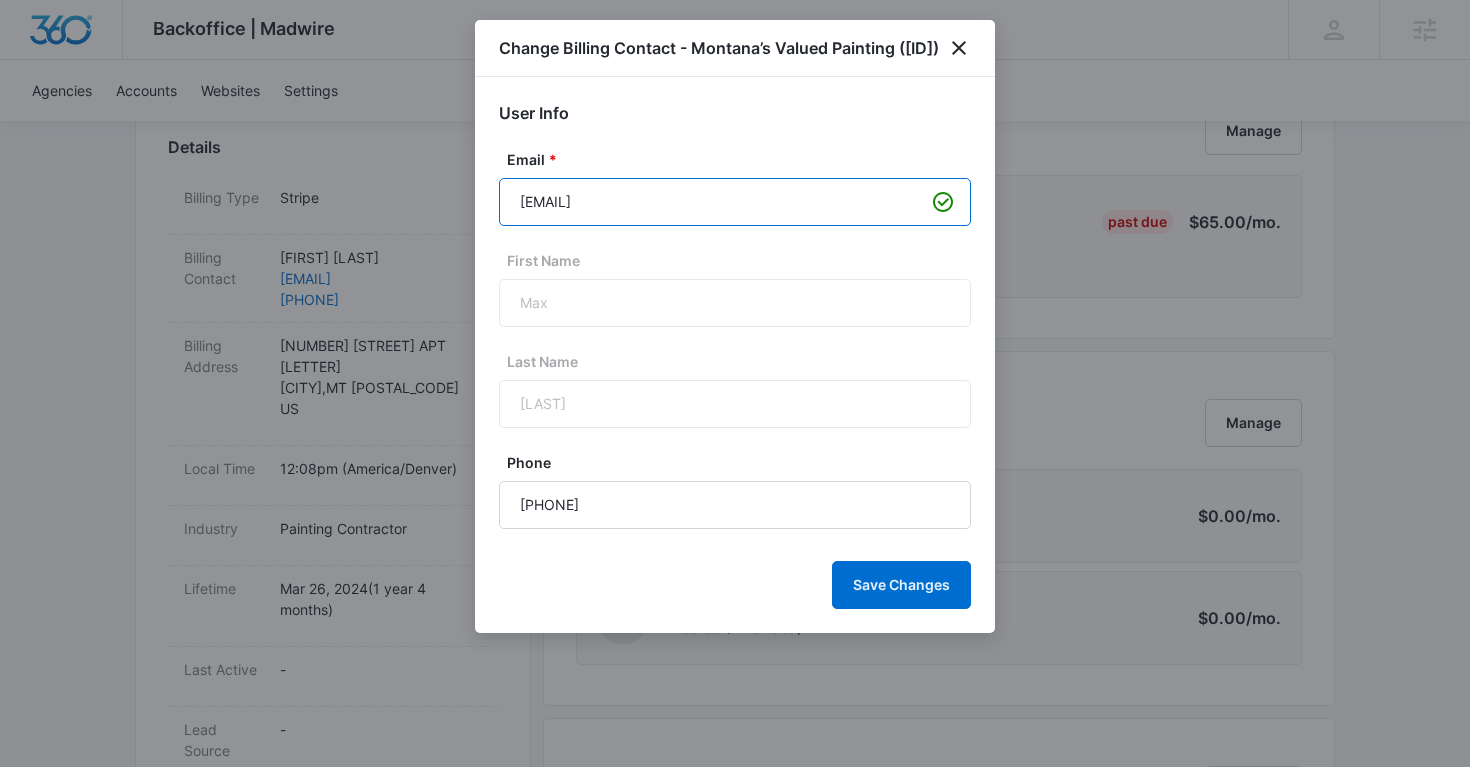 click on "mvpfinishingmt@gmail.com" at bounding box center [735, 202] 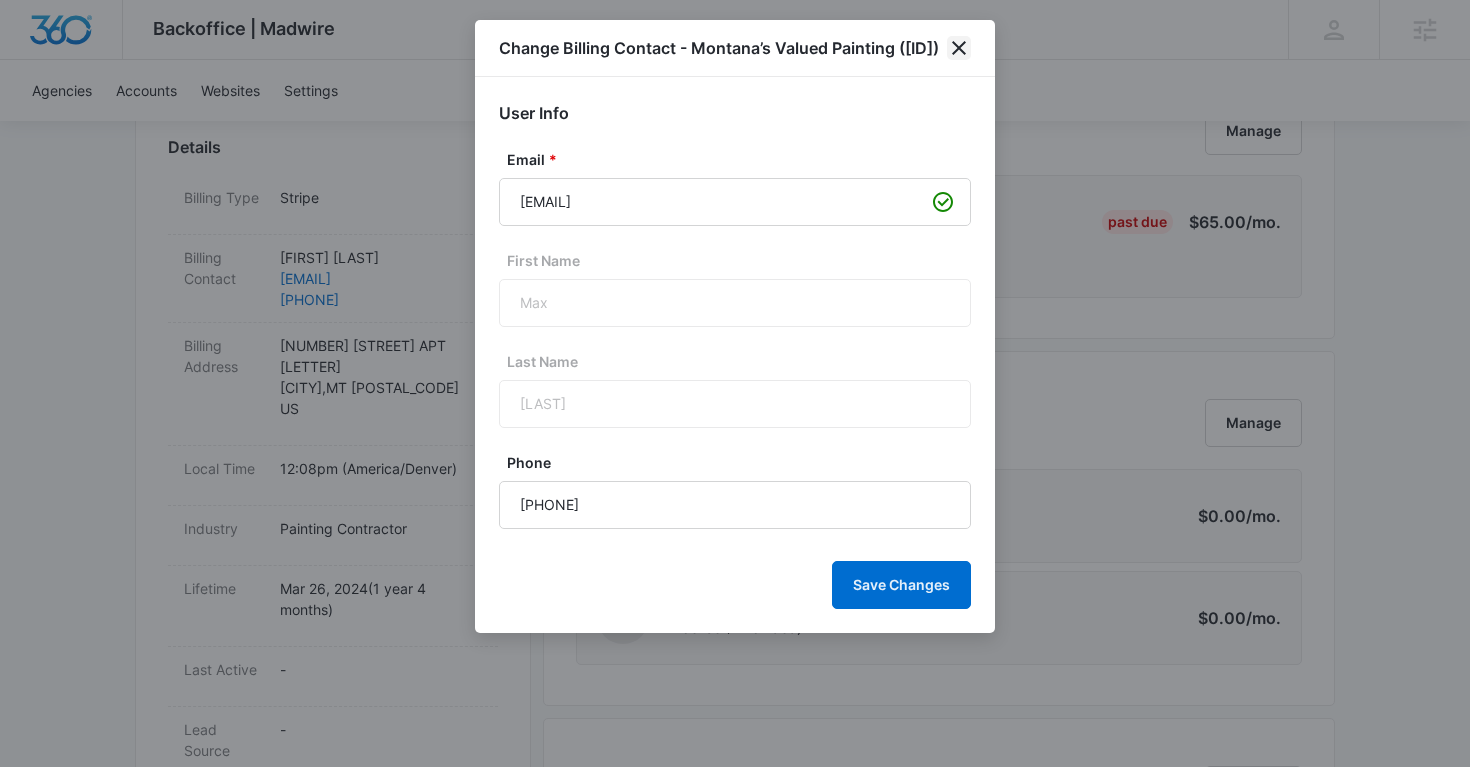 click 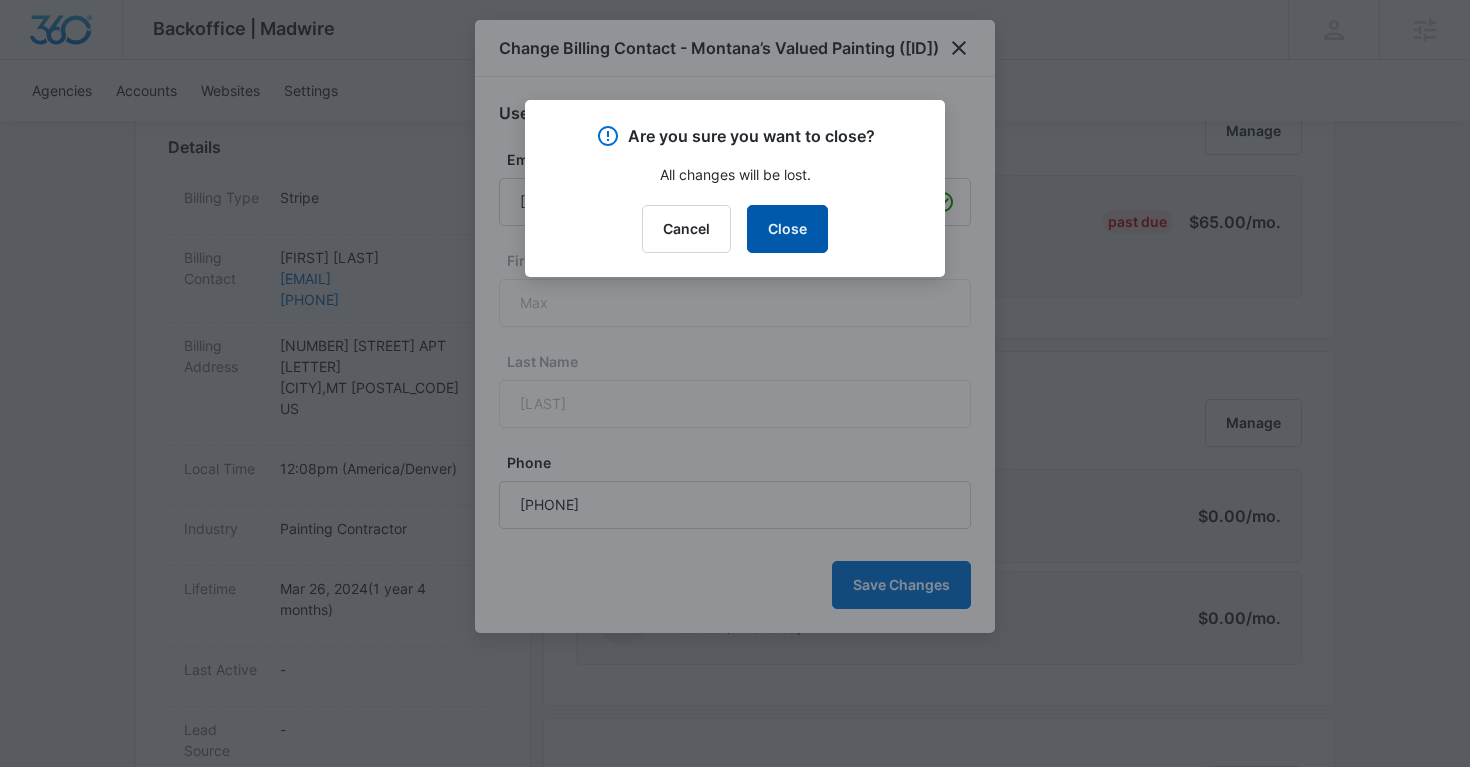 click on "Close" at bounding box center (787, 229) 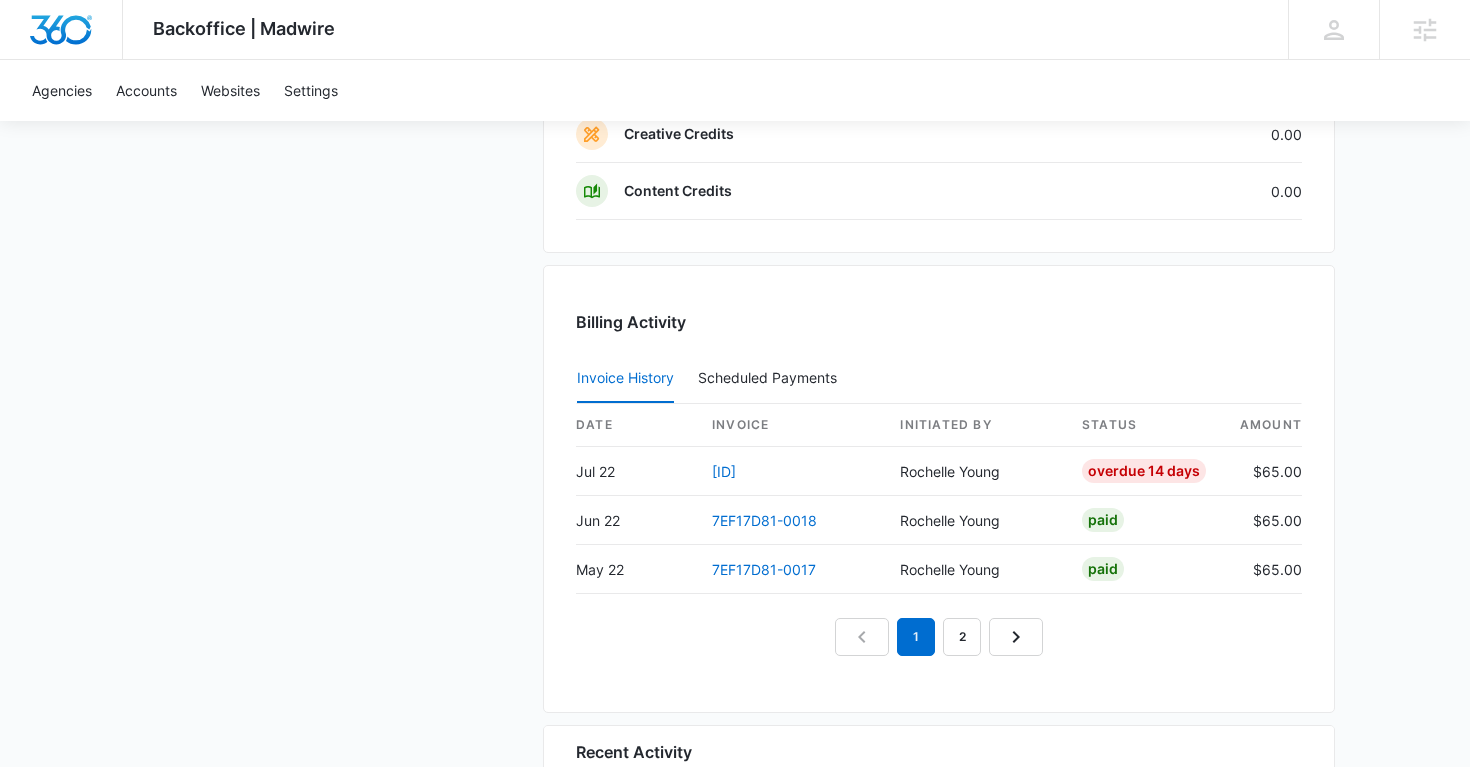 scroll, scrollTop: 1927, scrollLeft: 0, axis: vertical 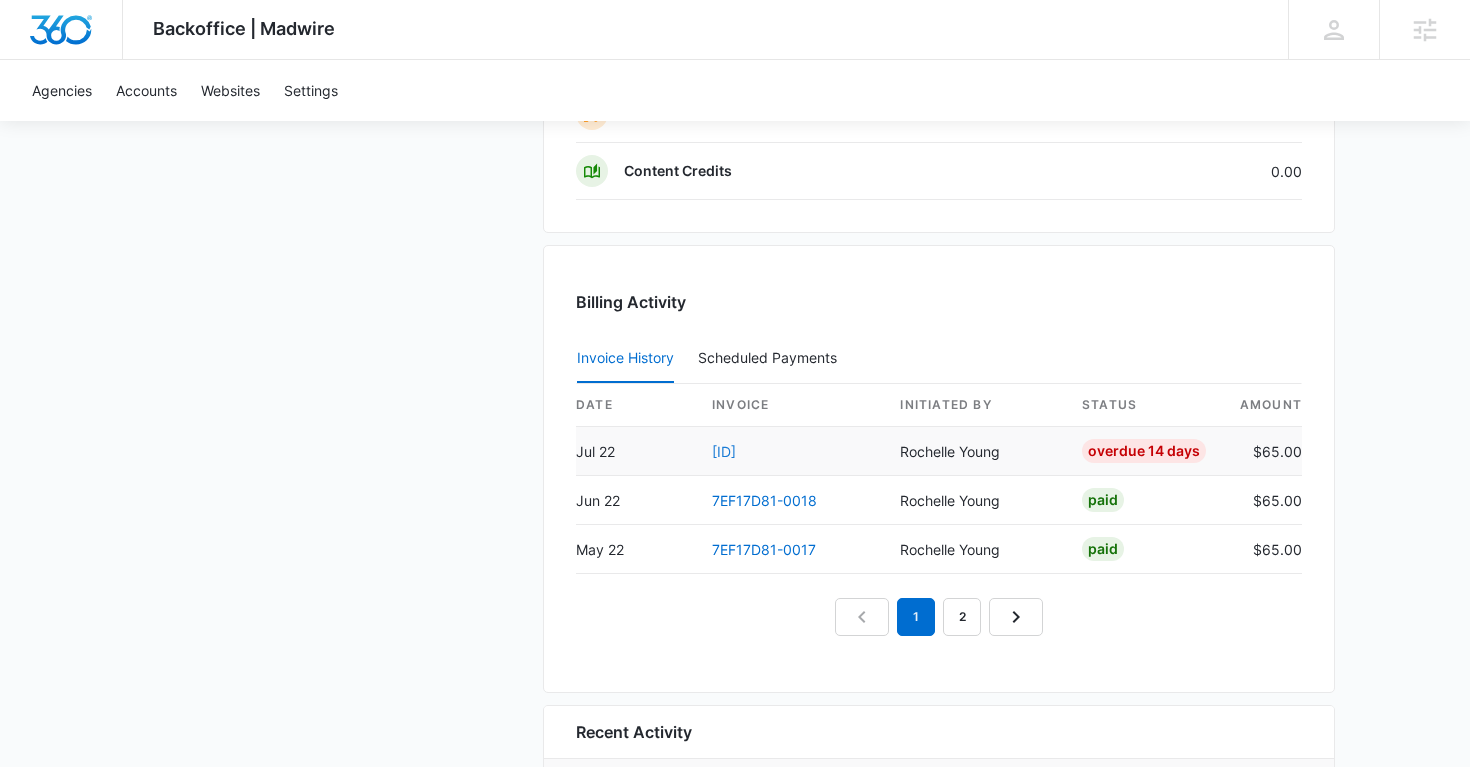 click on "7EF17D81-0019" at bounding box center [724, 451] 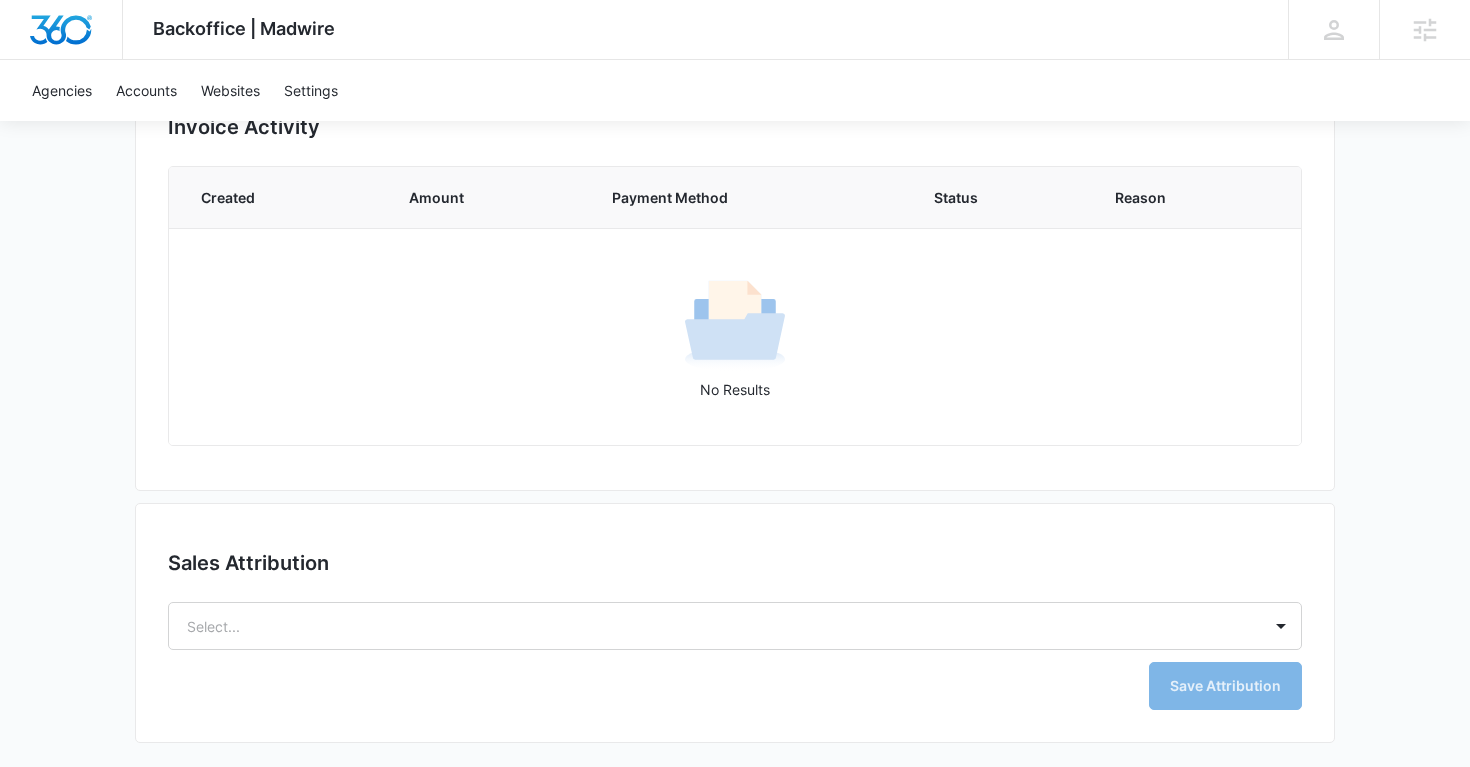 scroll, scrollTop: 0, scrollLeft: 0, axis: both 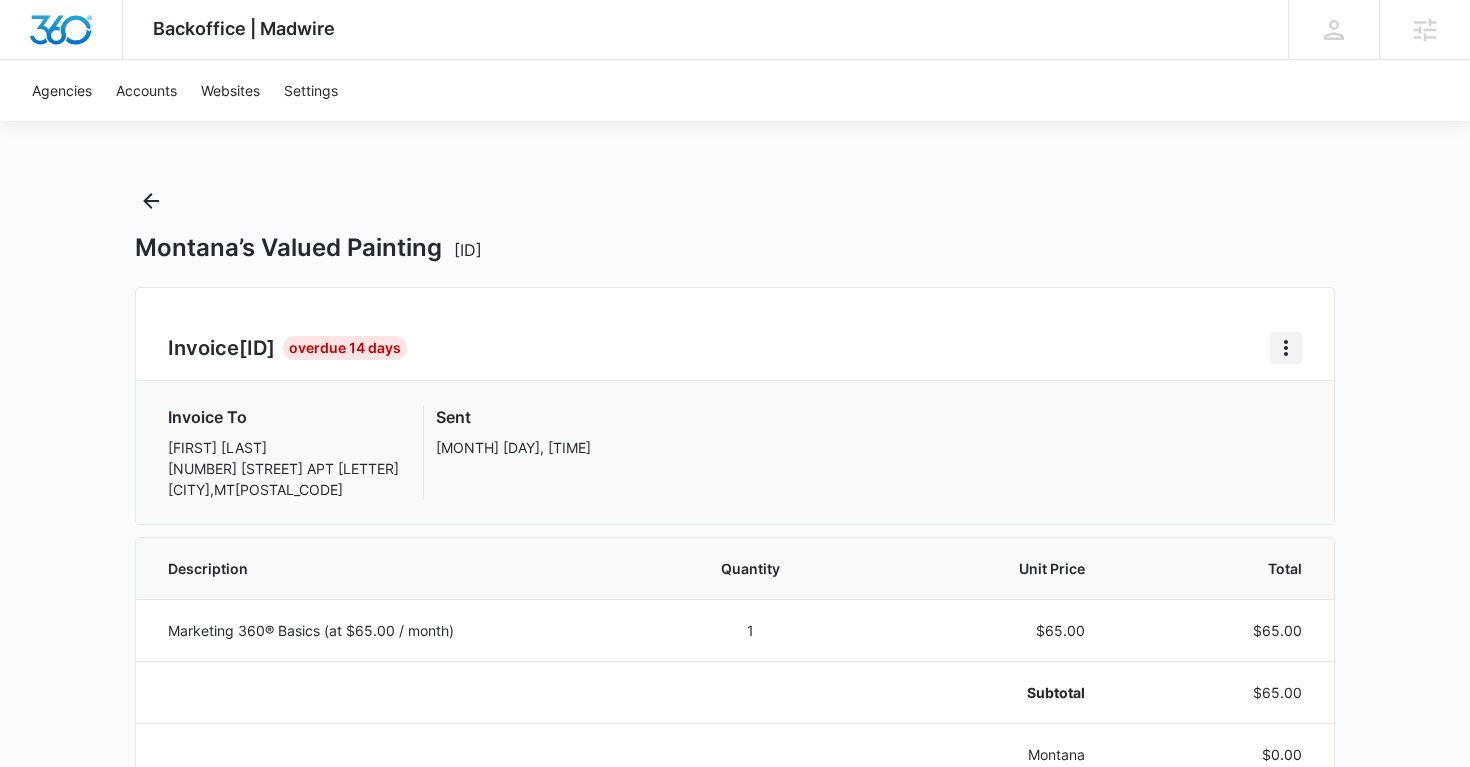 click 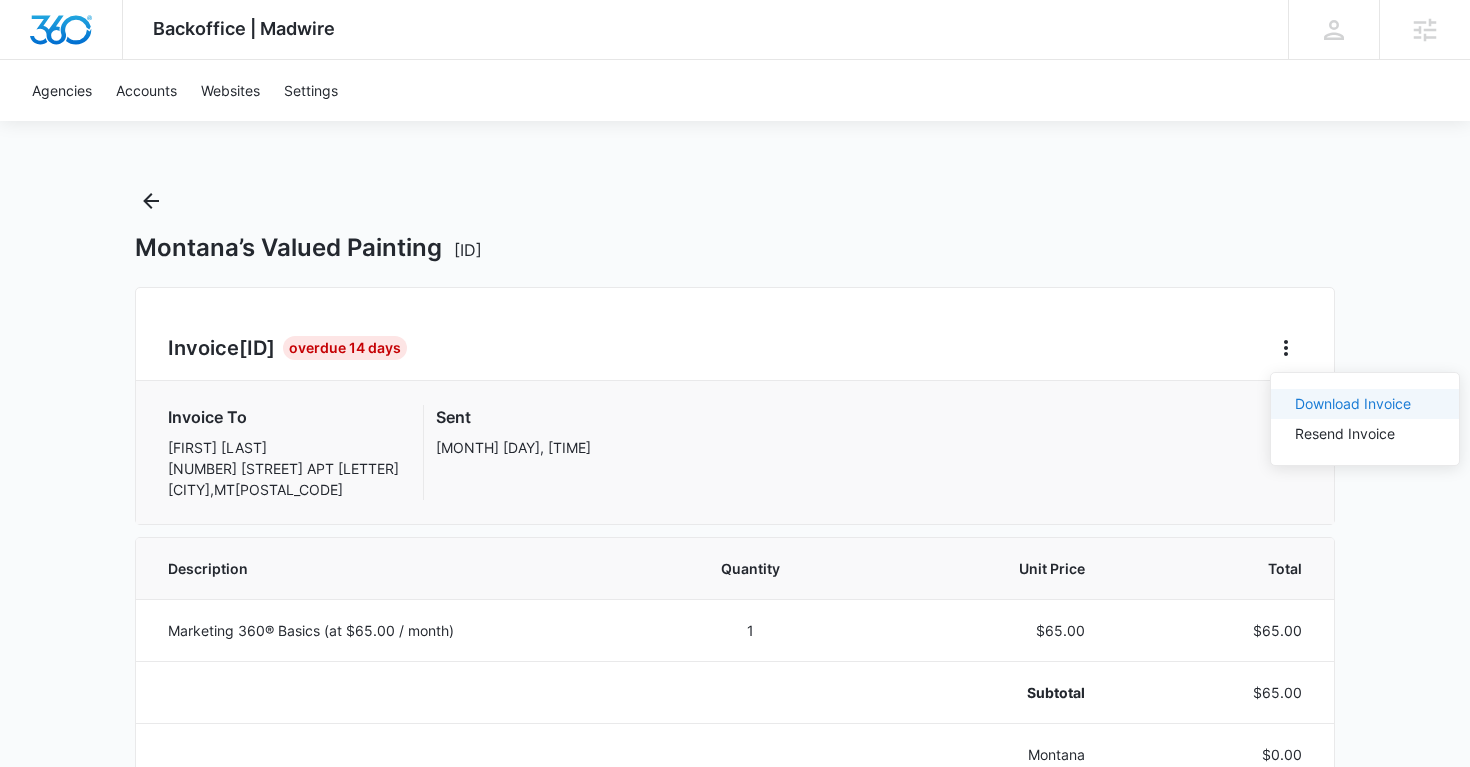click on "Download Invoice" at bounding box center [1353, 403] 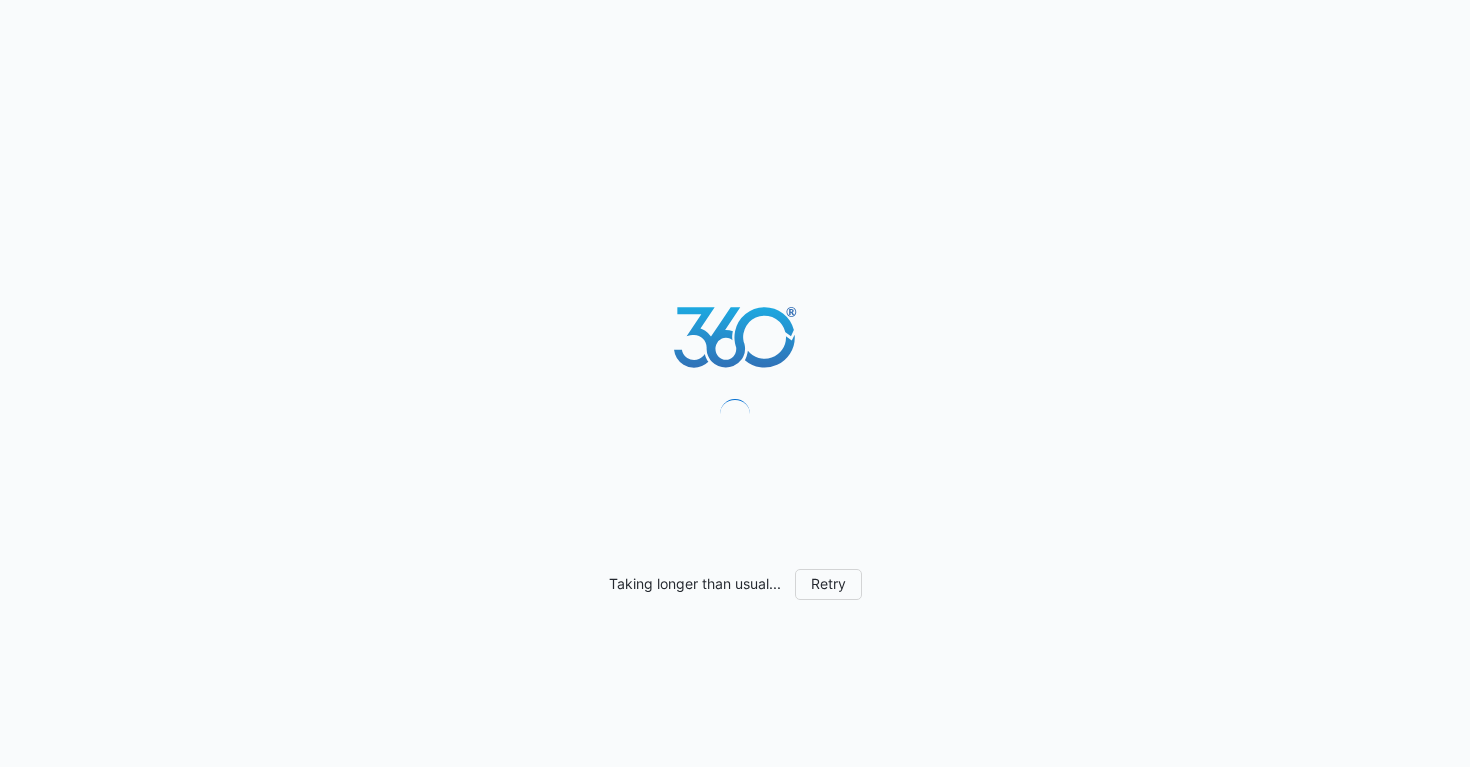 scroll, scrollTop: 0, scrollLeft: 0, axis: both 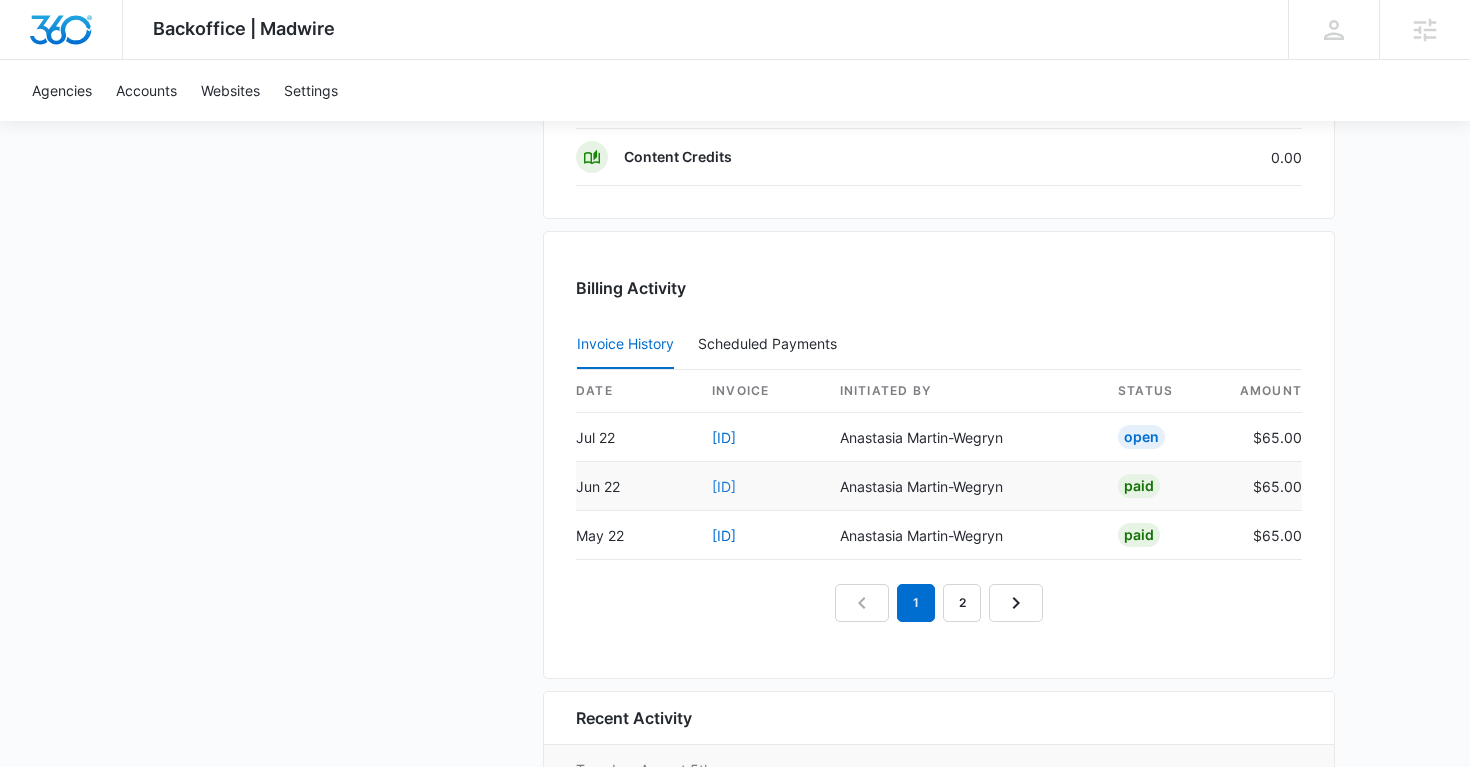 click on "FC306862-0032" at bounding box center (724, 486) 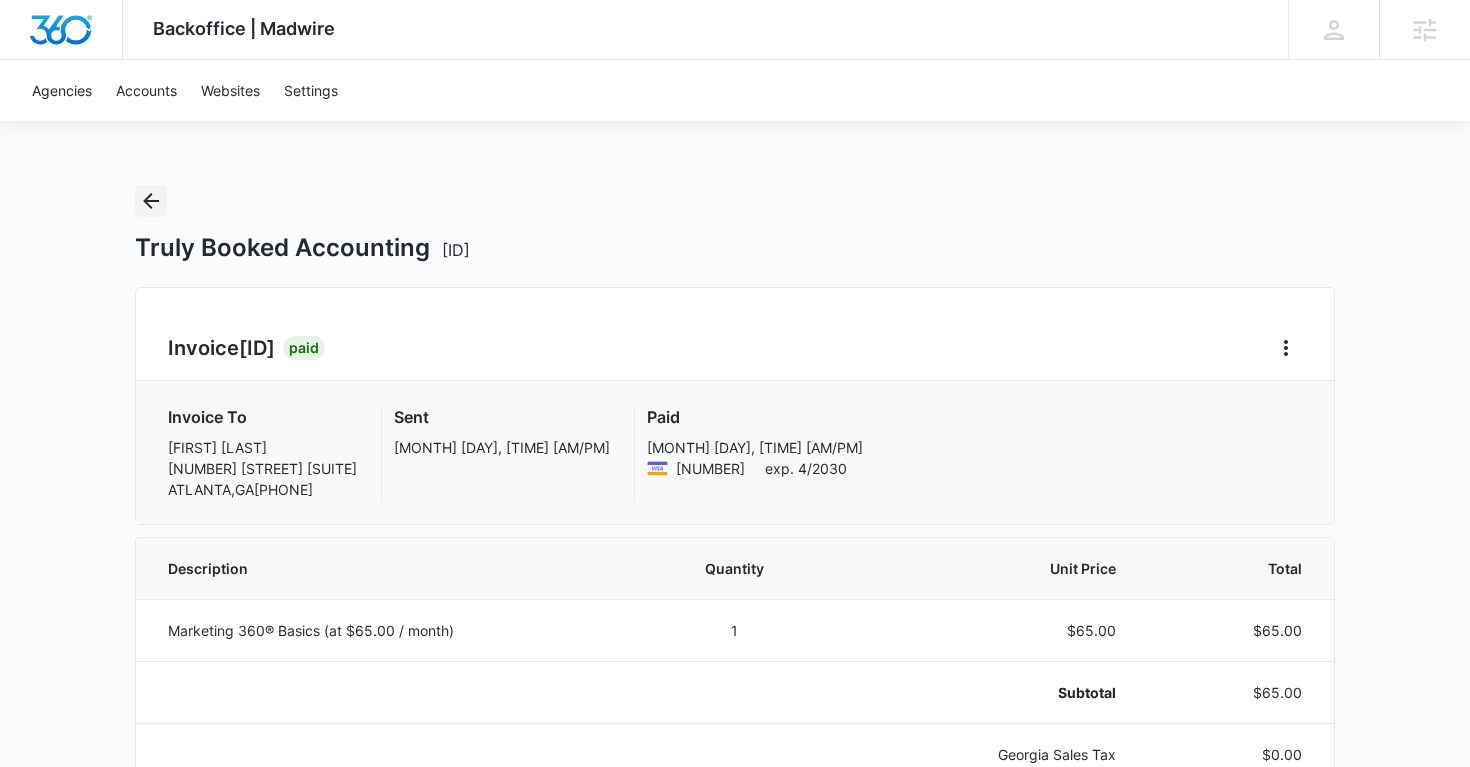 click 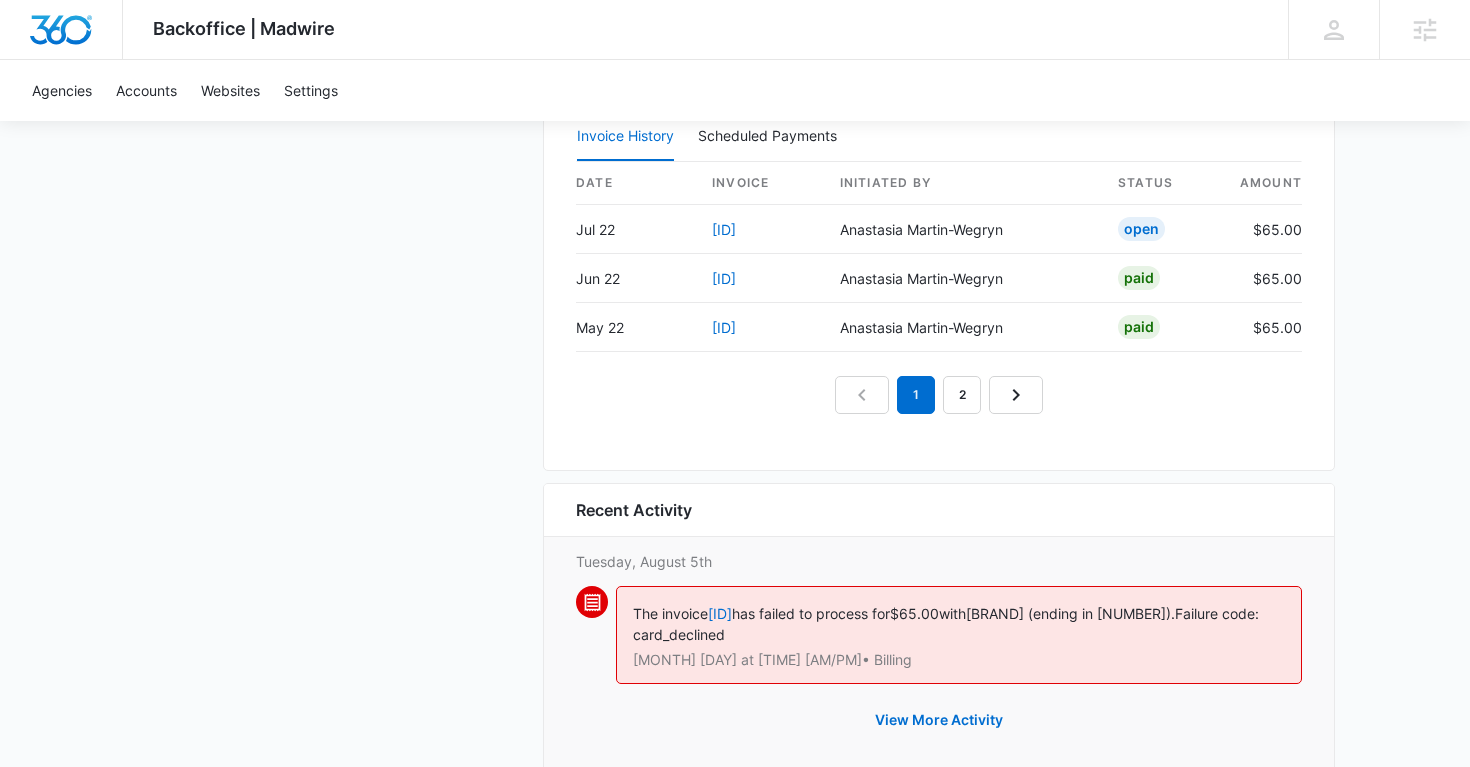 scroll, scrollTop: 2176, scrollLeft: 0, axis: vertical 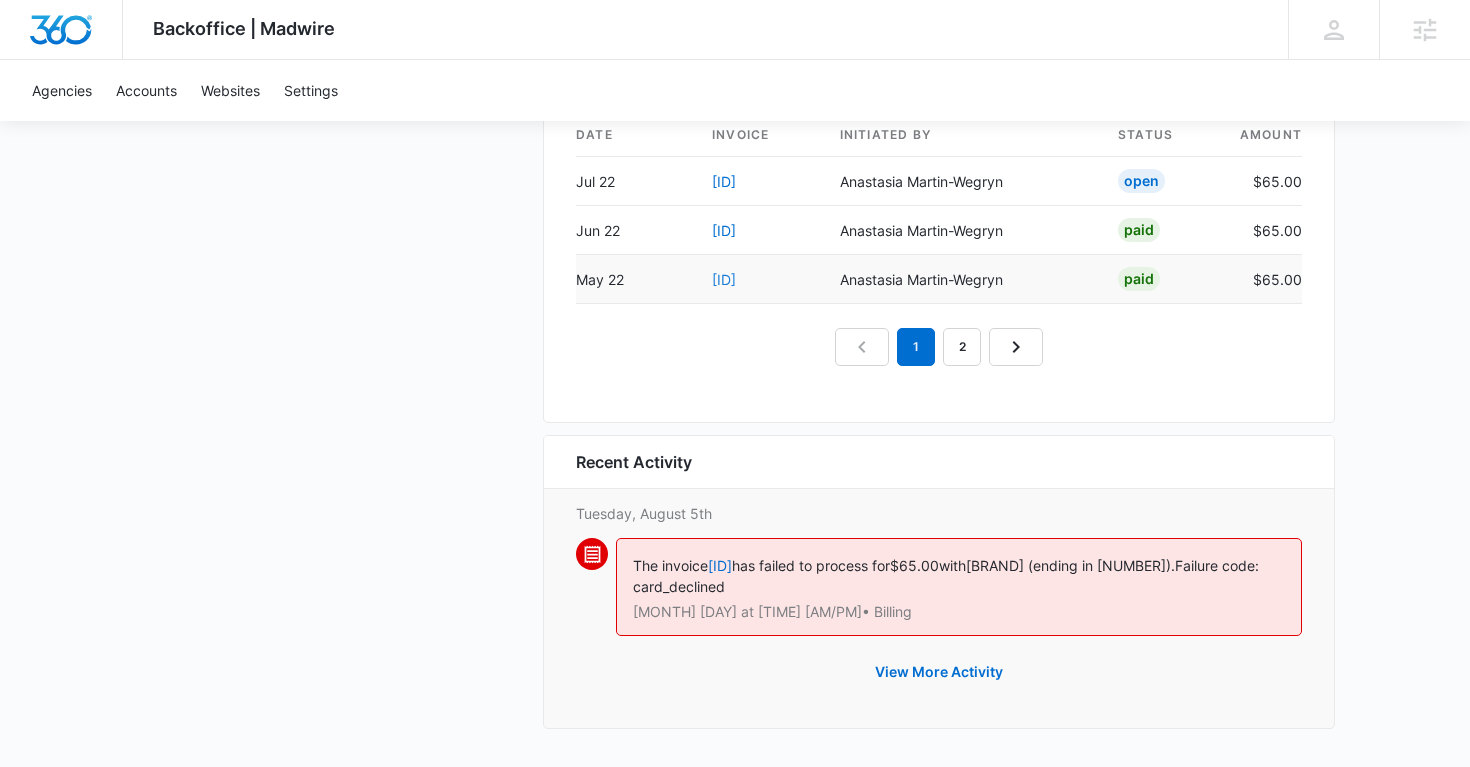 click on "FC306862-0031" at bounding box center (724, 279) 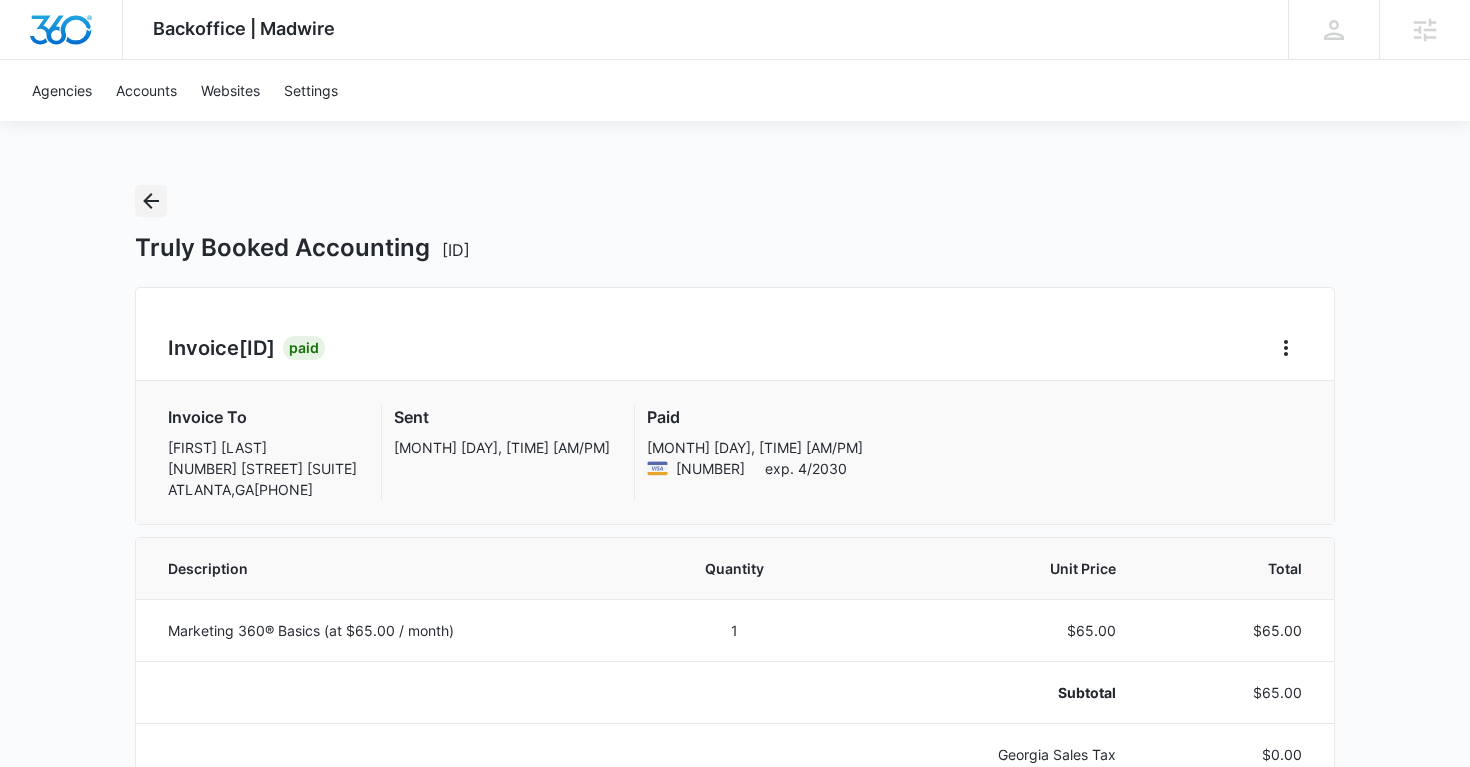 click 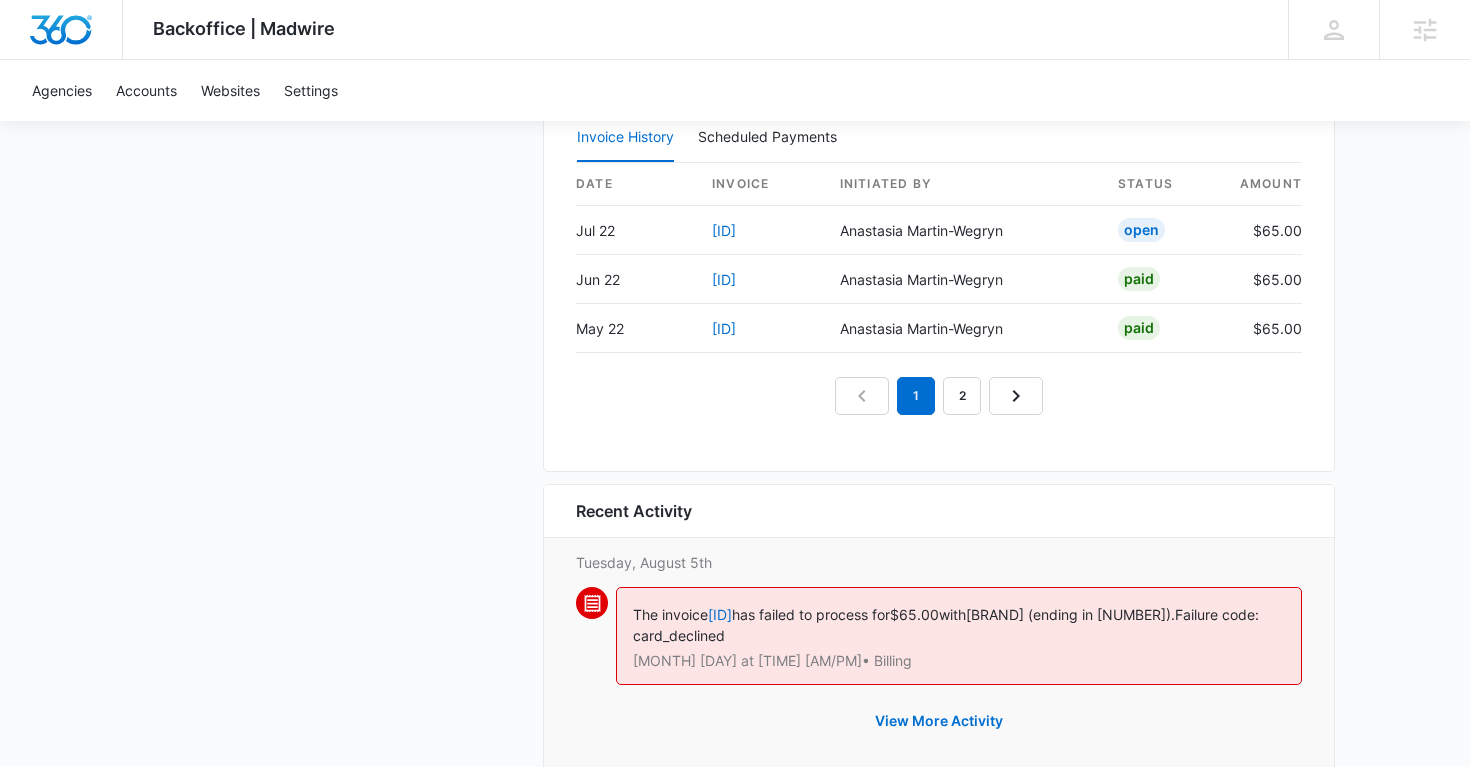 scroll, scrollTop: 2176, scrollLeft: 0, axis: vertical 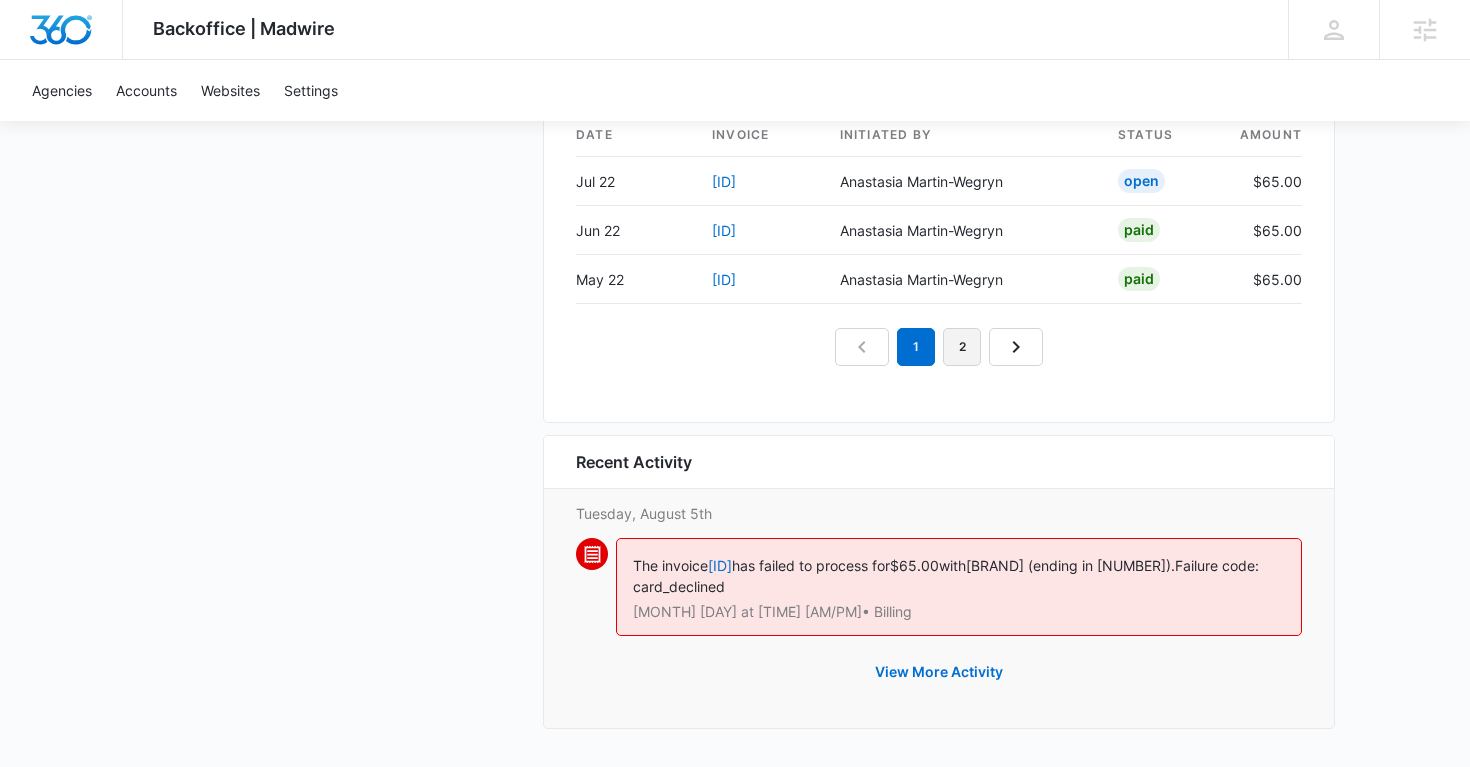 click on "2" at bounding box center (962, 347) 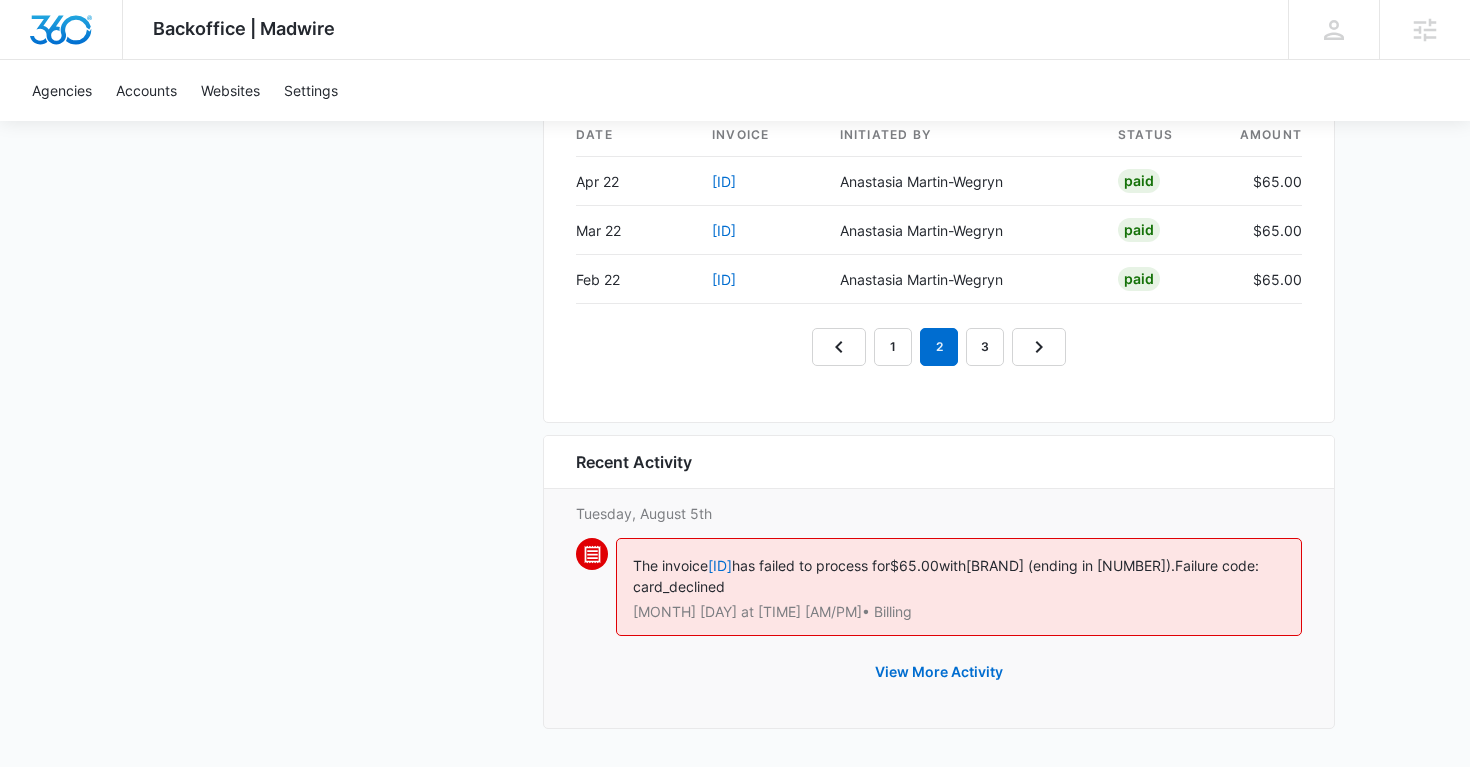 scroll, scrollTop: 2031, scrollLeft: 0, axis: vertical 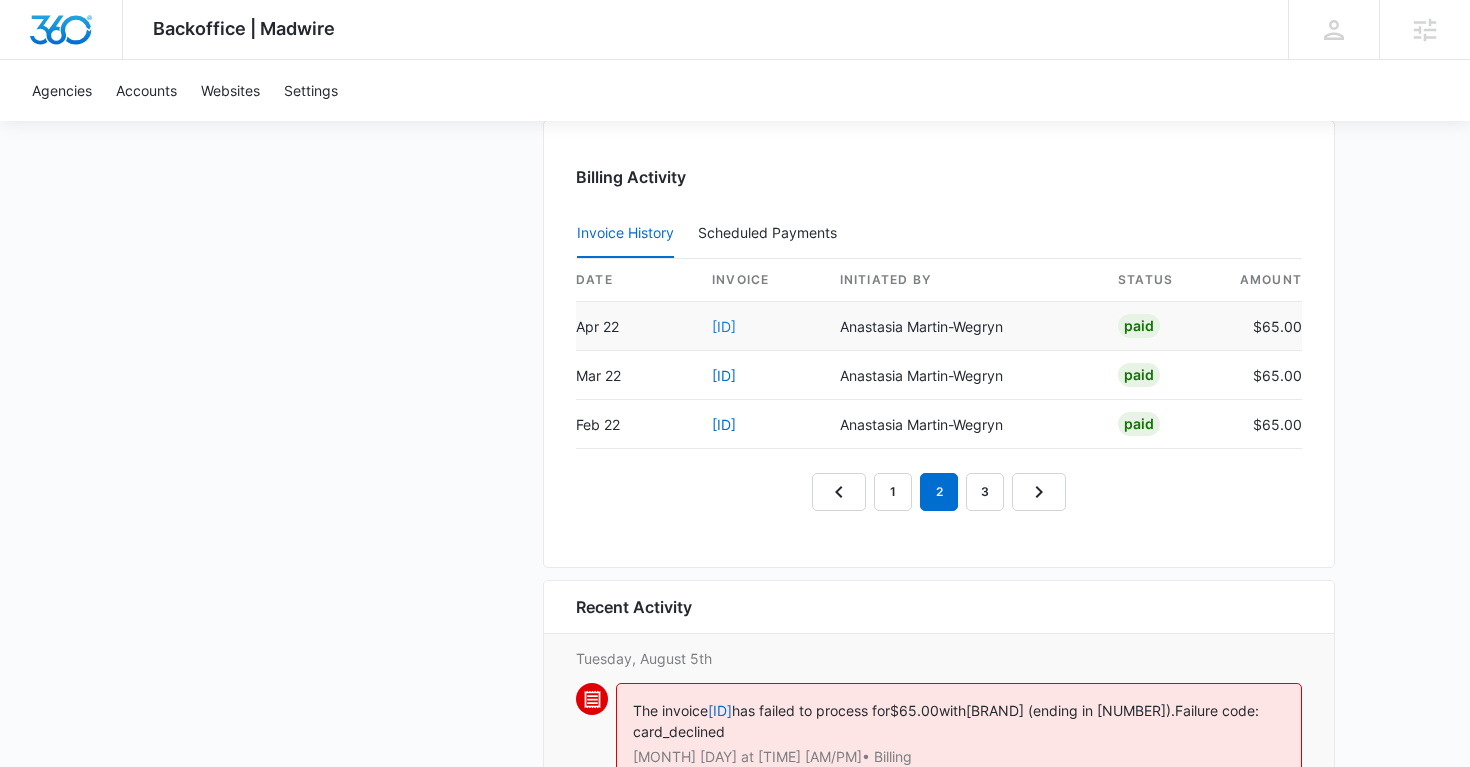 click on "FC306862-0030" at bounding box center (724, 326) 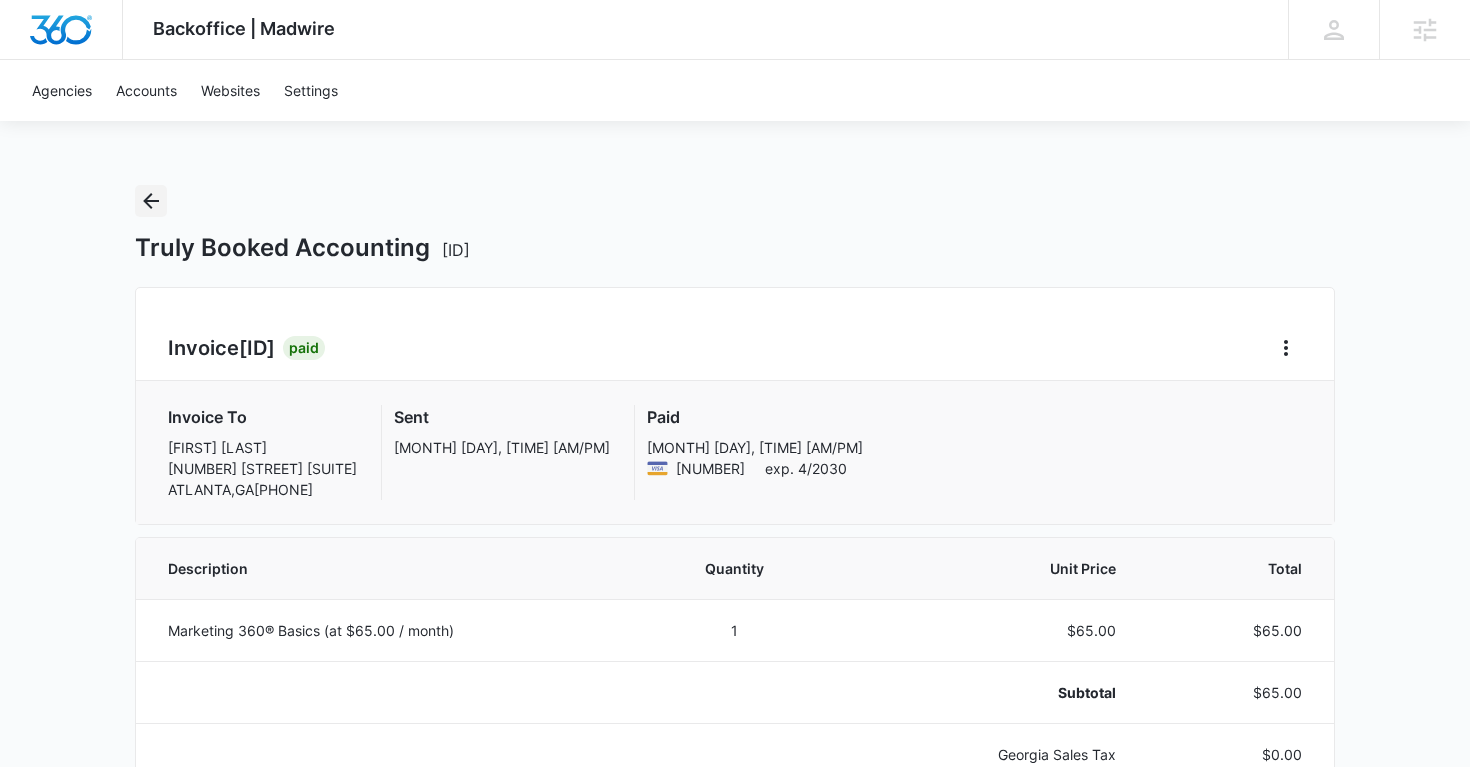 click 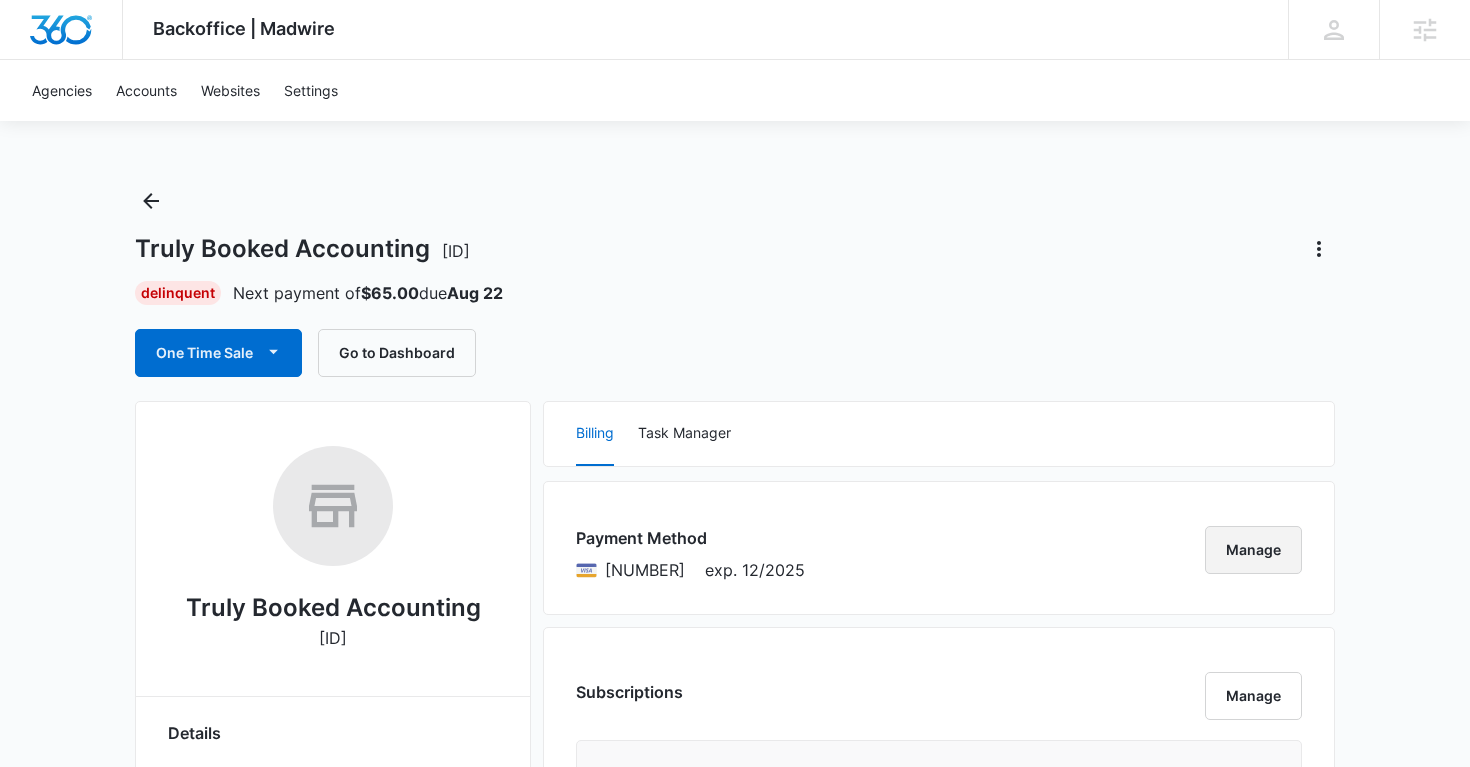 click on "Manage" at bounding box center [1253, 550] 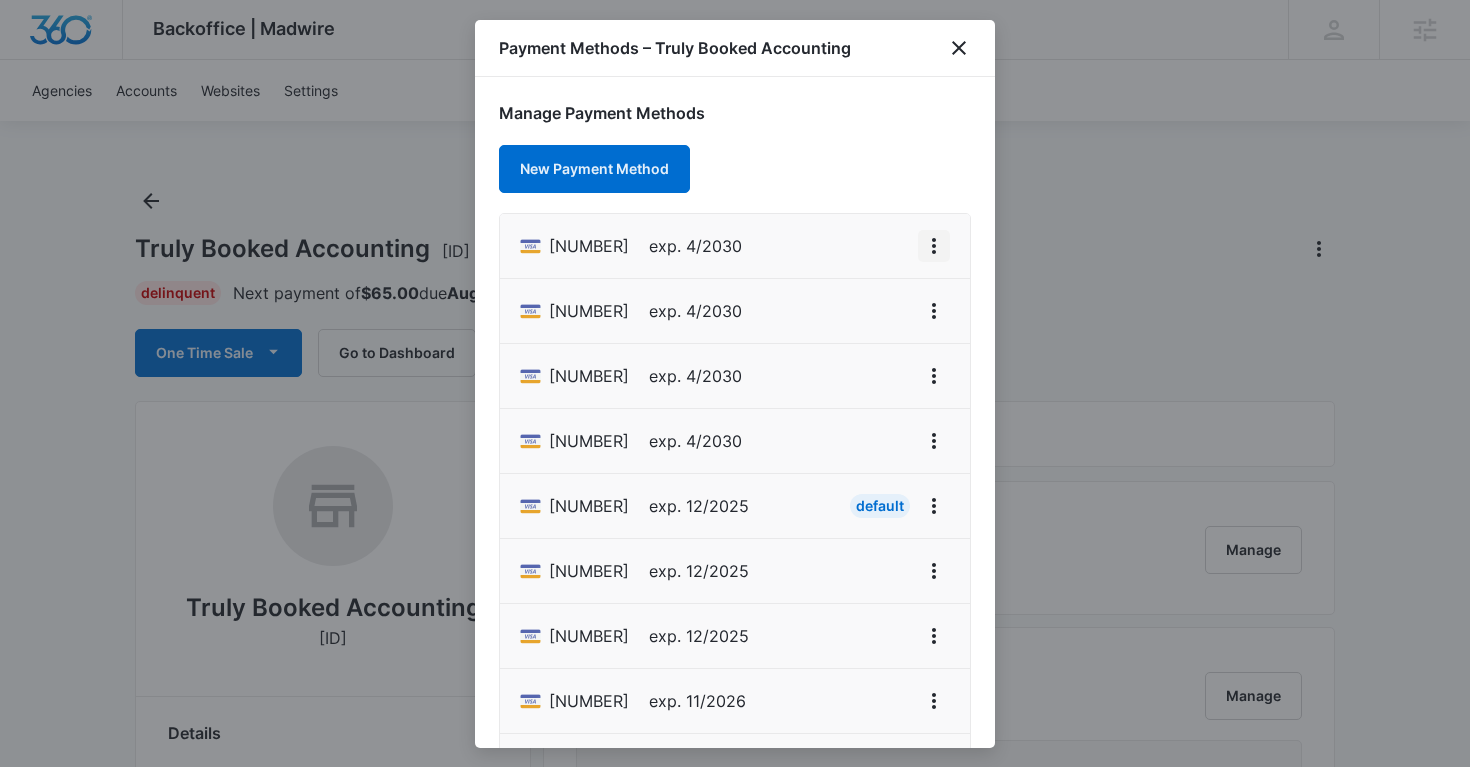 click 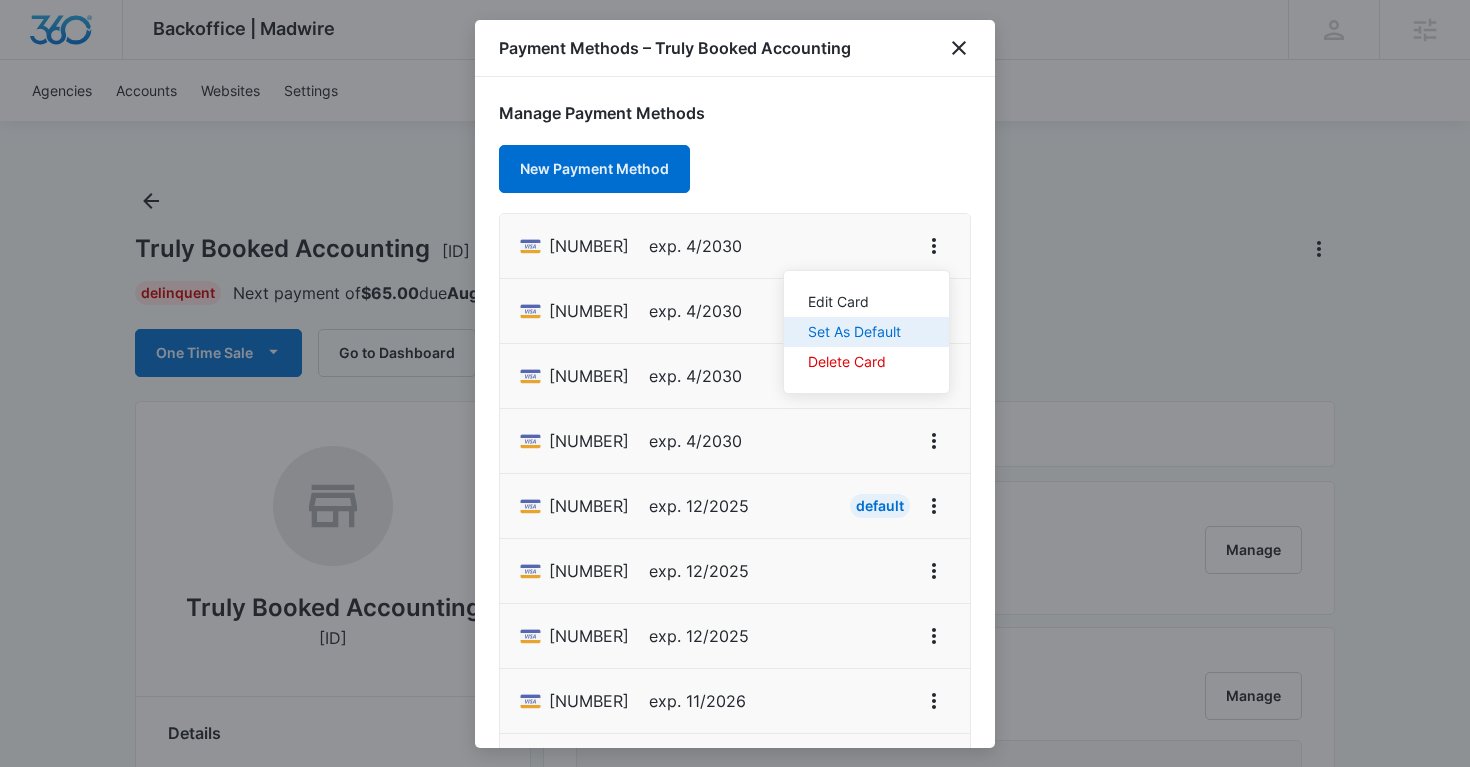 click on "Set As Default" at bounding box center (854, 332) 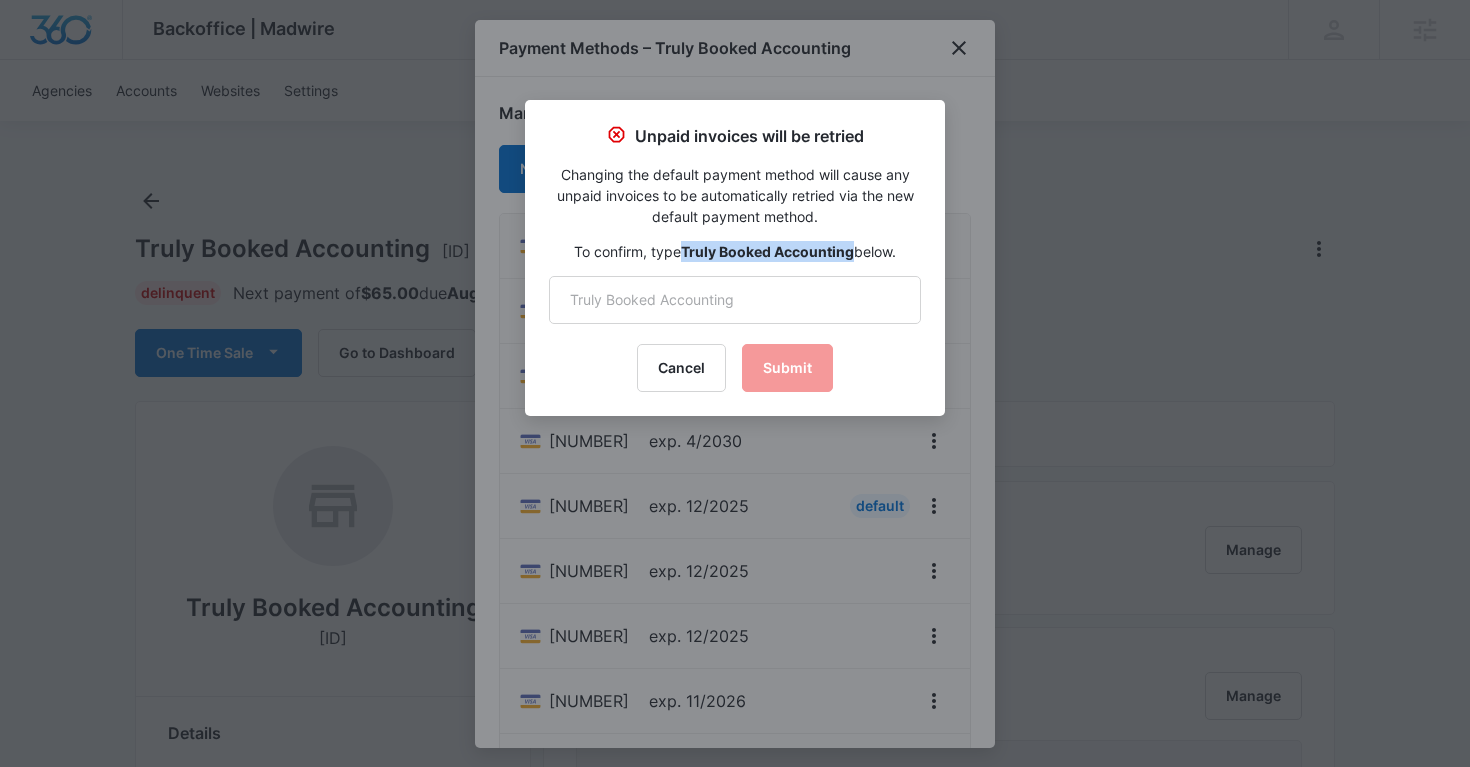 drag, startPoint x: 683, startPoint y: 251, endPoint x: 852, endPoint y: 254, distance: 169.02663 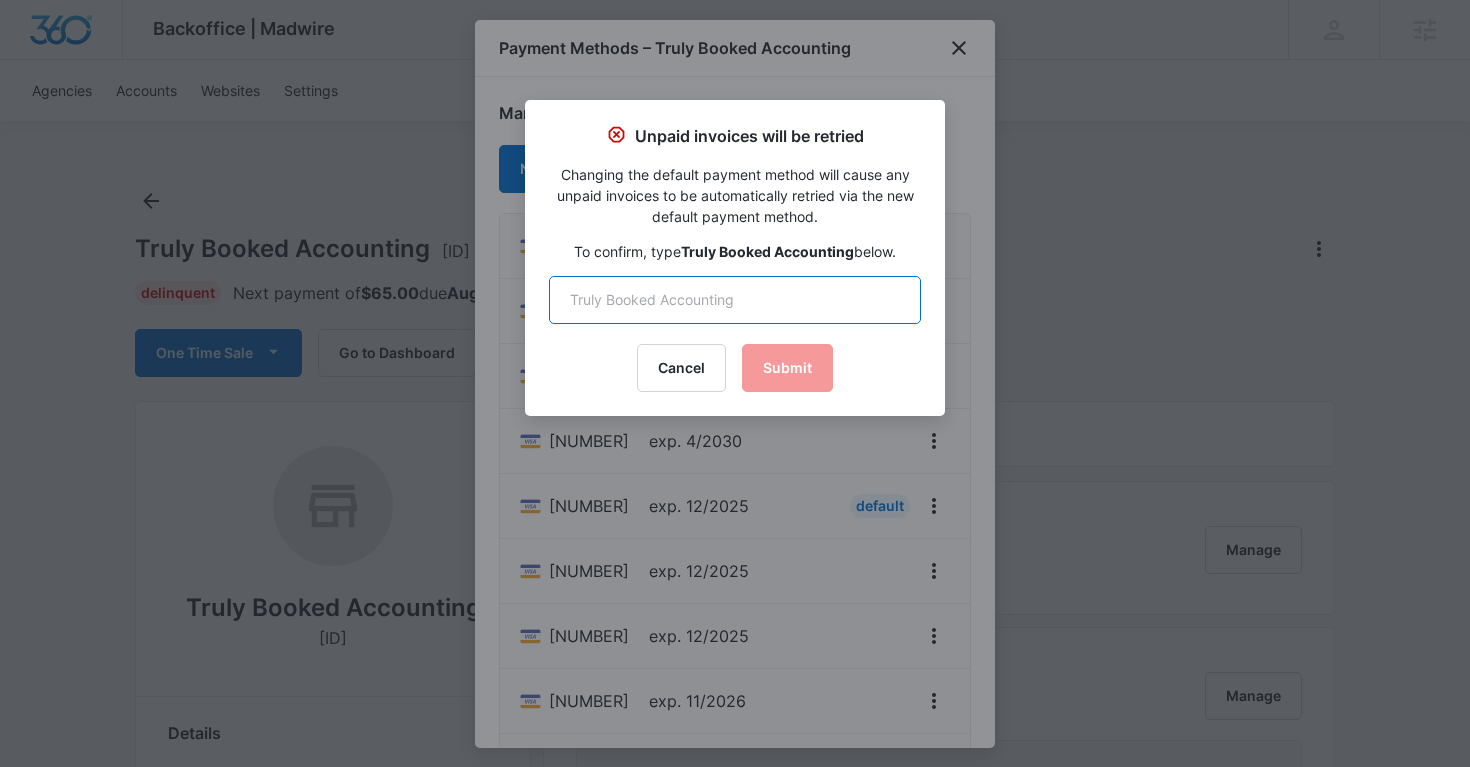 click at bounding box center [735, 300] 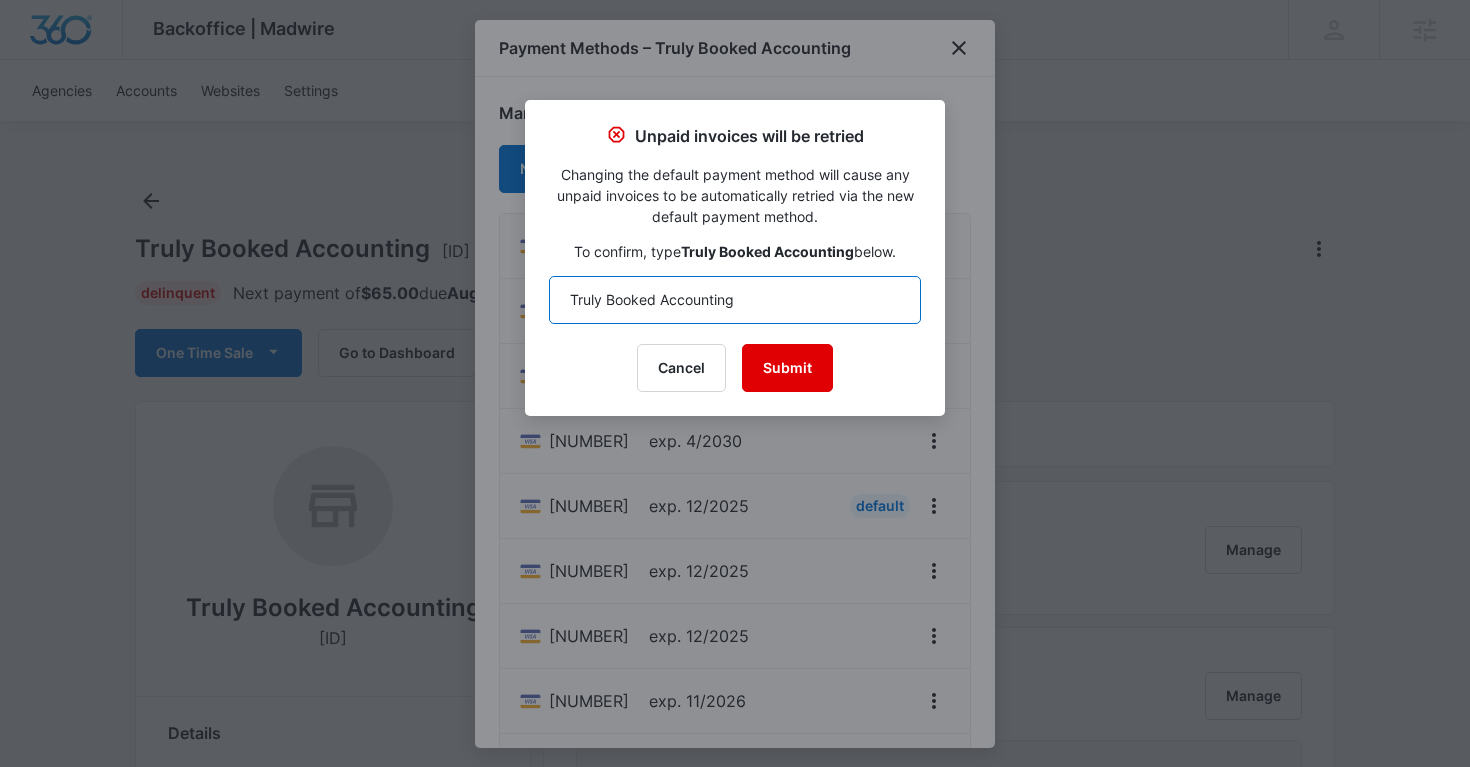 type on "Truly Booked Accounting" 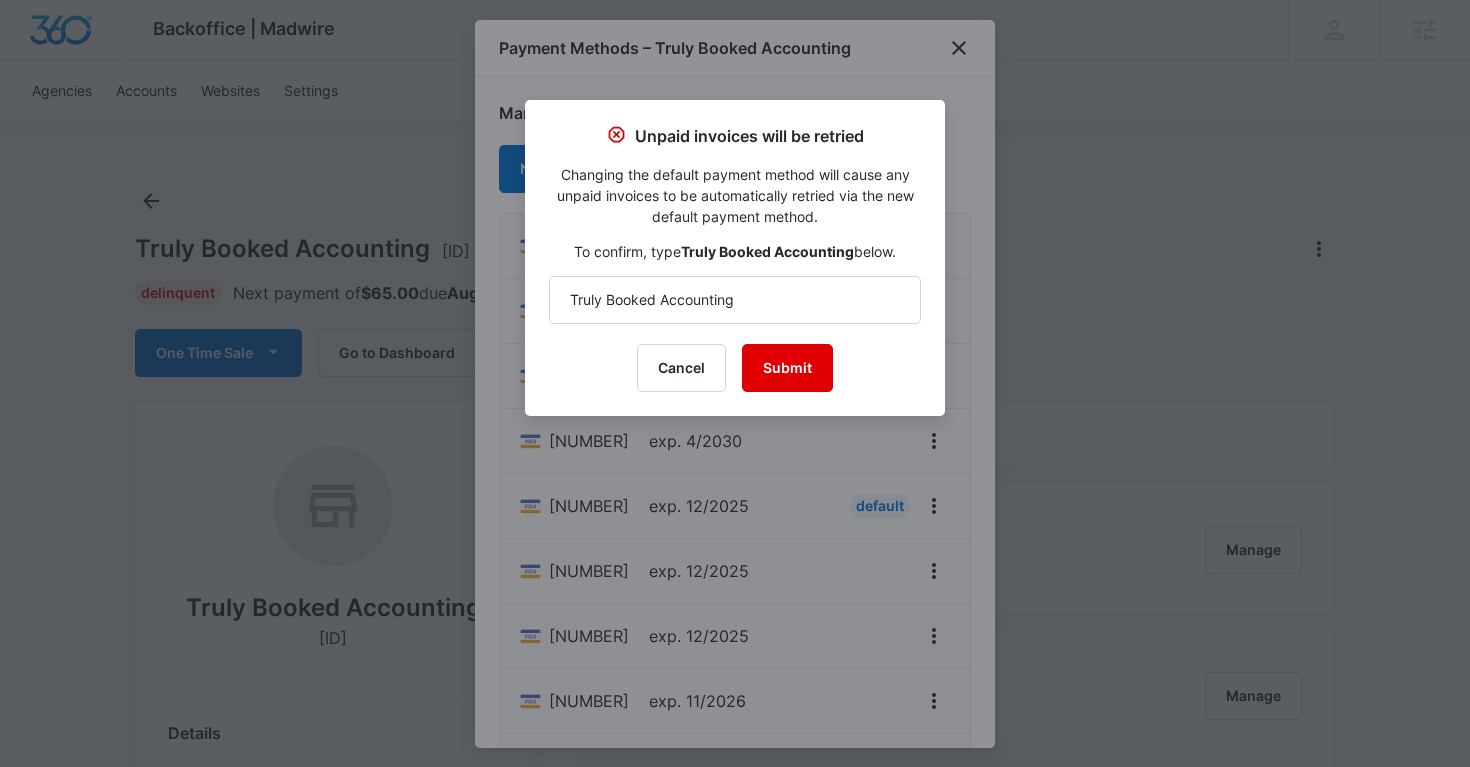 click on "Submit" at bounding box center [787, 368] 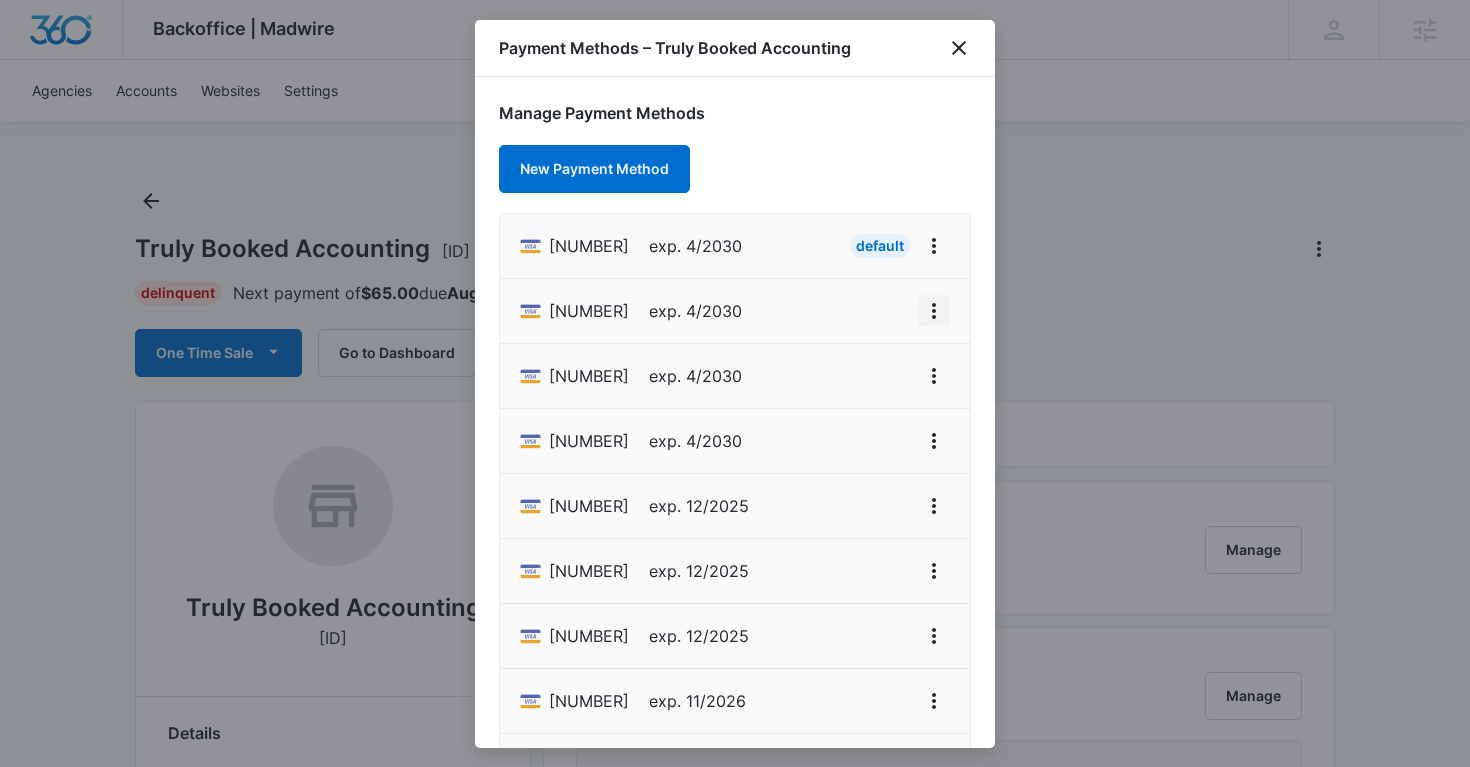 click 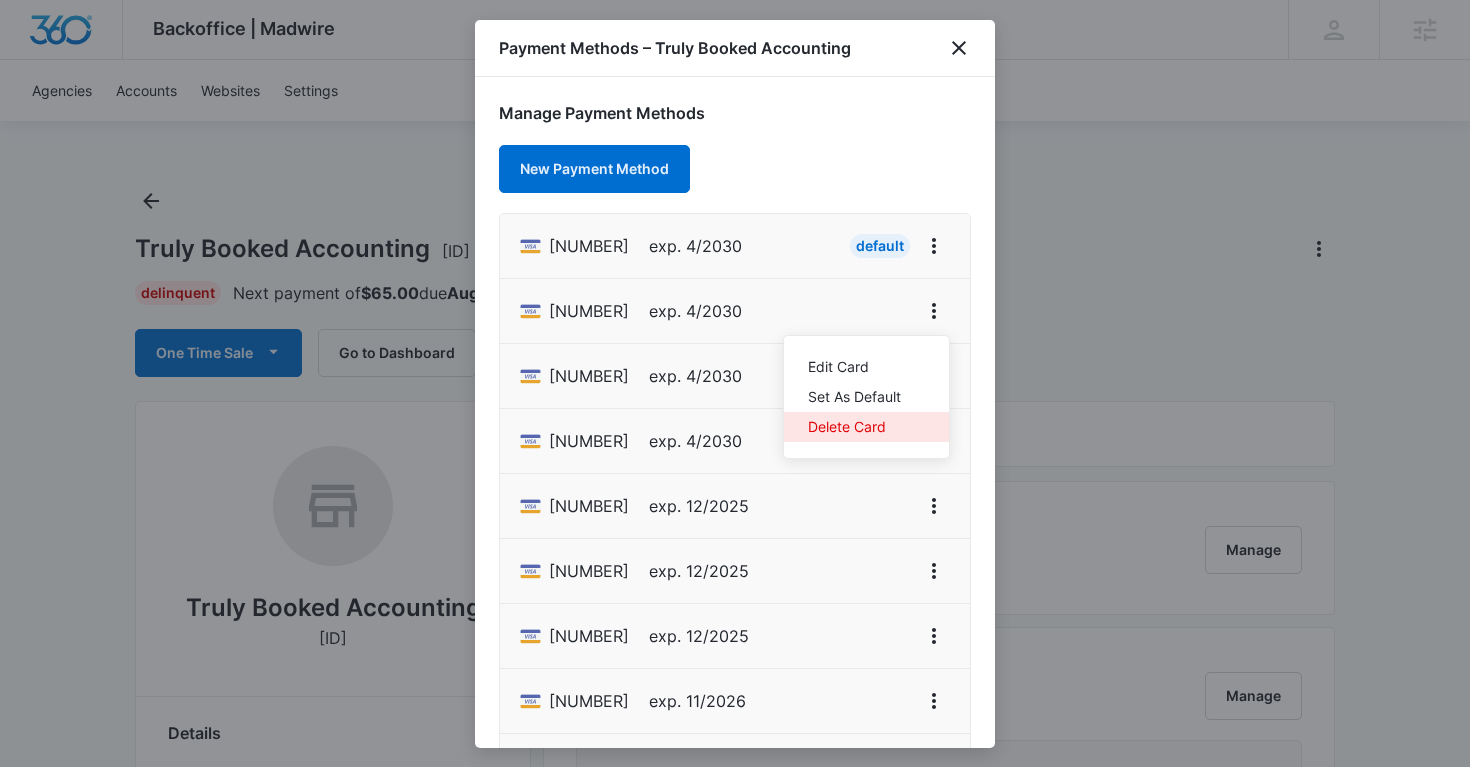 click on "Delete Card" at bounding box center [854, 427] 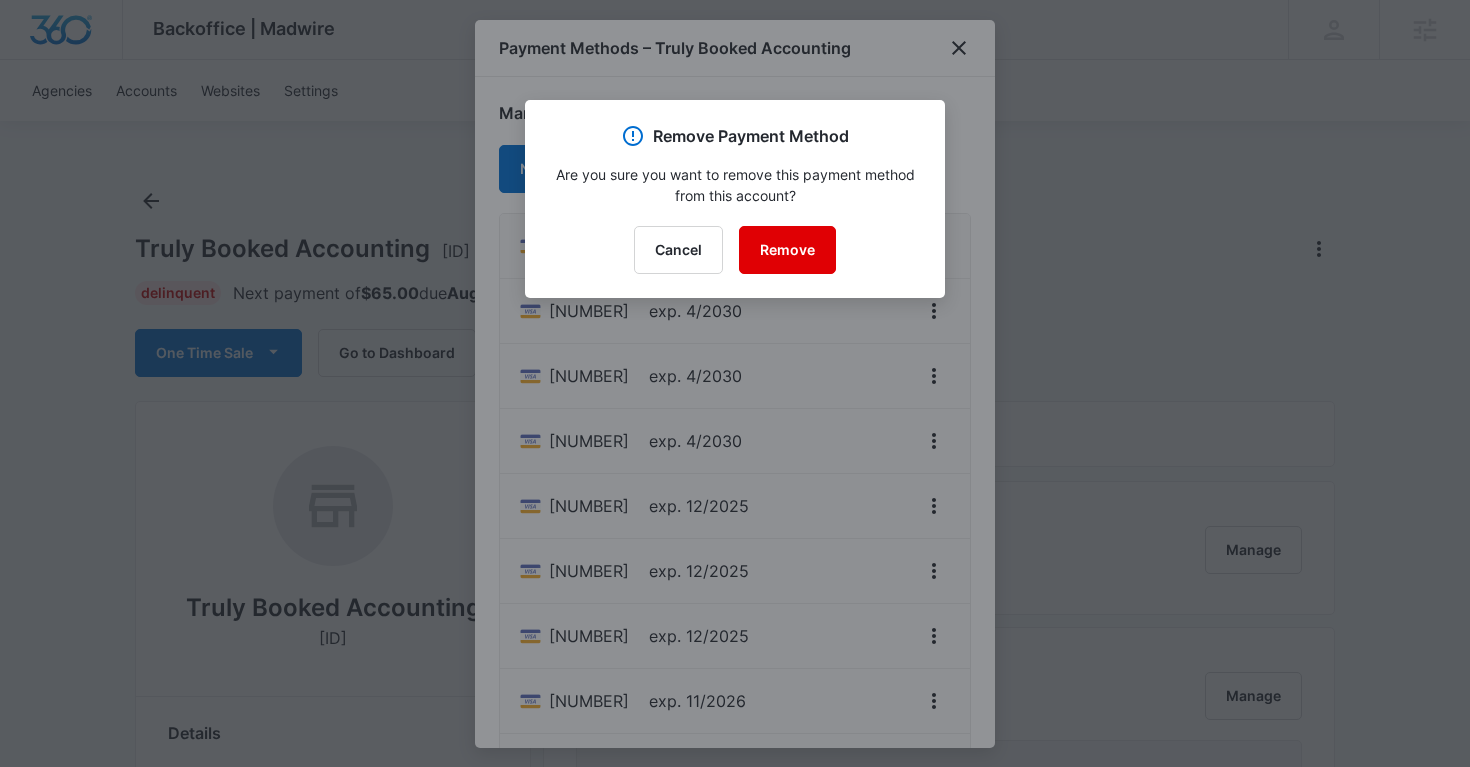 click on "Remove" at bounding box center [787, 250] 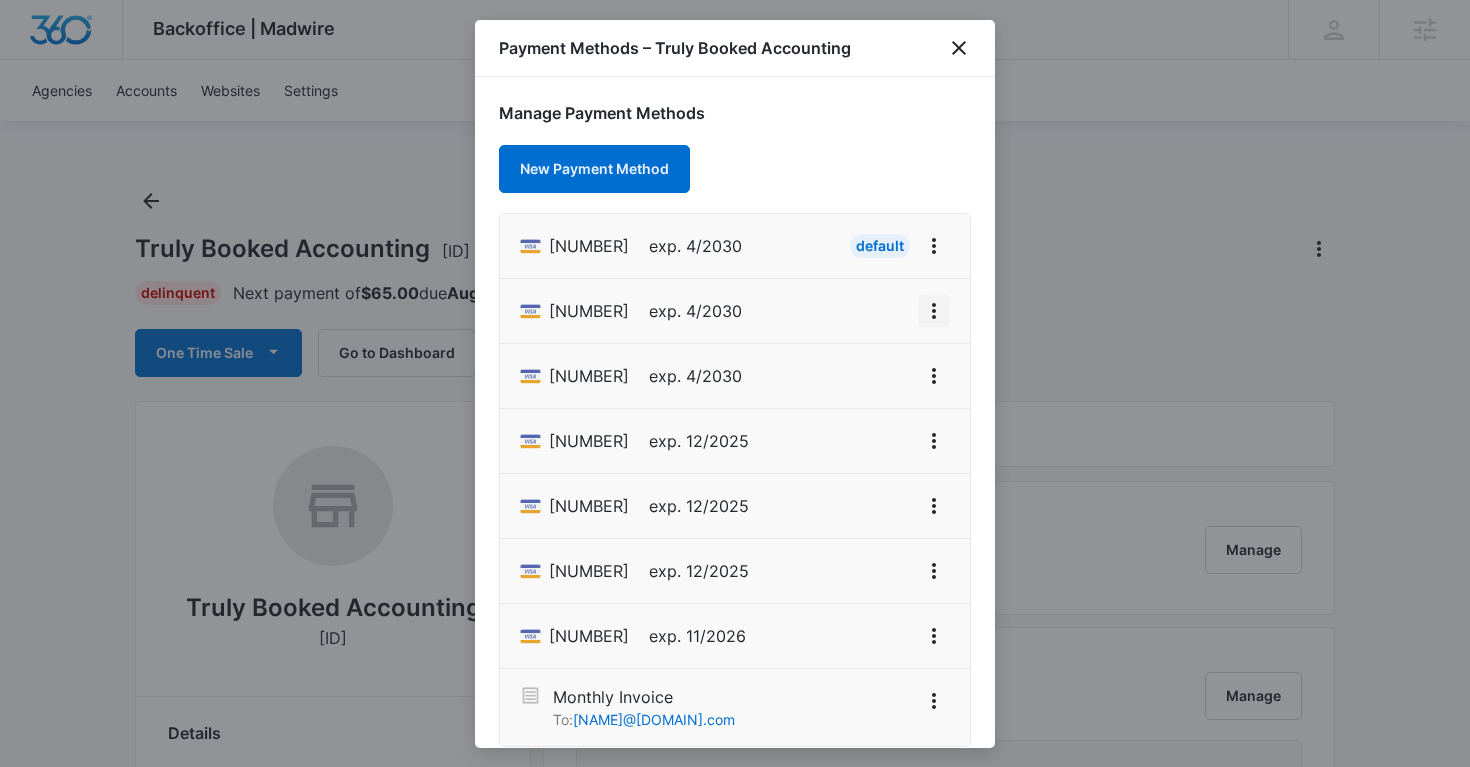 click 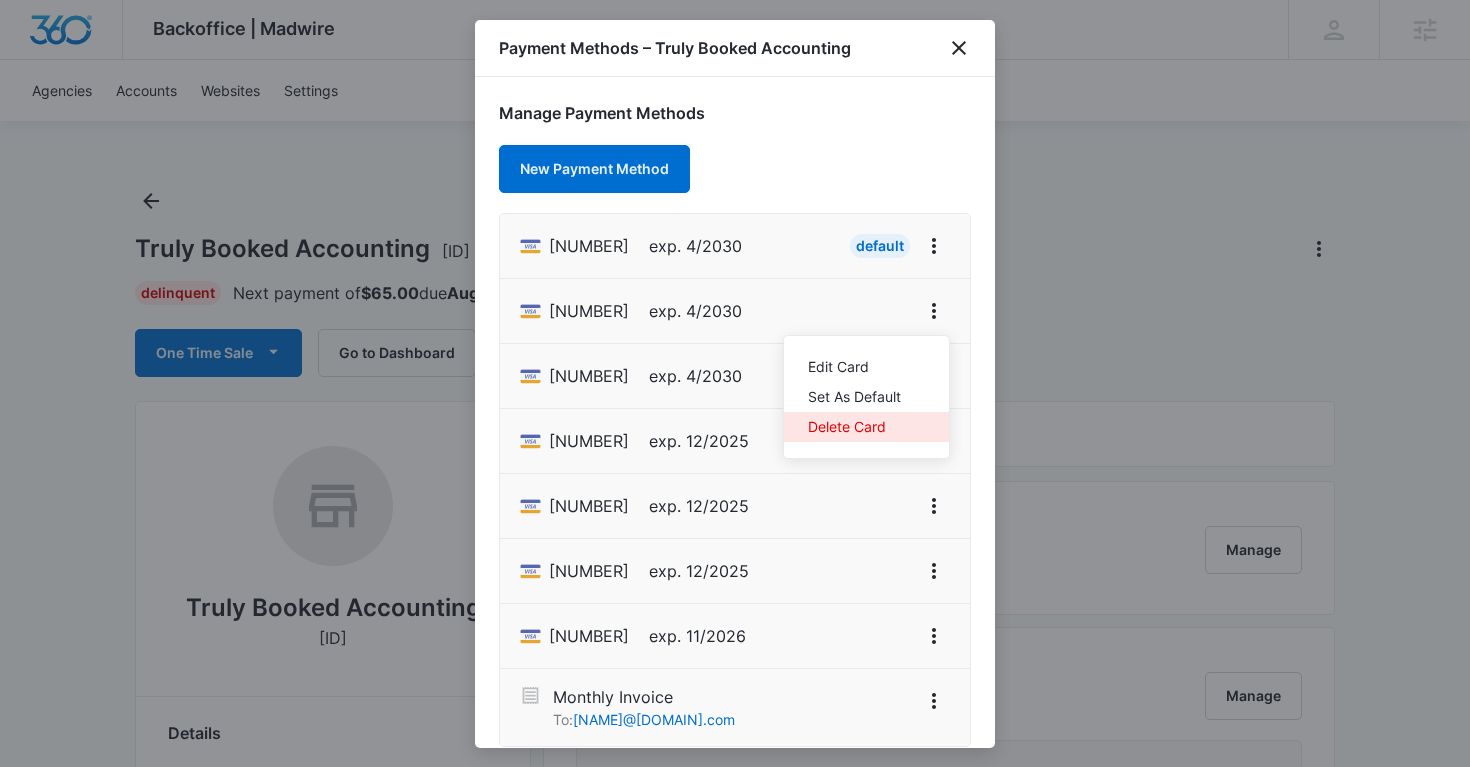 click on "Delete Card" at bounding box center [854, 427] 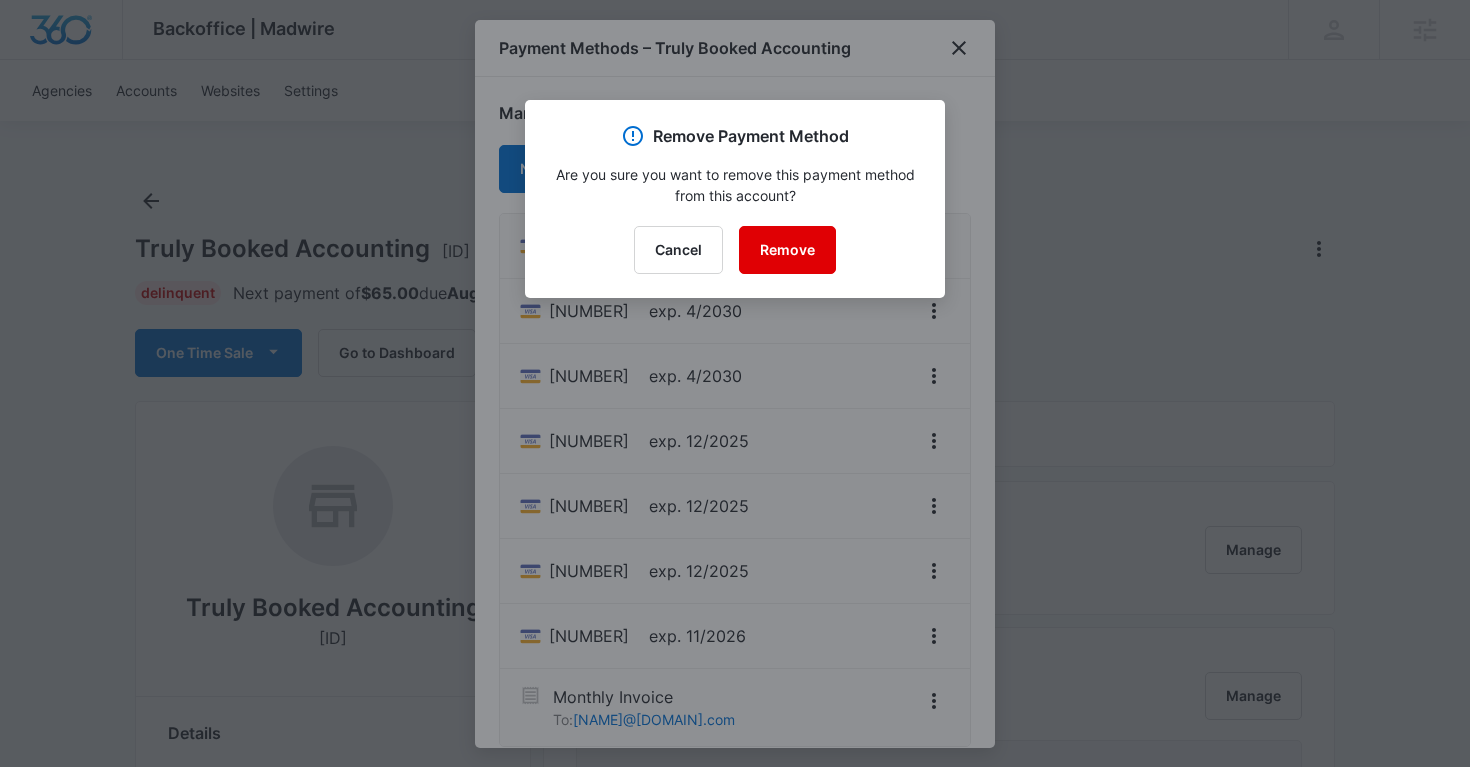 click on "Remove" at bounding box center (787, 250) 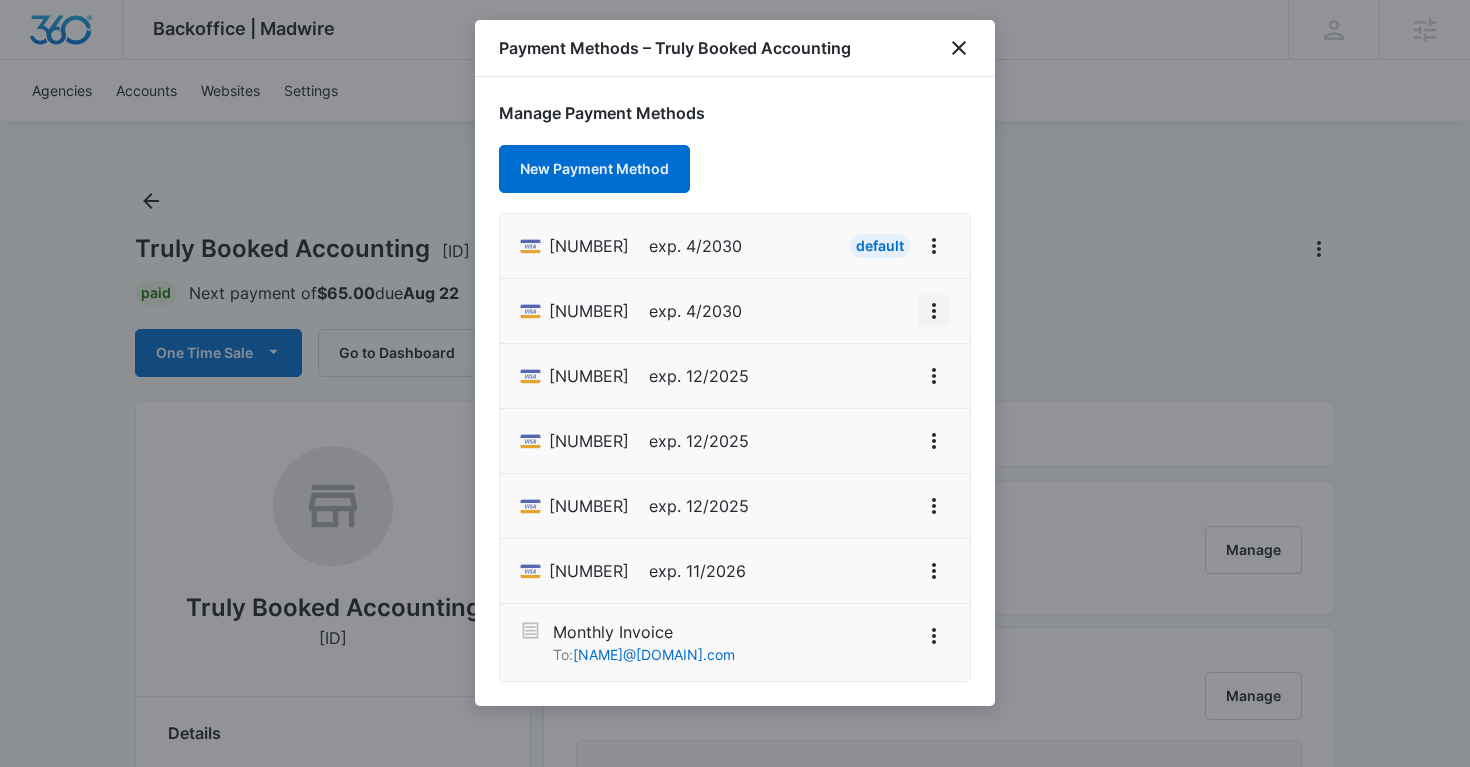 click 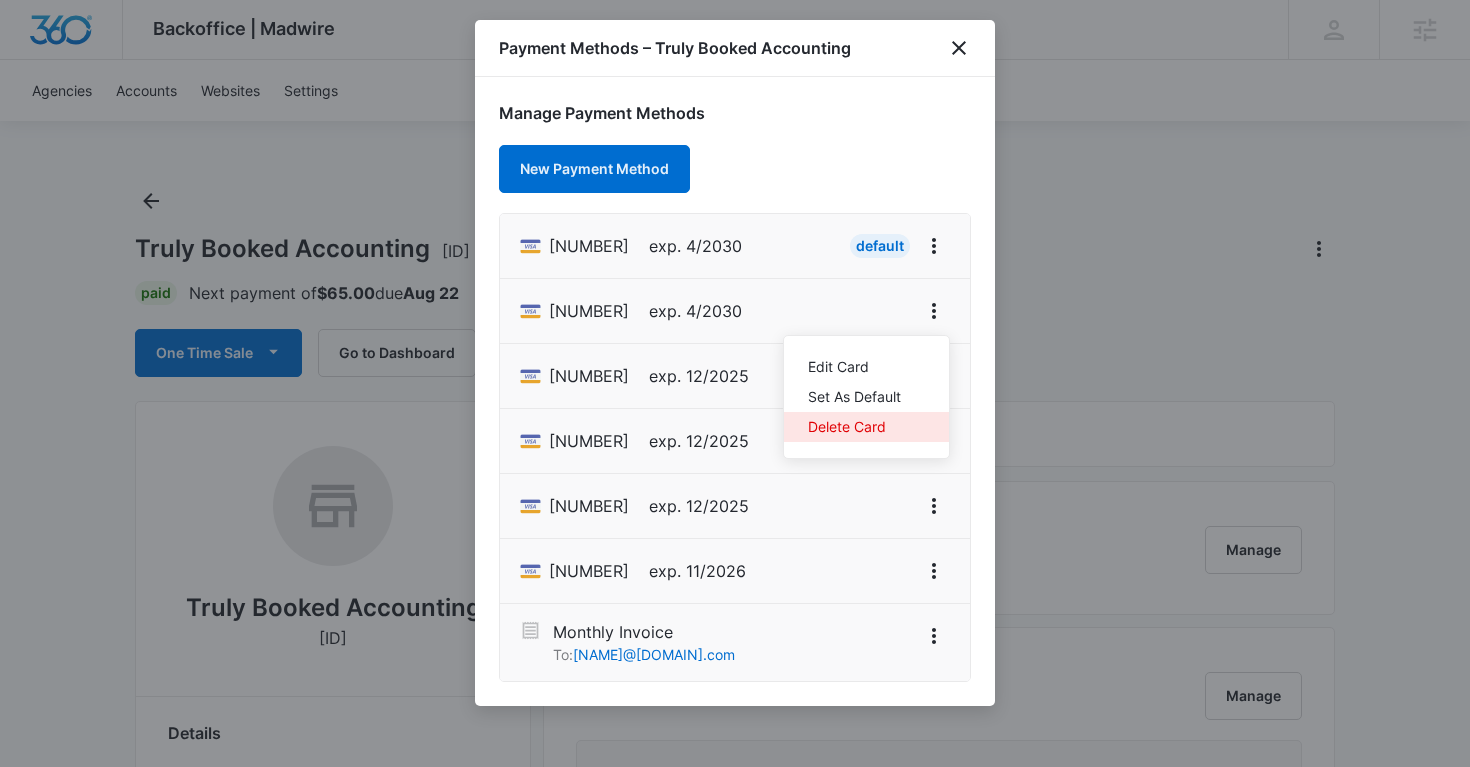 click on "Delete Card" at bounding box center [854, 427] 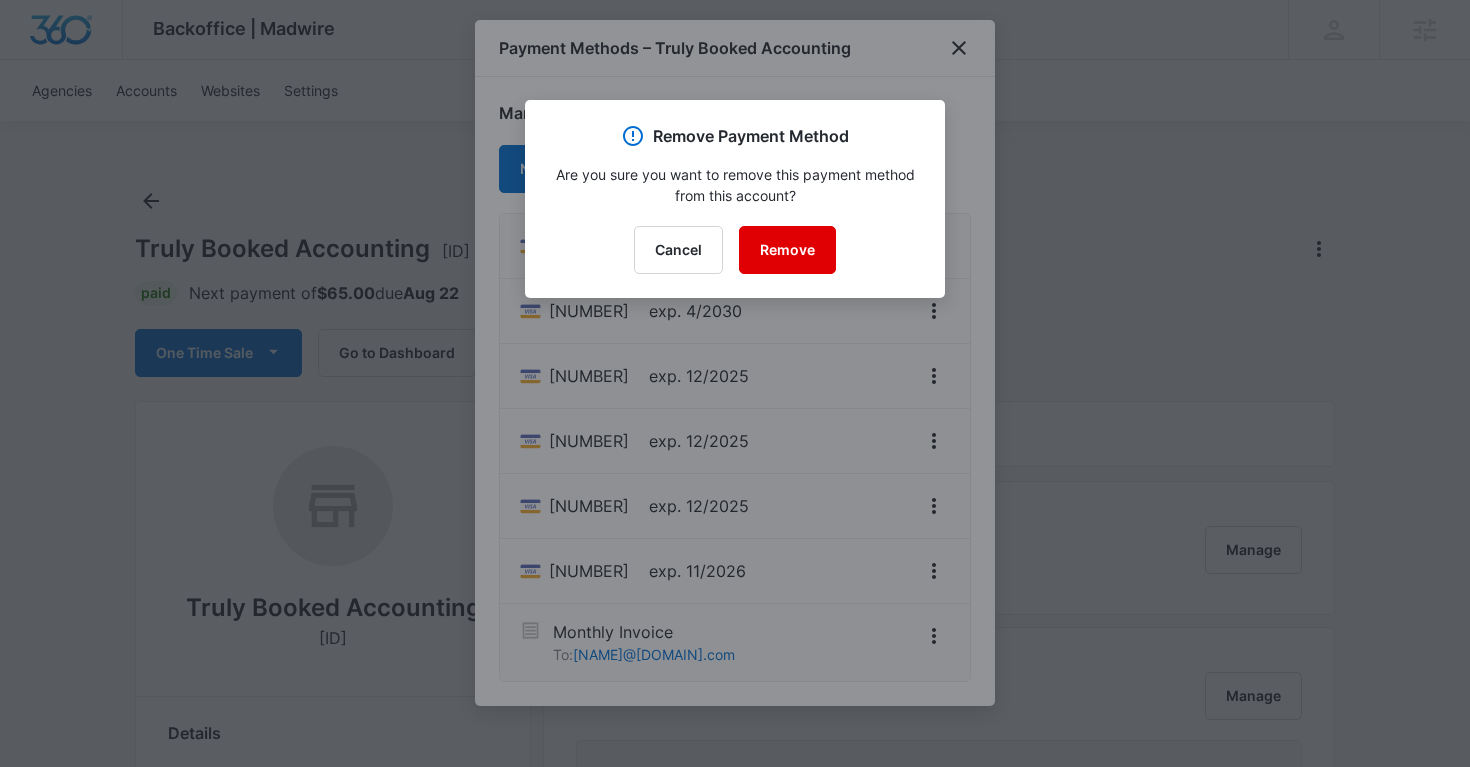 click on "Remove" at bounding box center [787, 250] 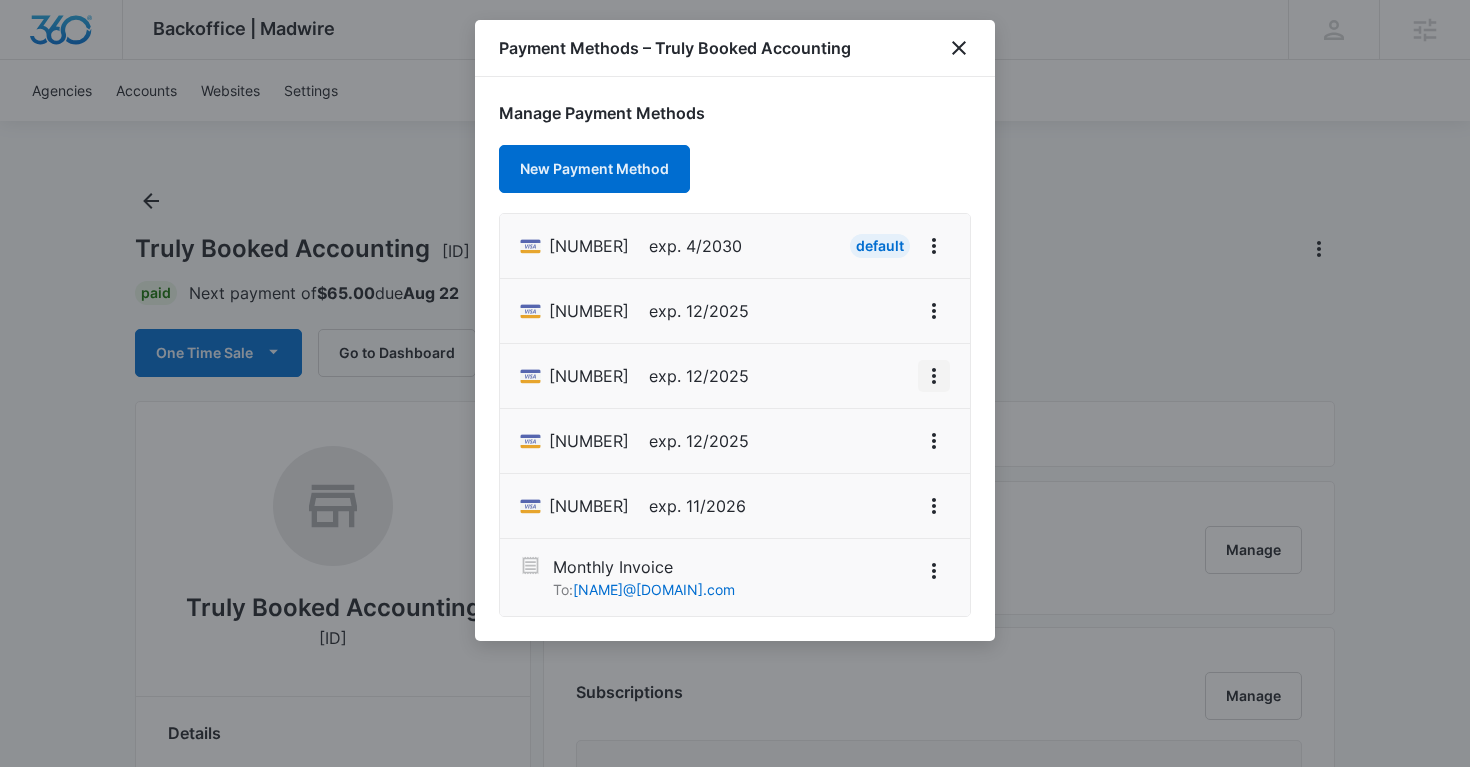 click 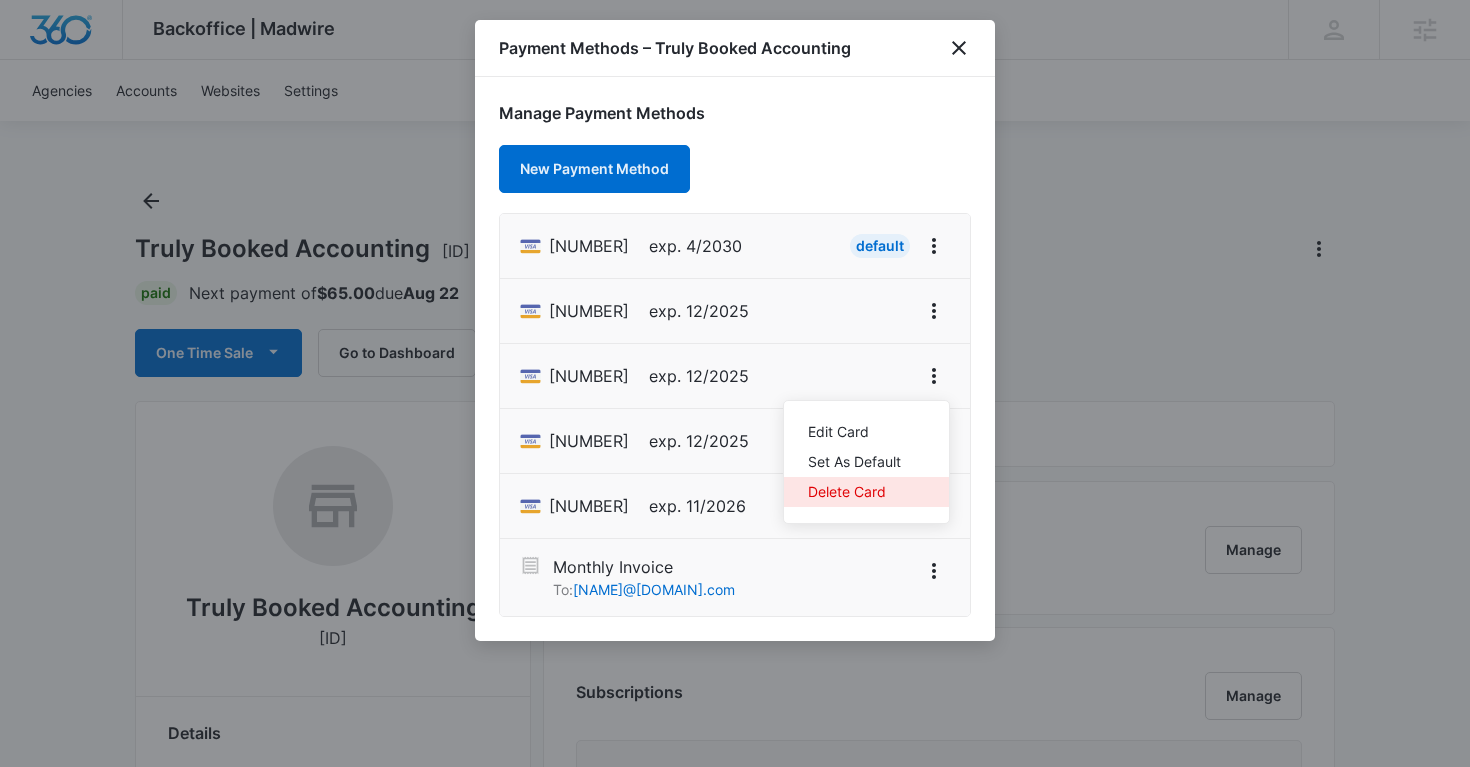 click on "Delete Card" at bounding box center [854, 492] 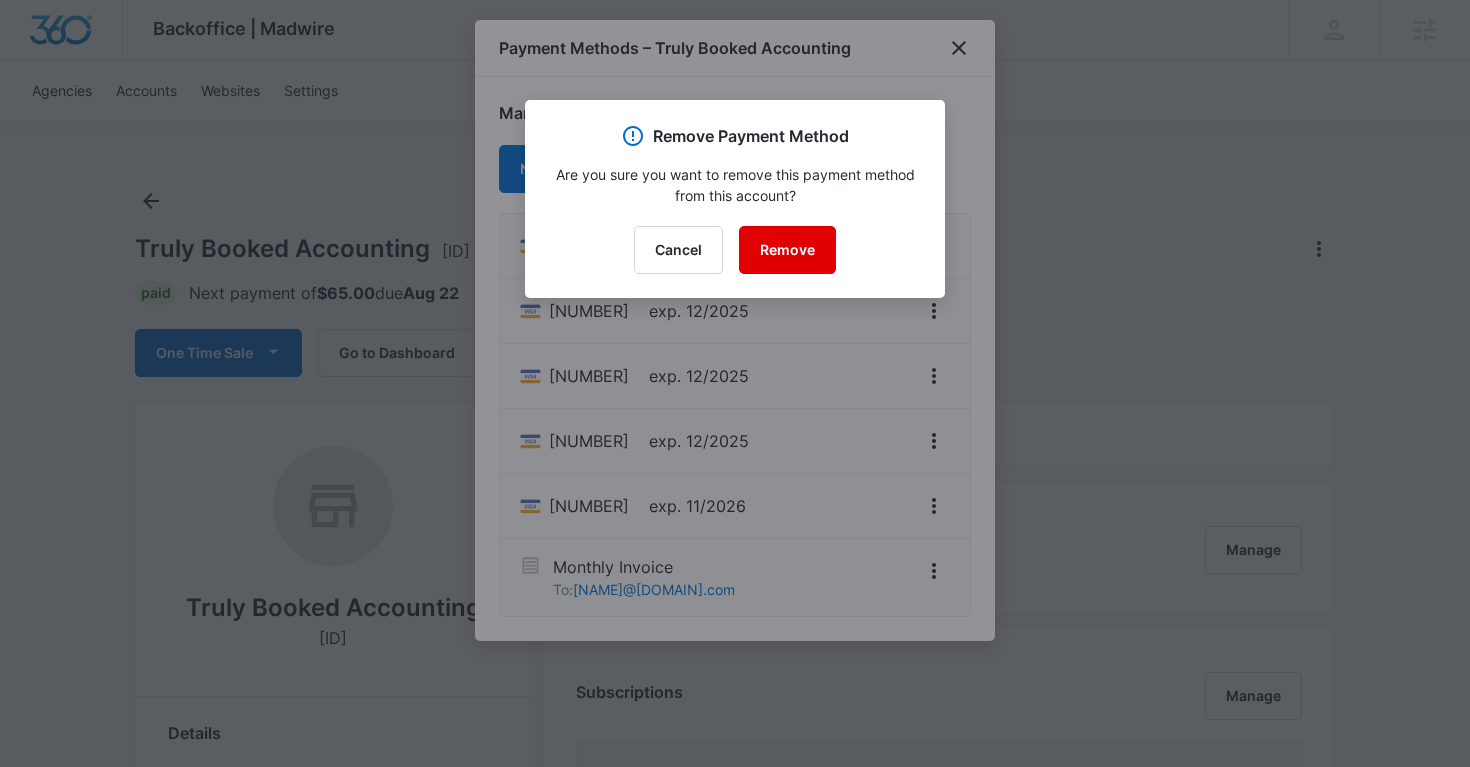 click on "Remove" at bounding box center (787, 250) 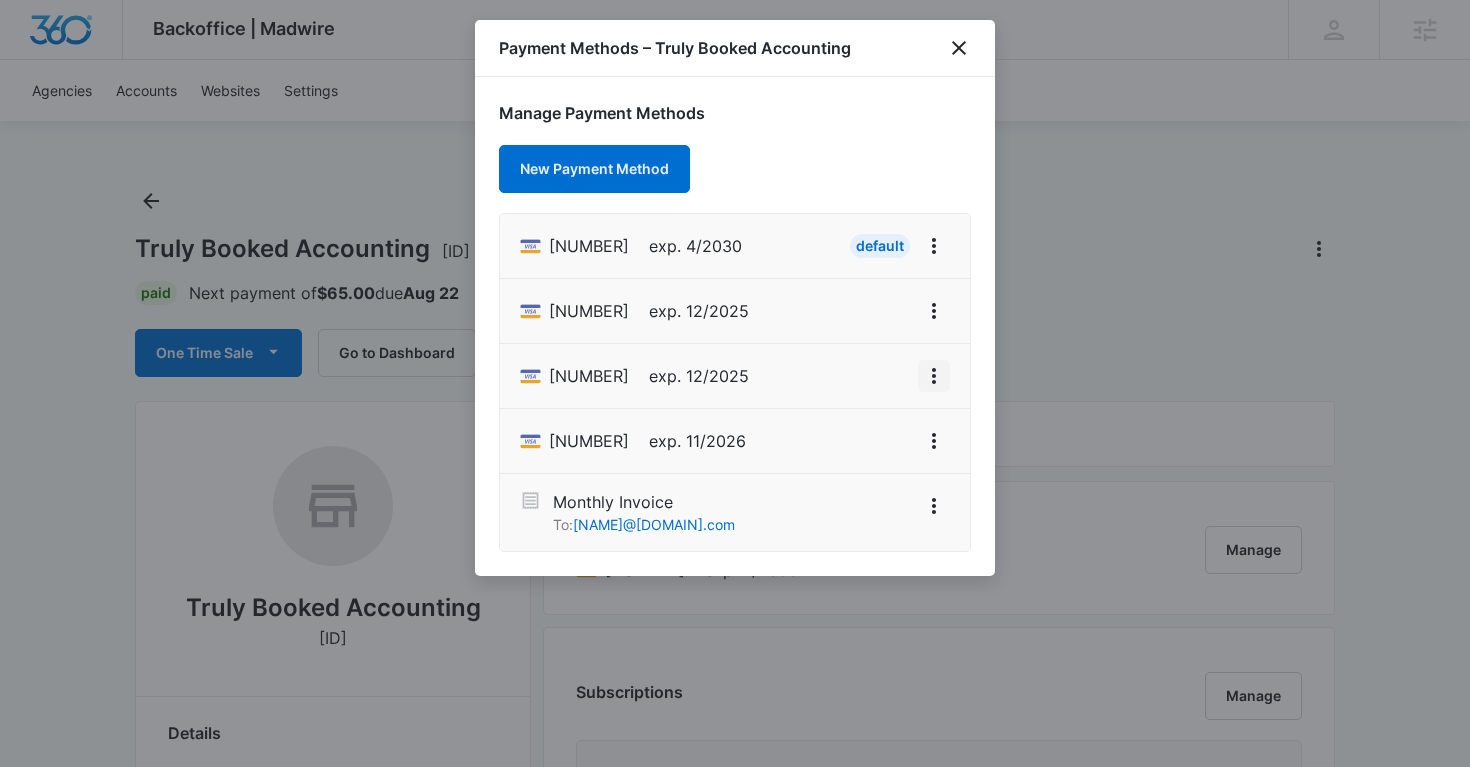 click 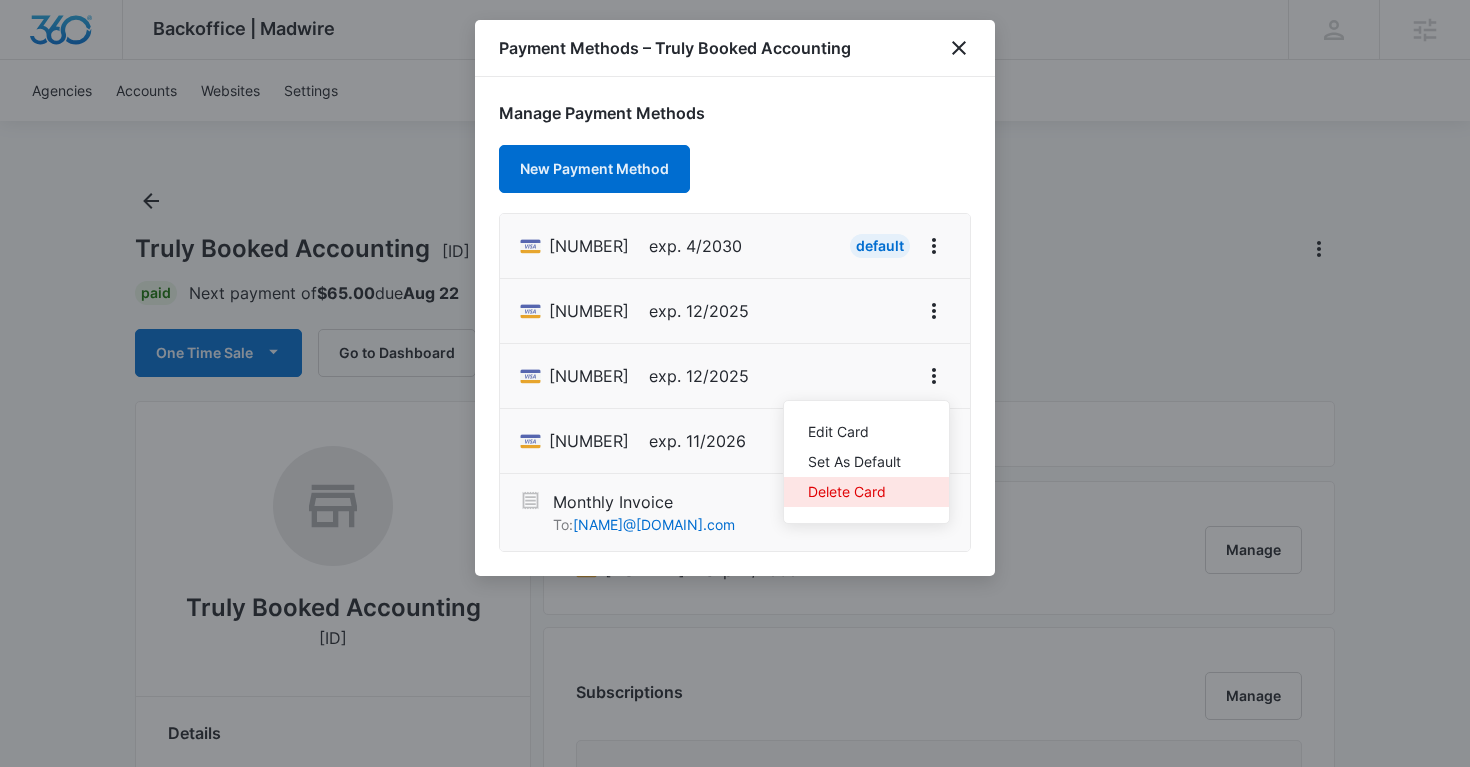 click on "Delete Card" at bounding box center (854, 492) 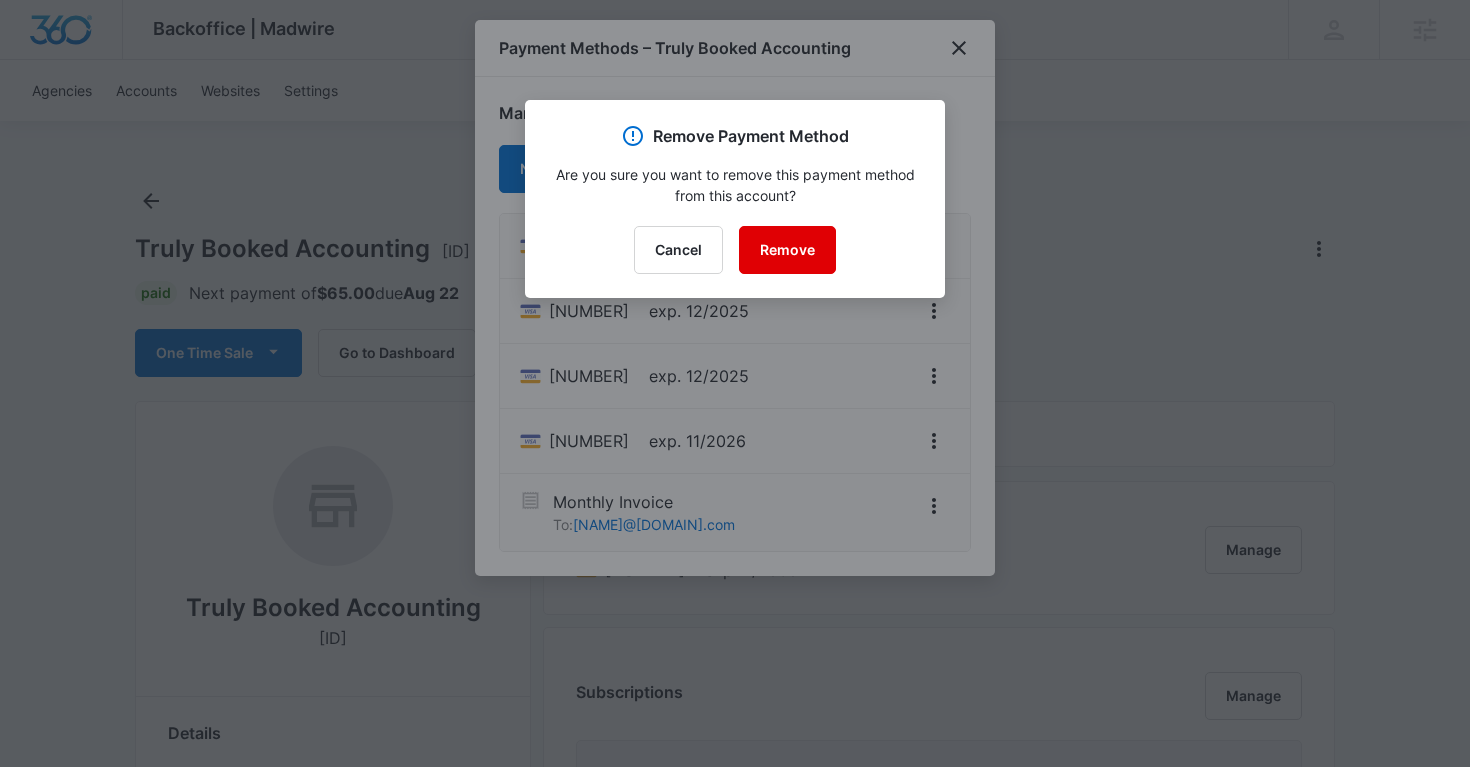 click on "Remove" at bounding box center (787, 250) 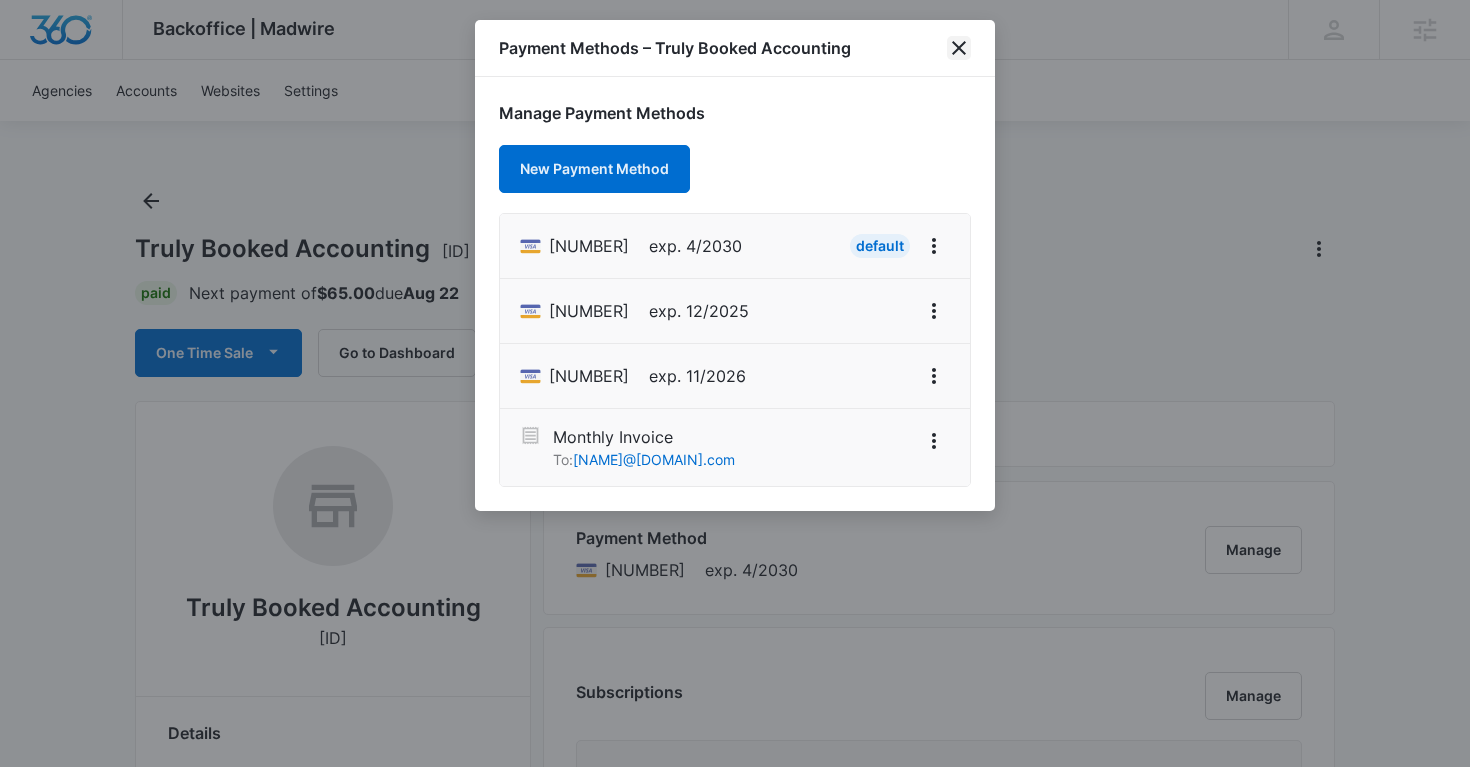 click 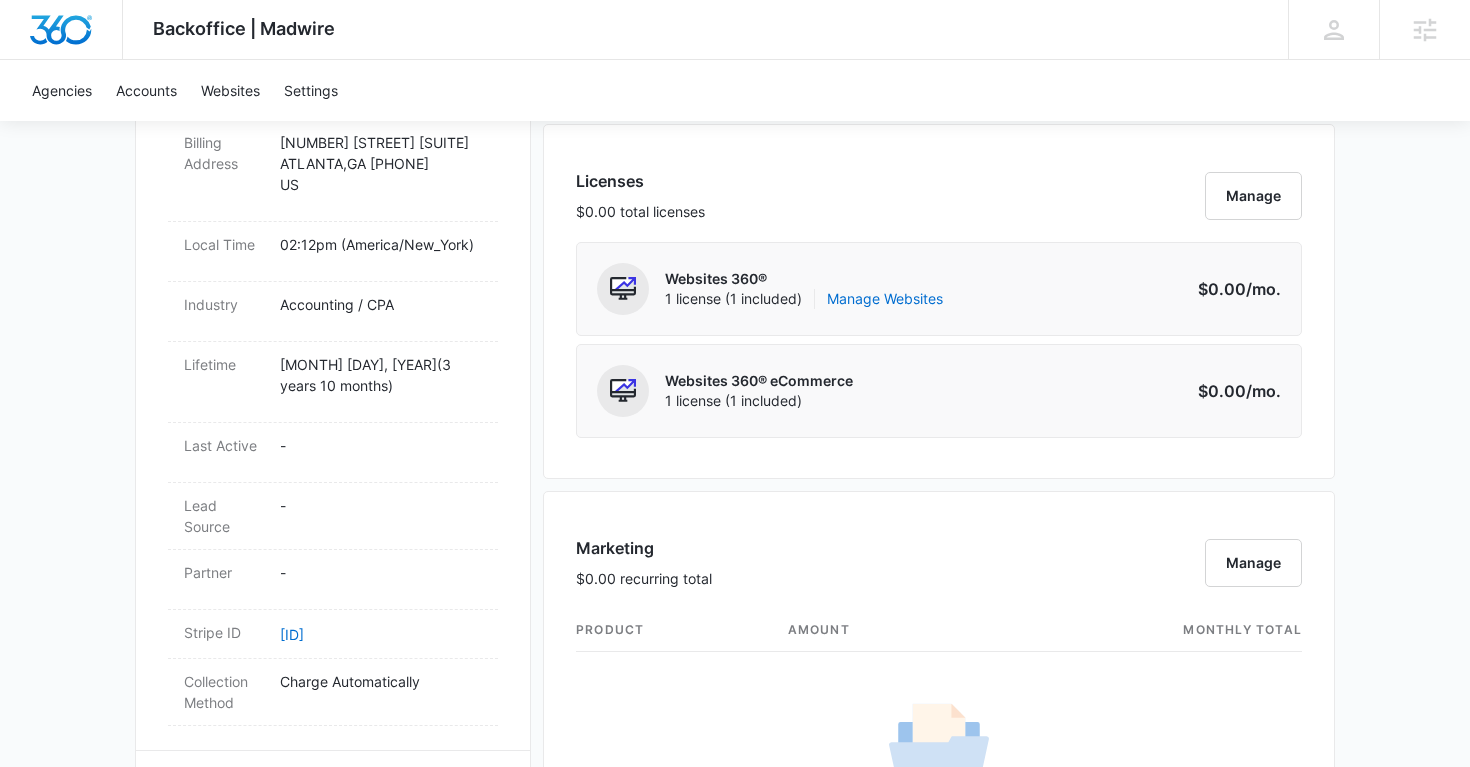 scroll, scrollTop: 753, scrollLeft: 0, axis: vertical 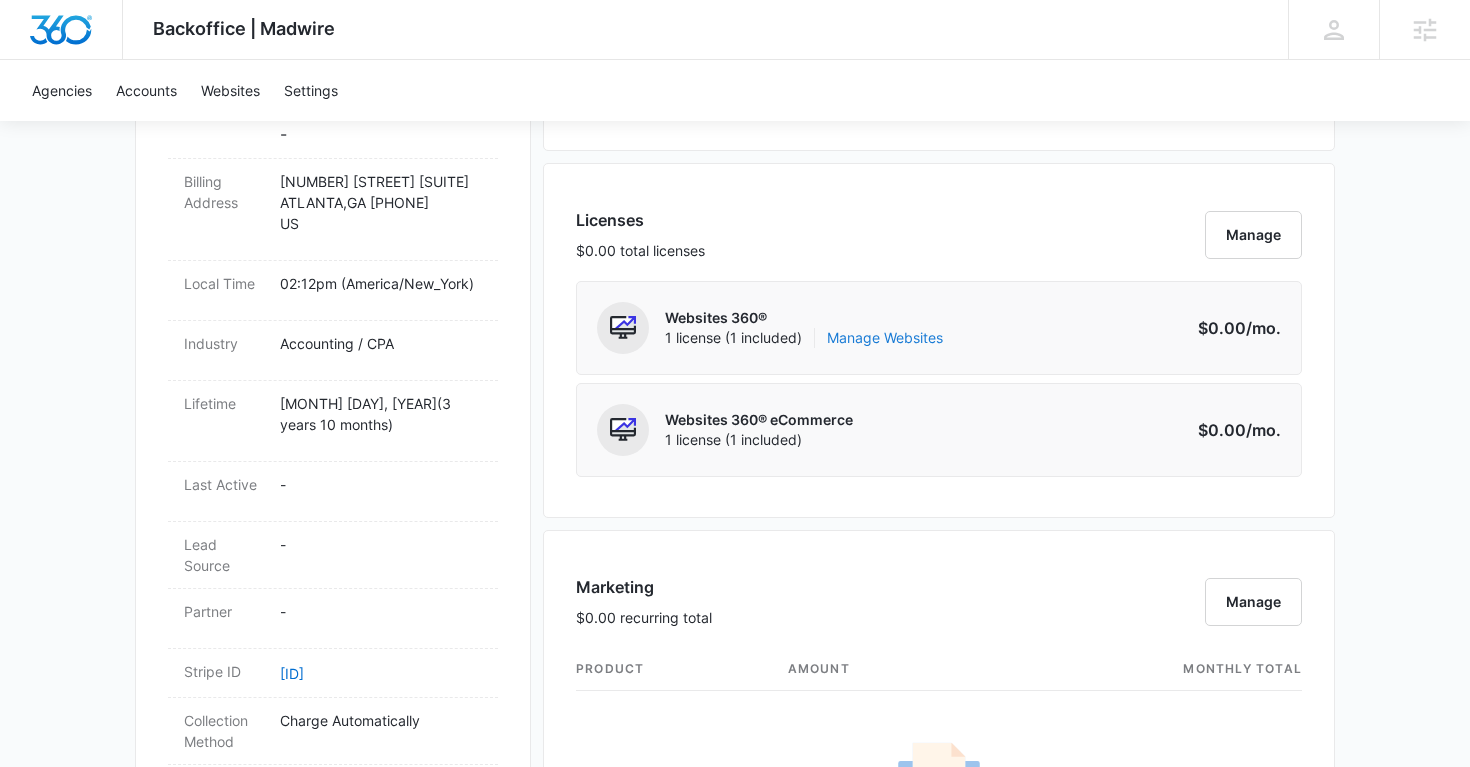 click on "Manage Websites" at bounding box center (885, 338) 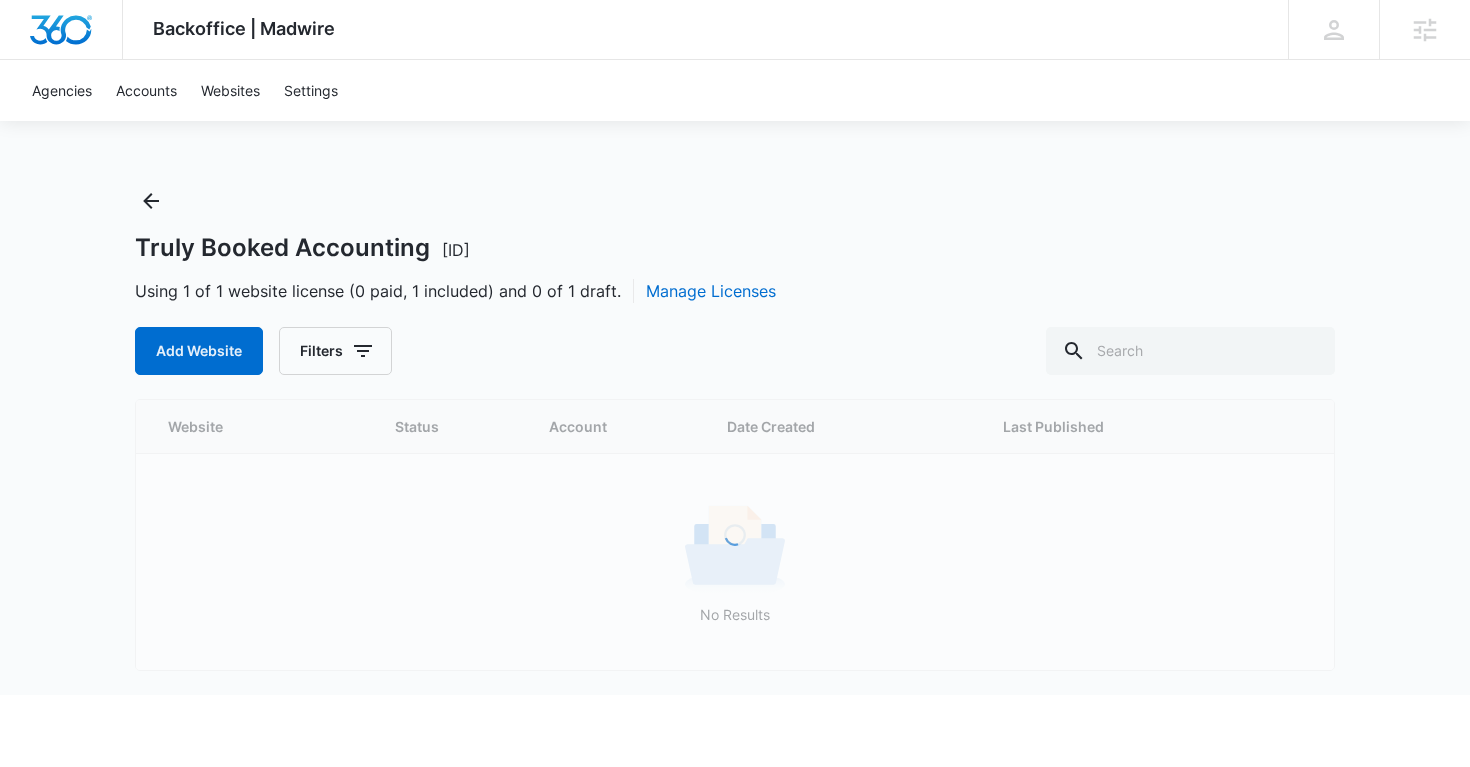 scroll, scrollTop: 0, scrollLeft: 0, axis: both 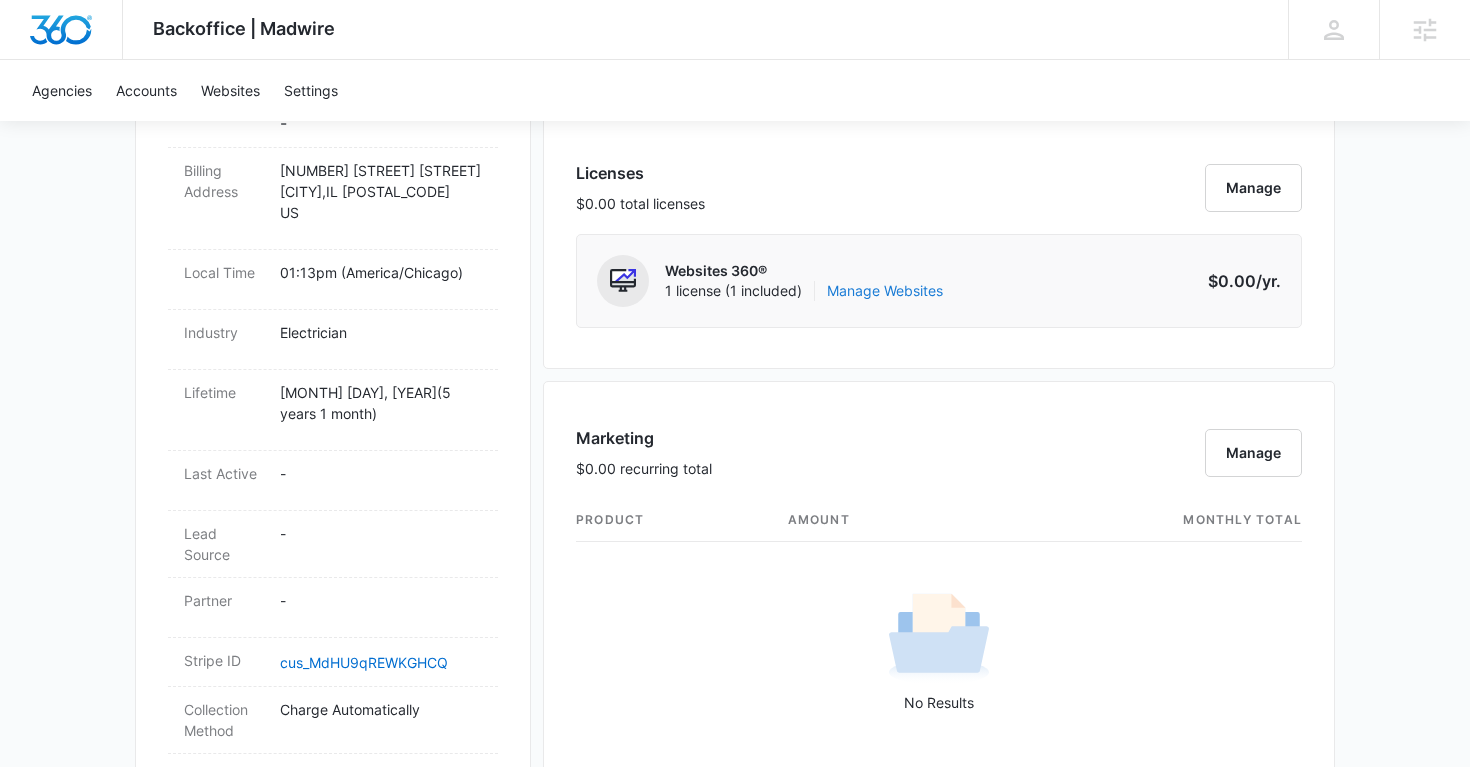 click on "Manage Websites" at bounding box center (885, 291) 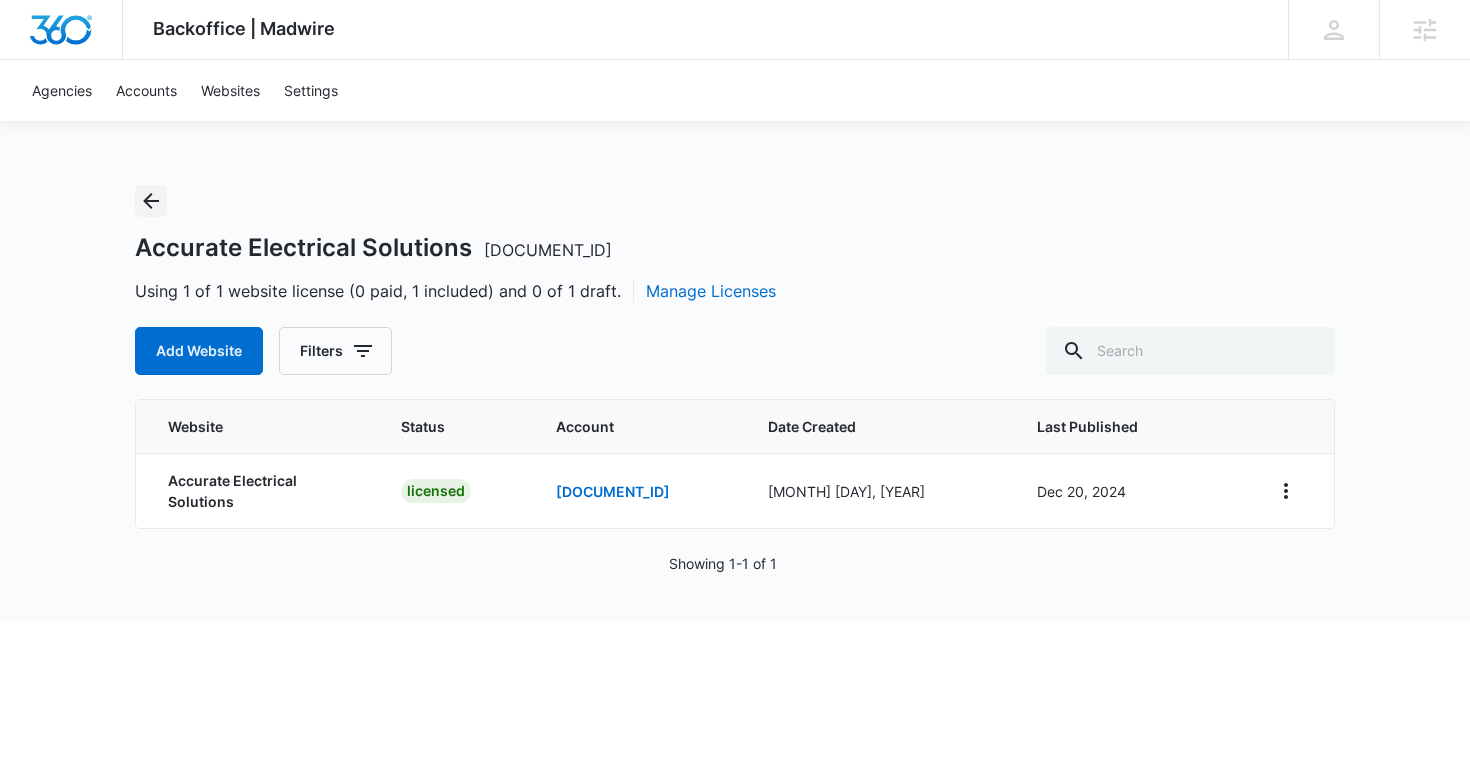 click 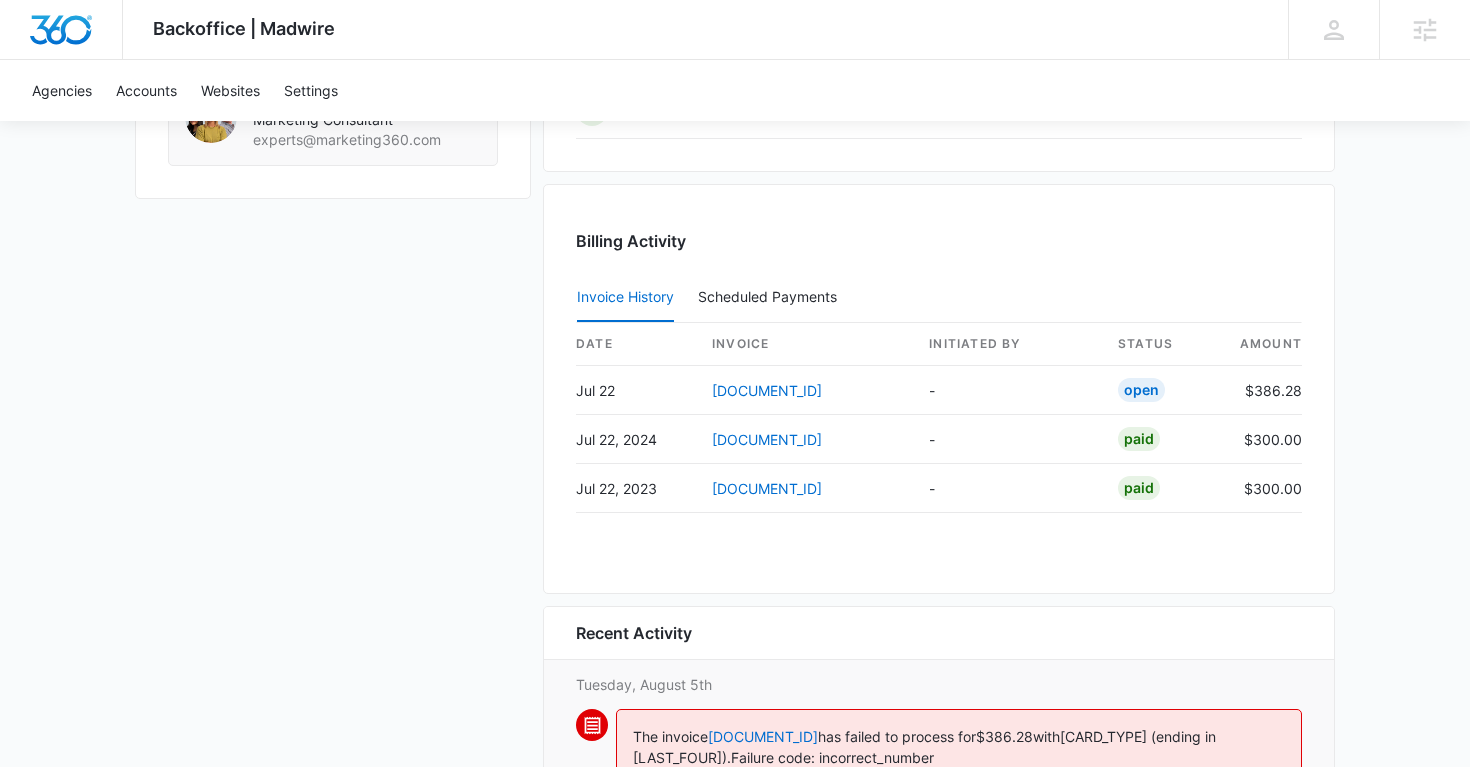 scroll, scrollTop: 1862, scrollLeft: 0, axis: vertical 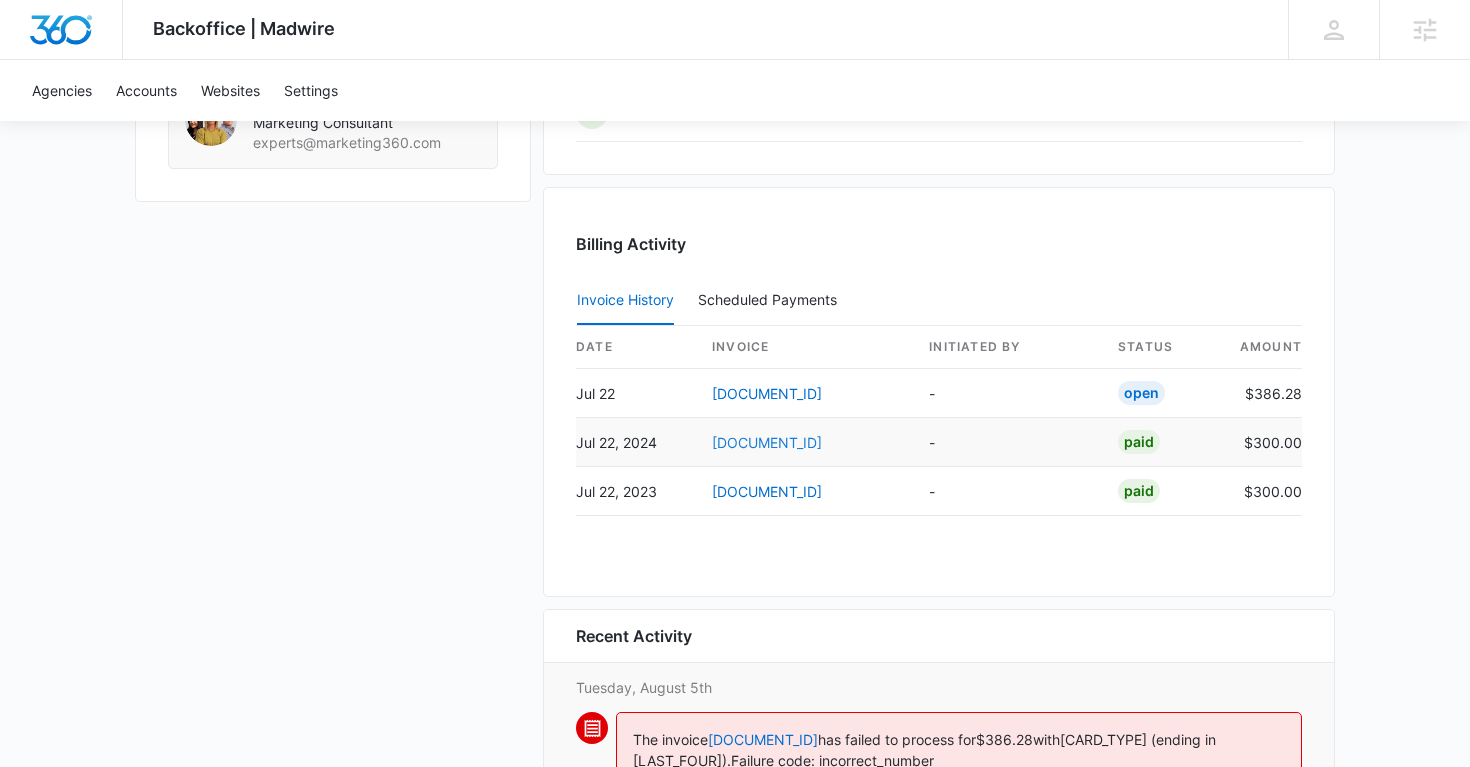 click on "29E92F4C-0002" at bounding box center [767, 442] 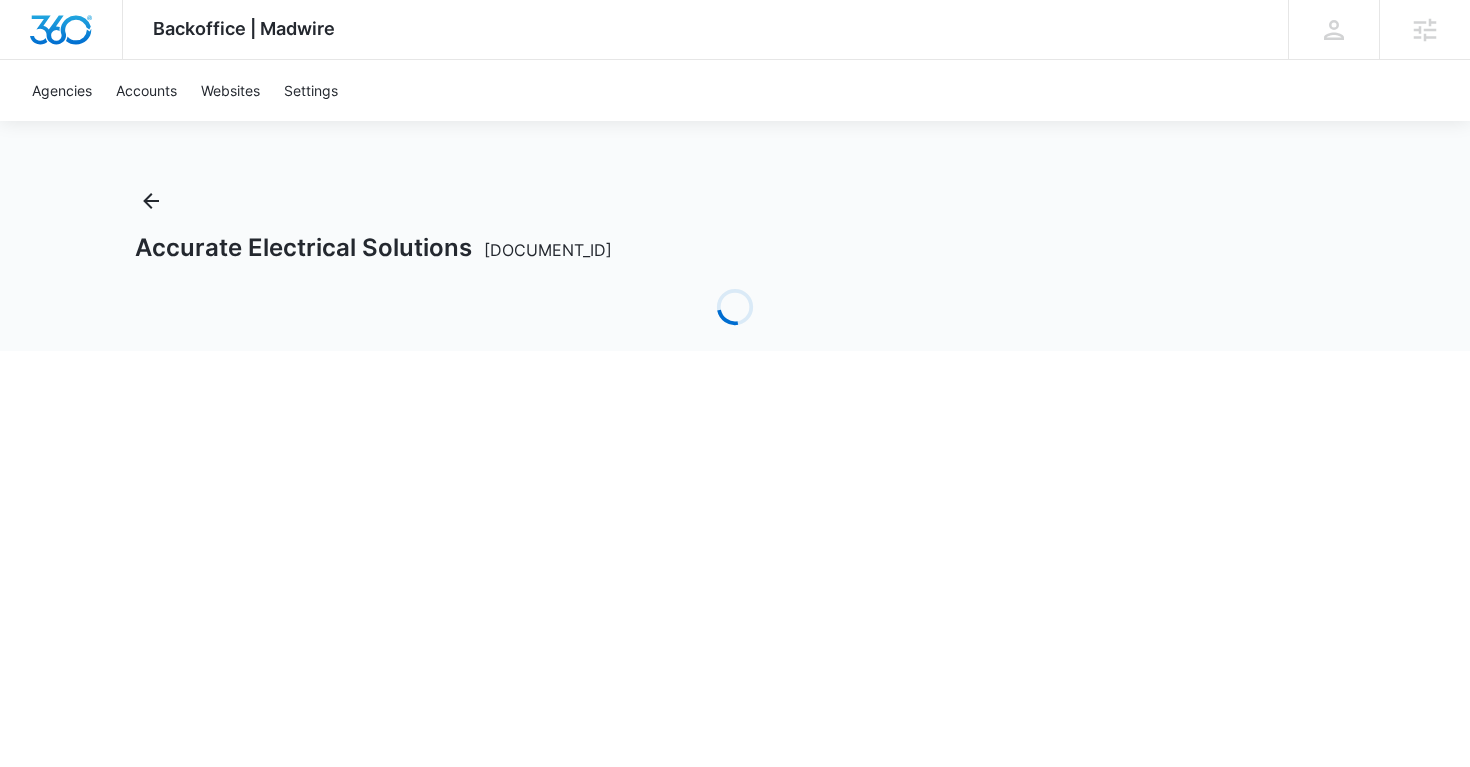 scroll, scrollTop: 0, scrollLeft: 0, axis: both 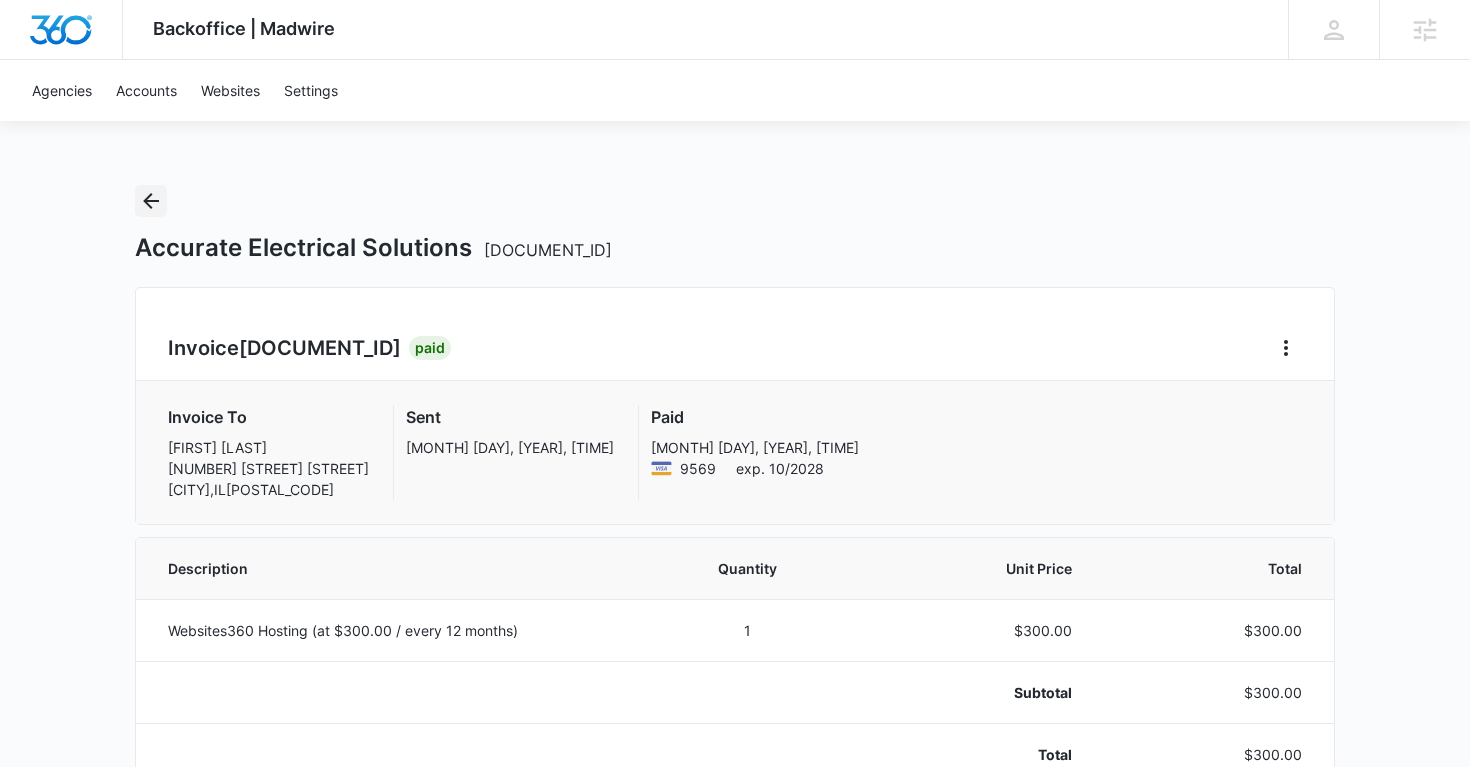 click 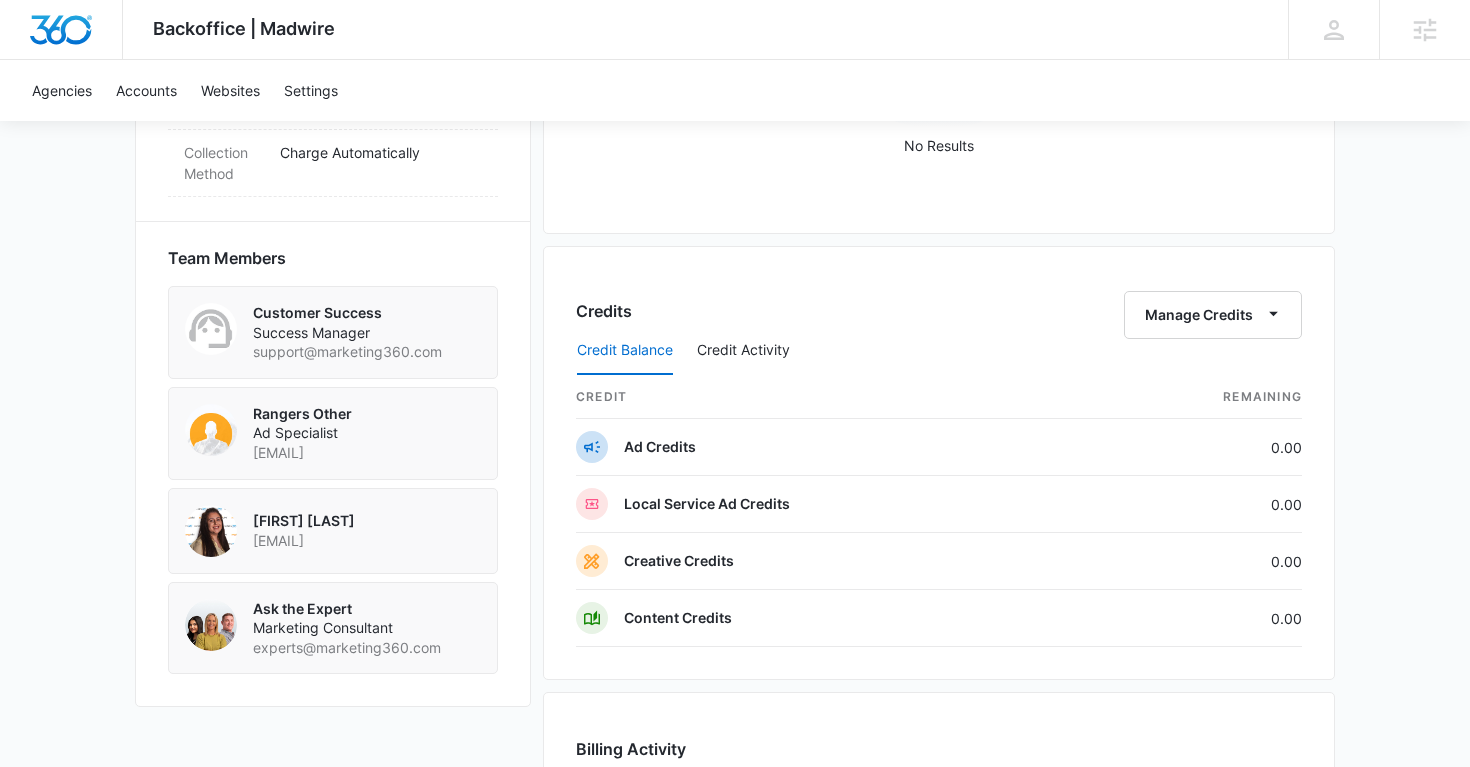 scroll, scrollTop: 1619, scrollLeft: 0, axis: vertical 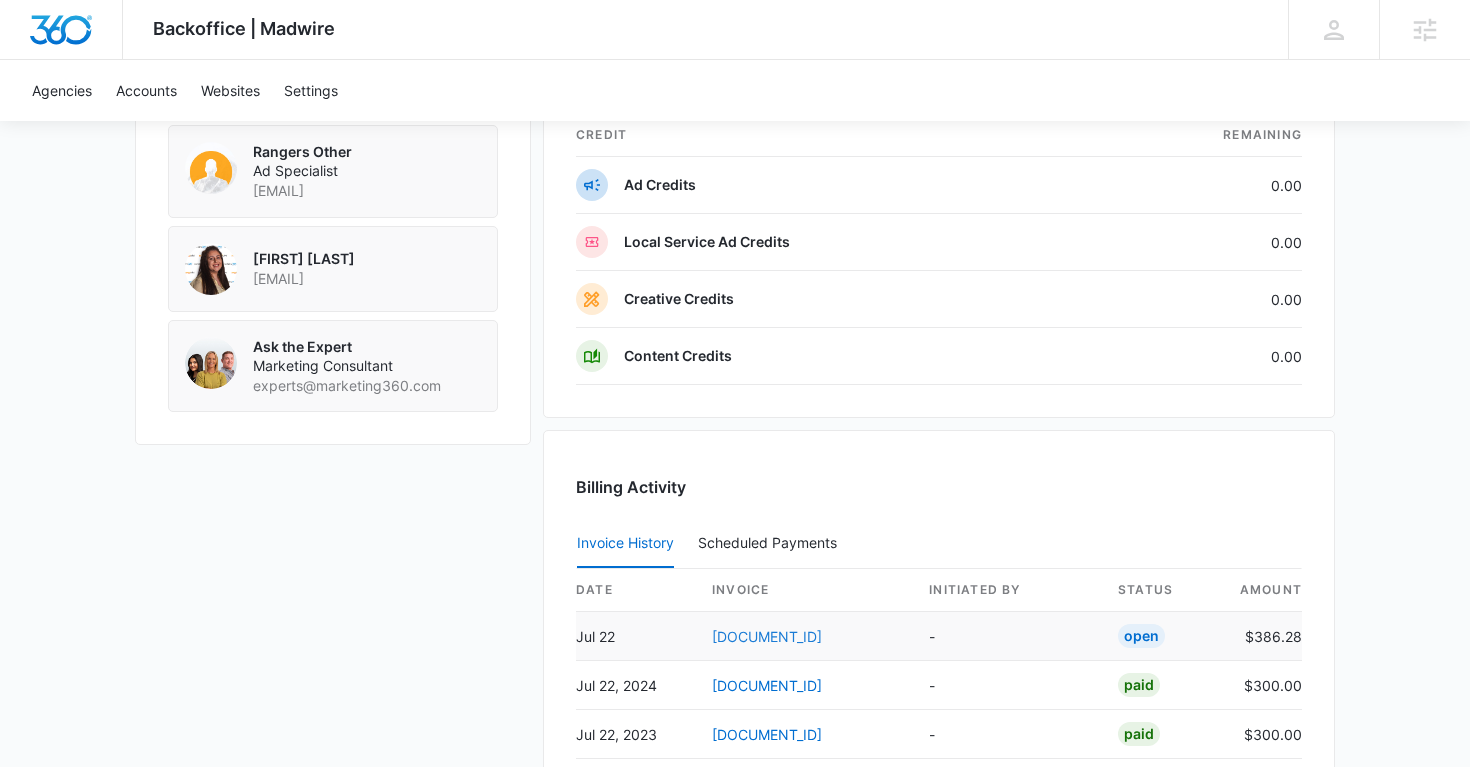 click on "29E92F4C-0003" at bounding box center [767, 636] 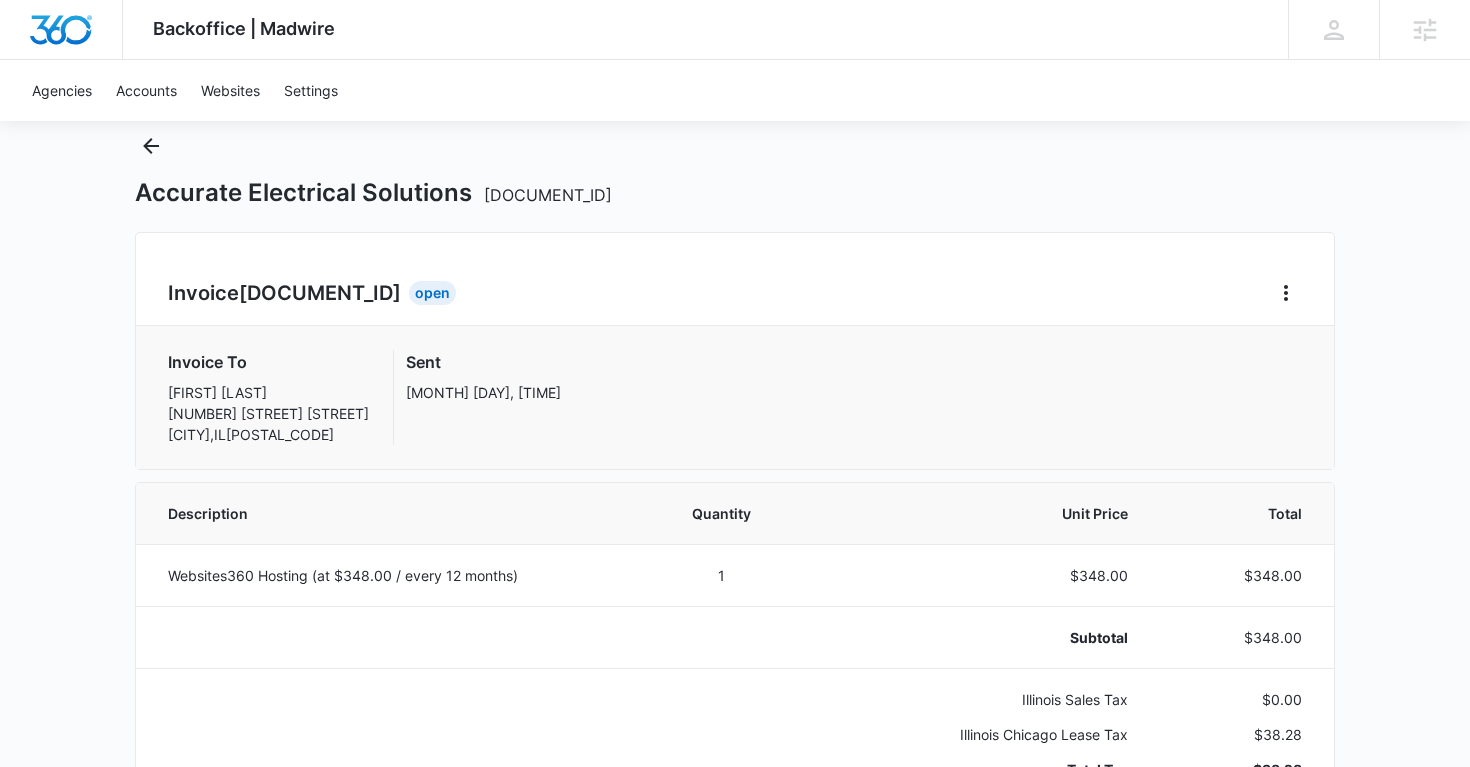 scroll, scrollTop: 43, scrollLeft: 0, axis: vertical 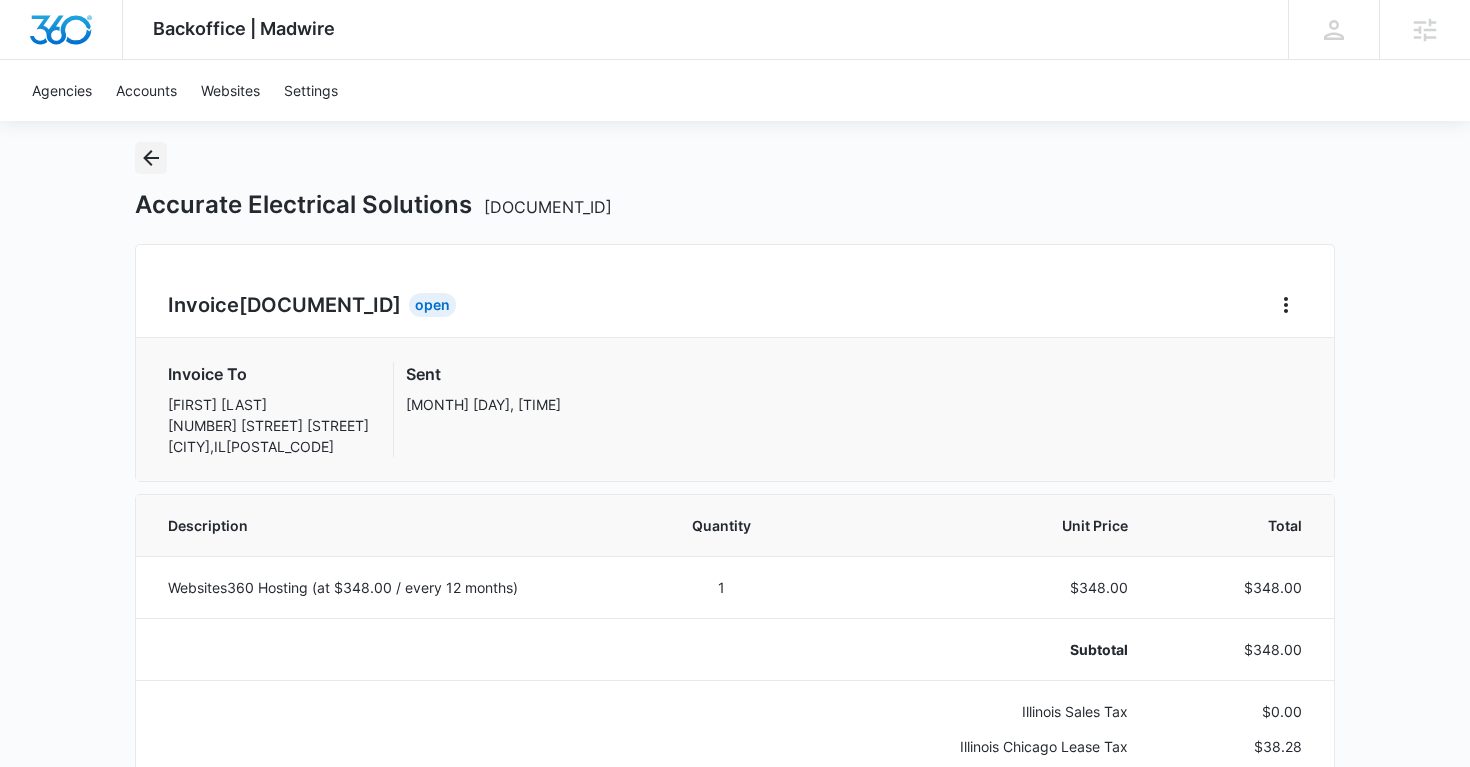 click 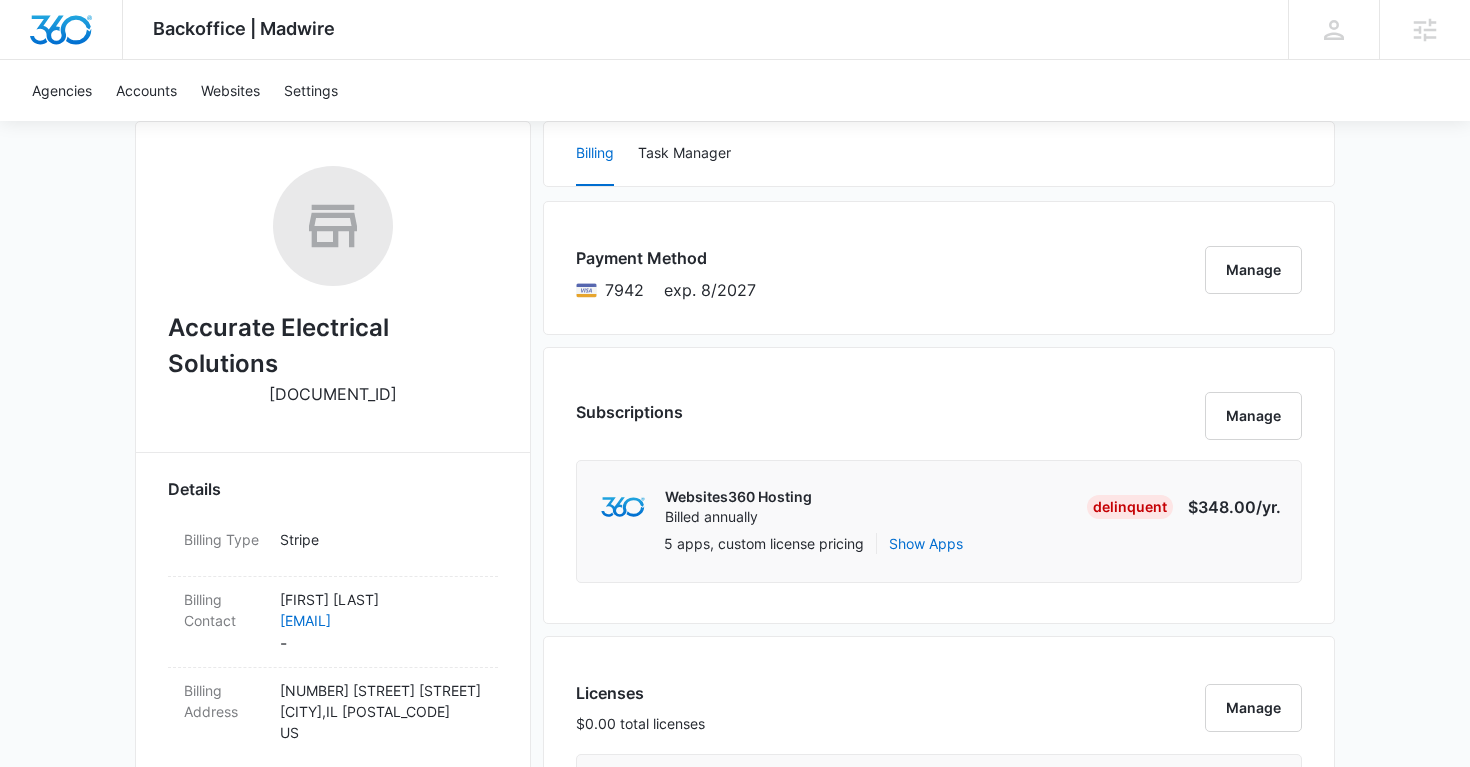 scroll, scrollTop: 281, scrollLeft: 0, axis: vertical 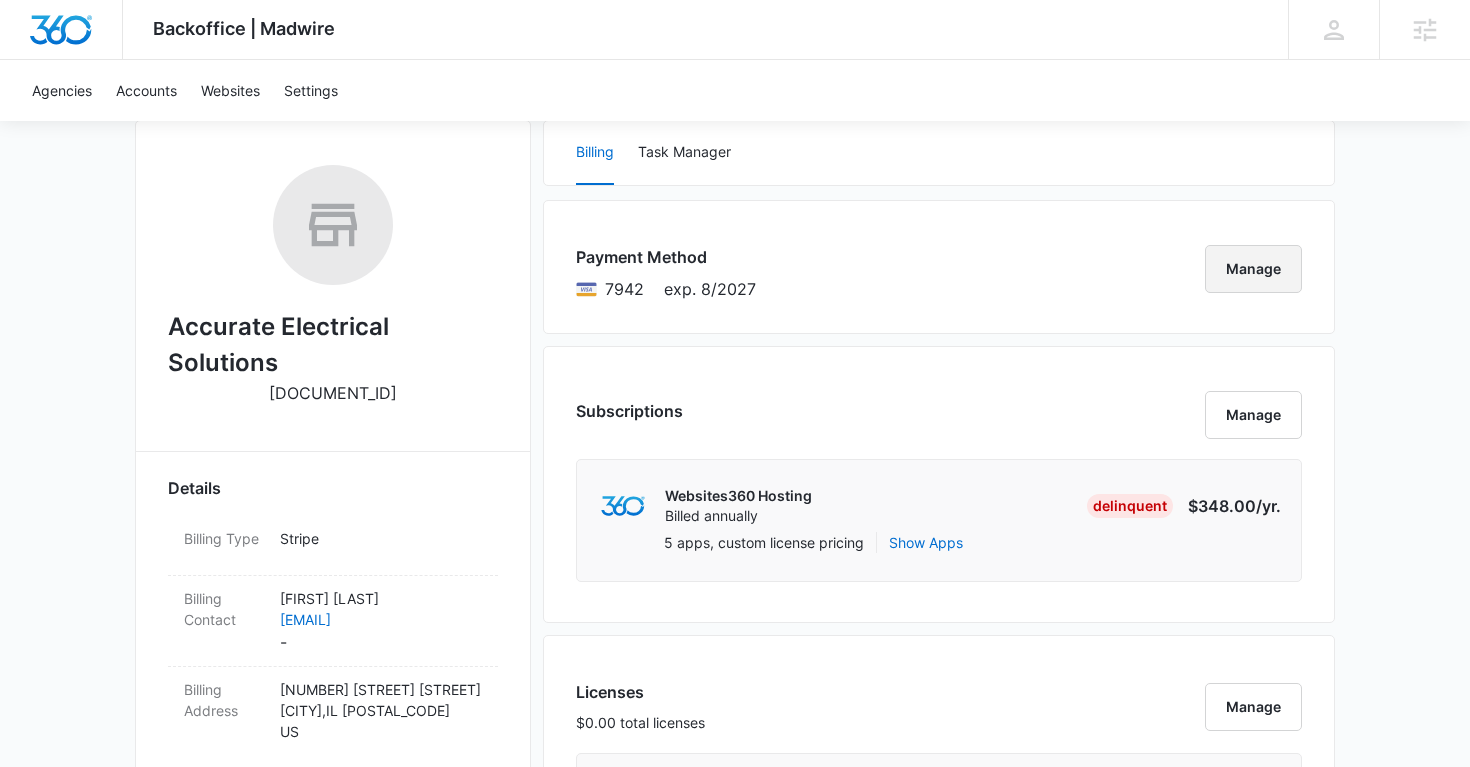 click on "Manage" at bounding box center [1253, 269] 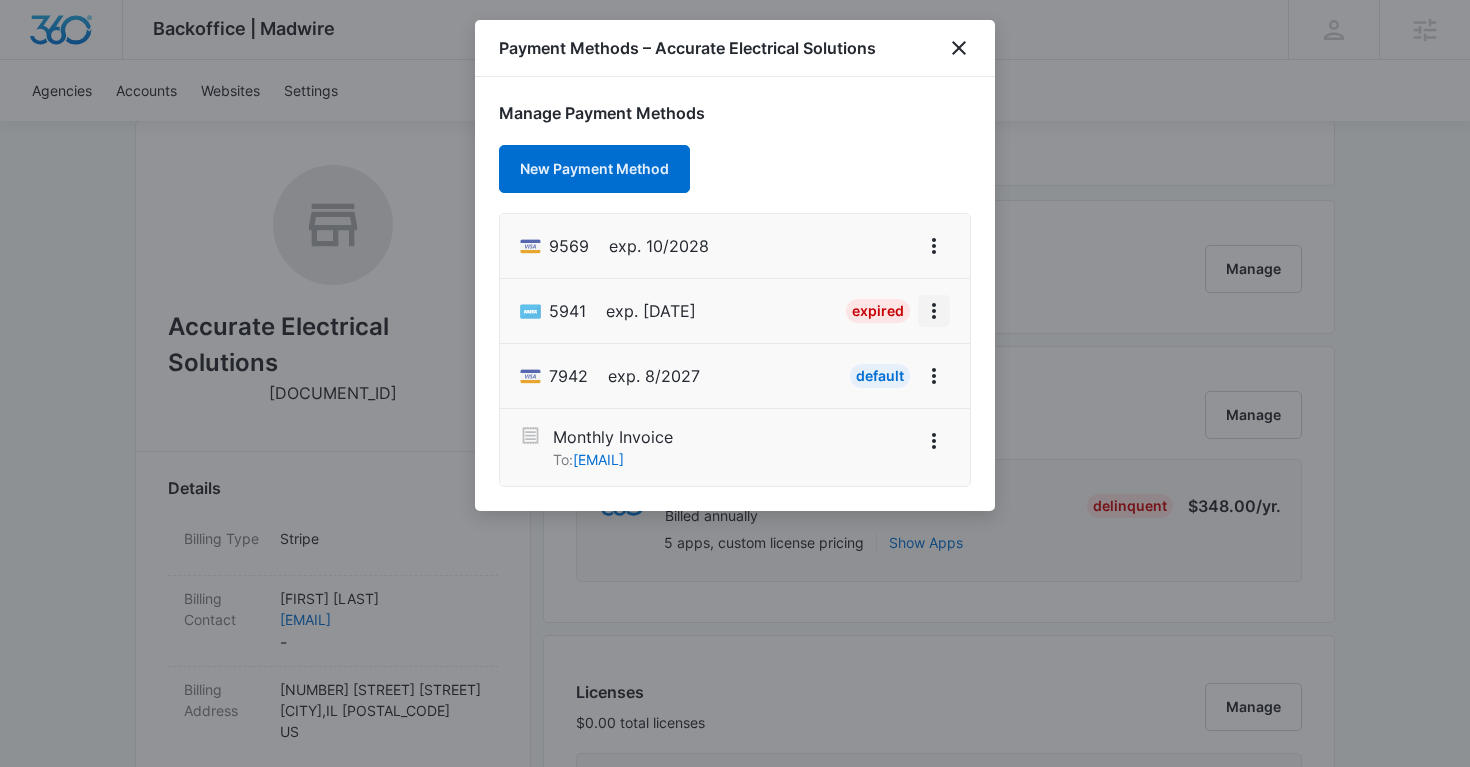 click 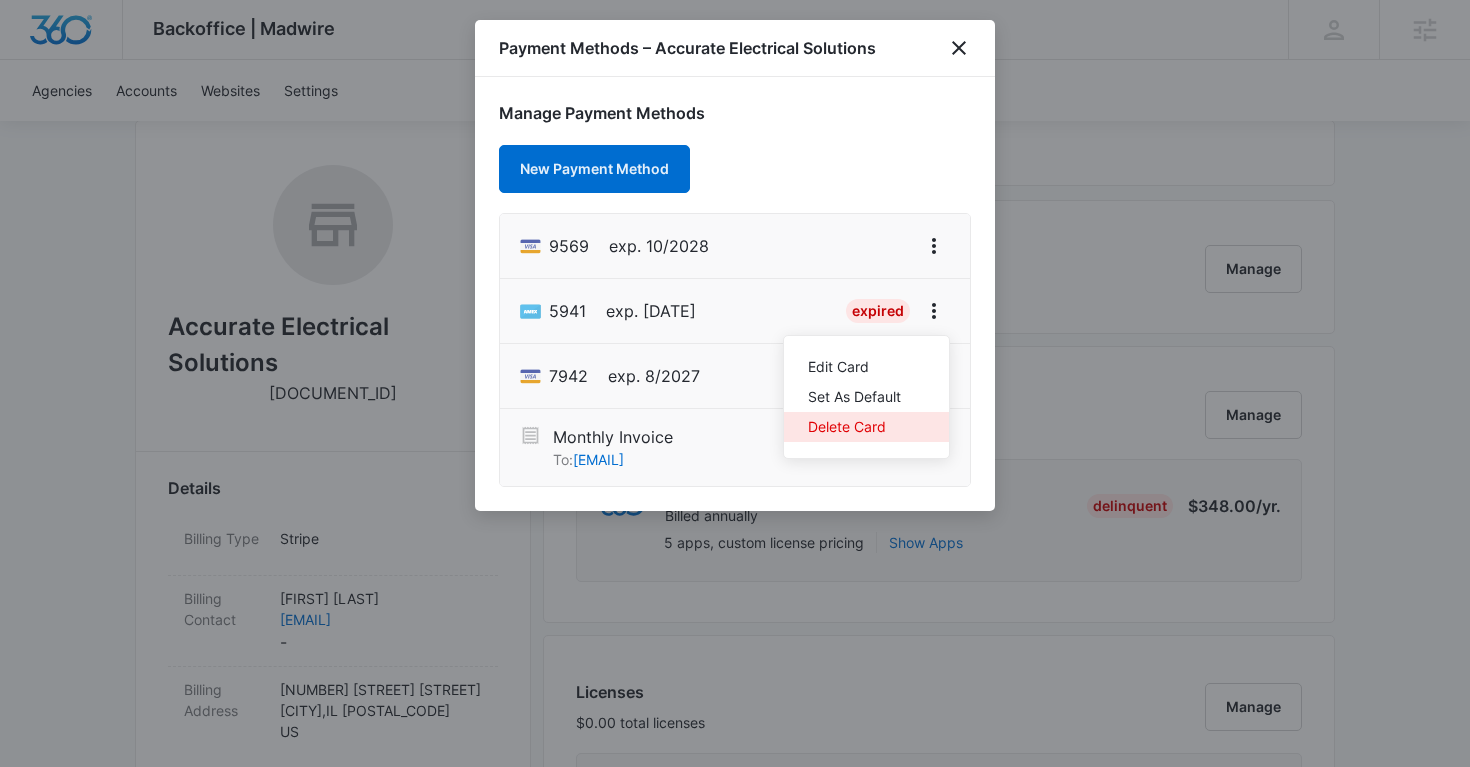 click on "Delete Card" at bounding box center [854, 427] 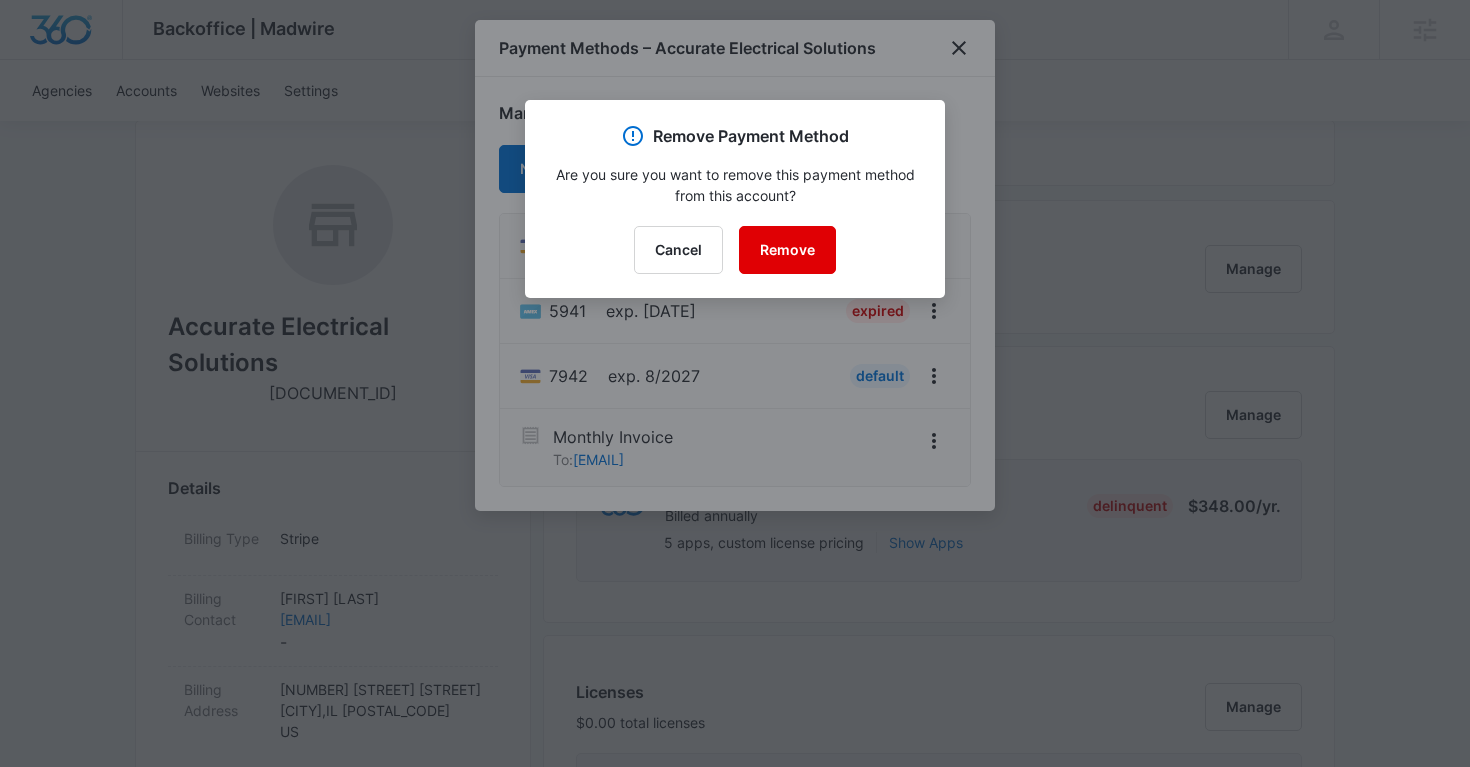 click on "Remove" at bounding box center [787, 250] 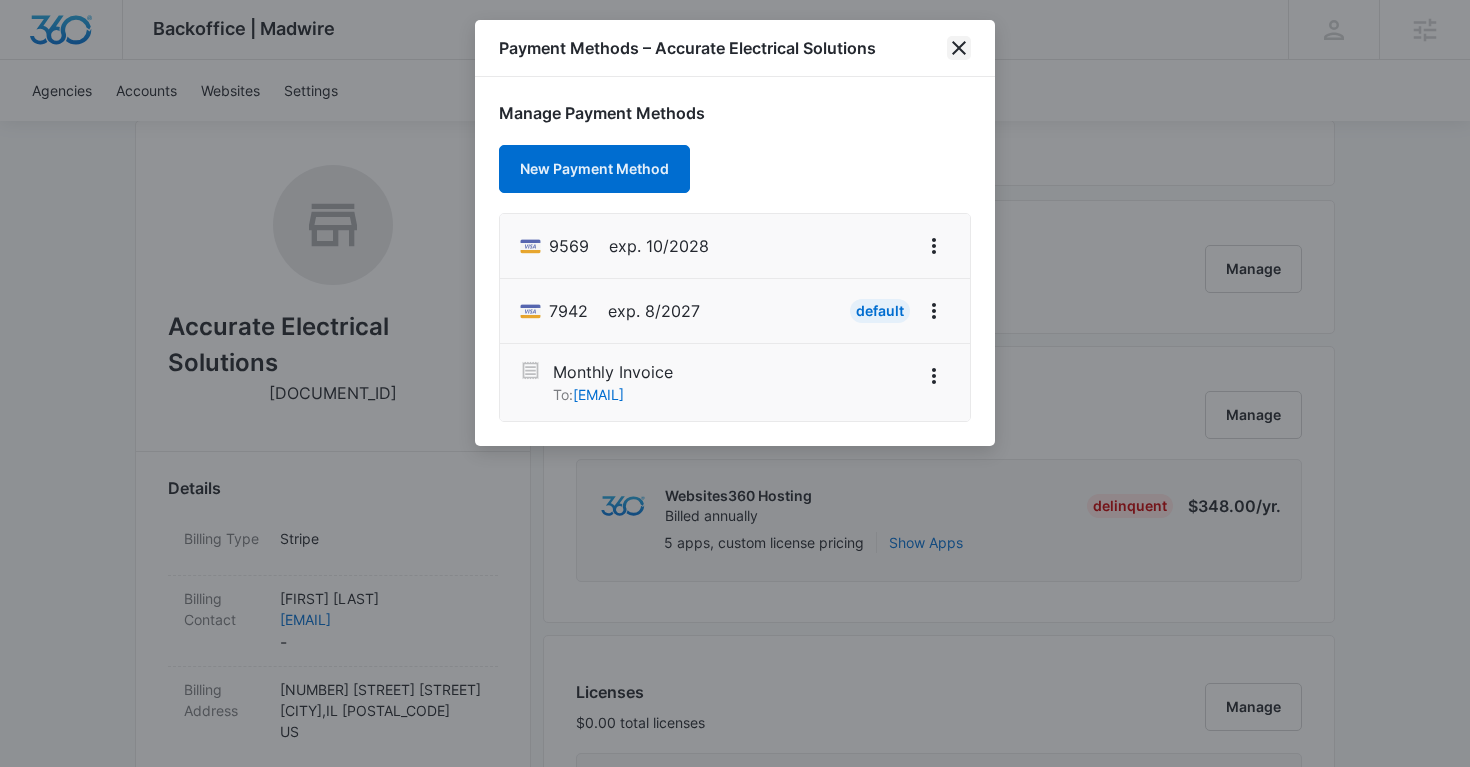 click 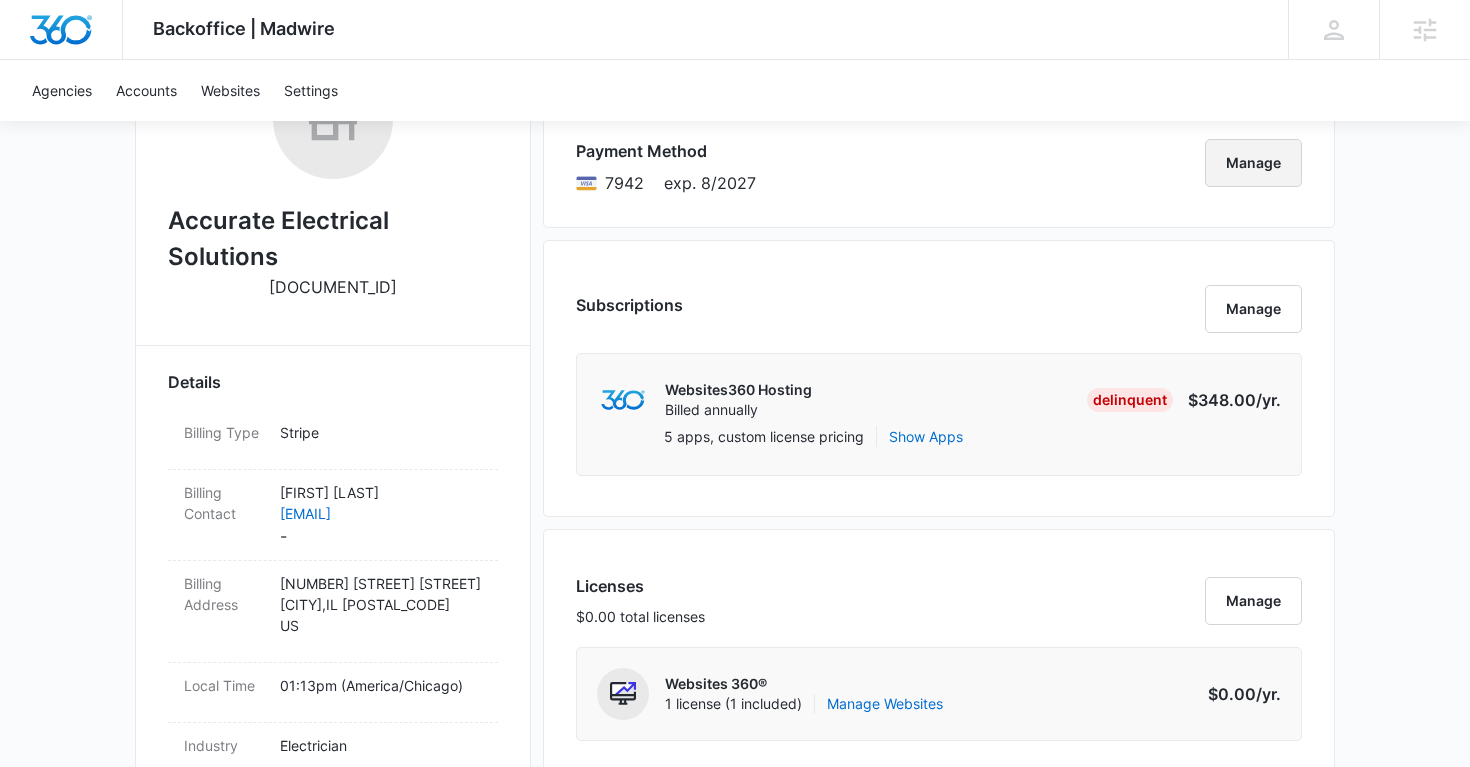 scroll, scrollTop: 400, scrollLeft: 0, axis: vertical 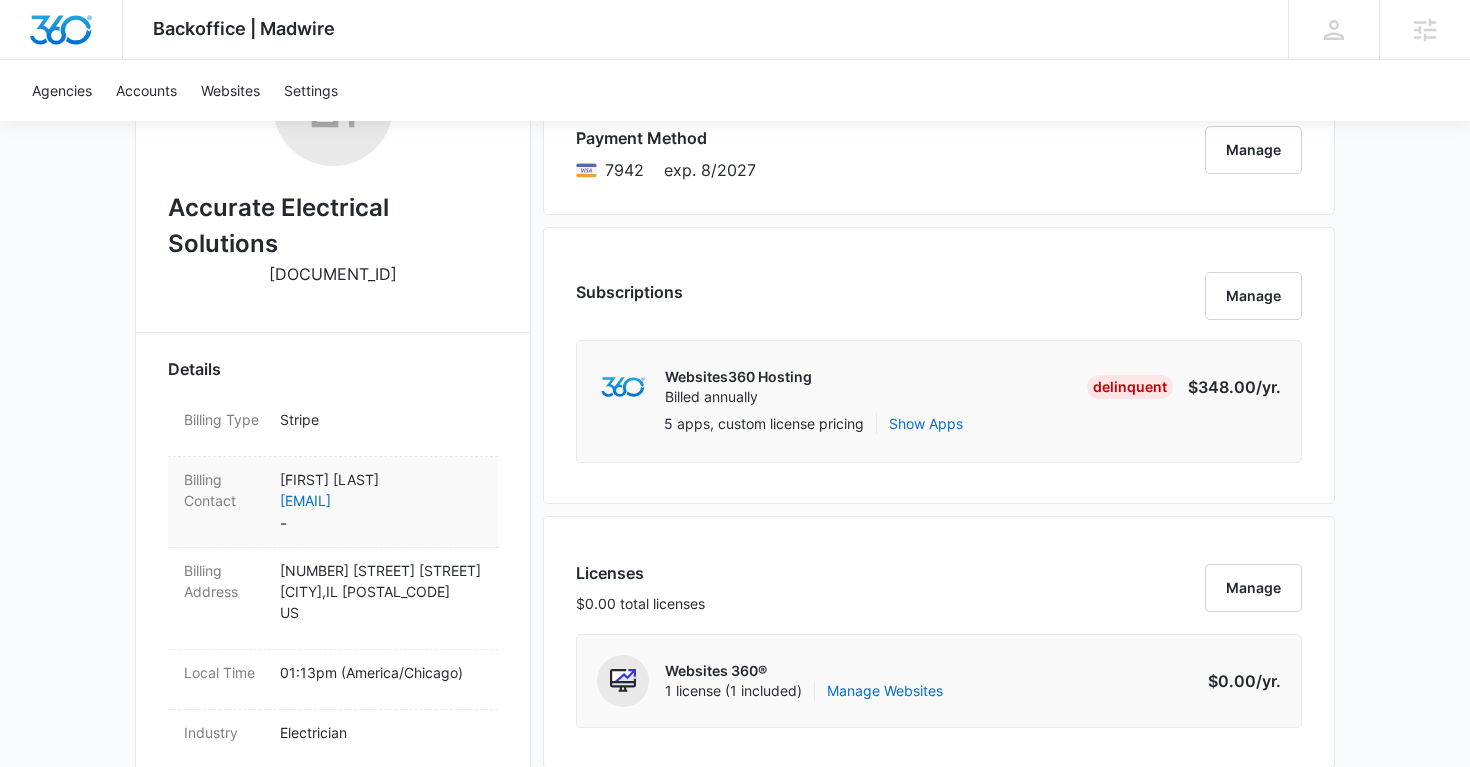 click on "Terrius Winters" at bounding box center (381, 479) 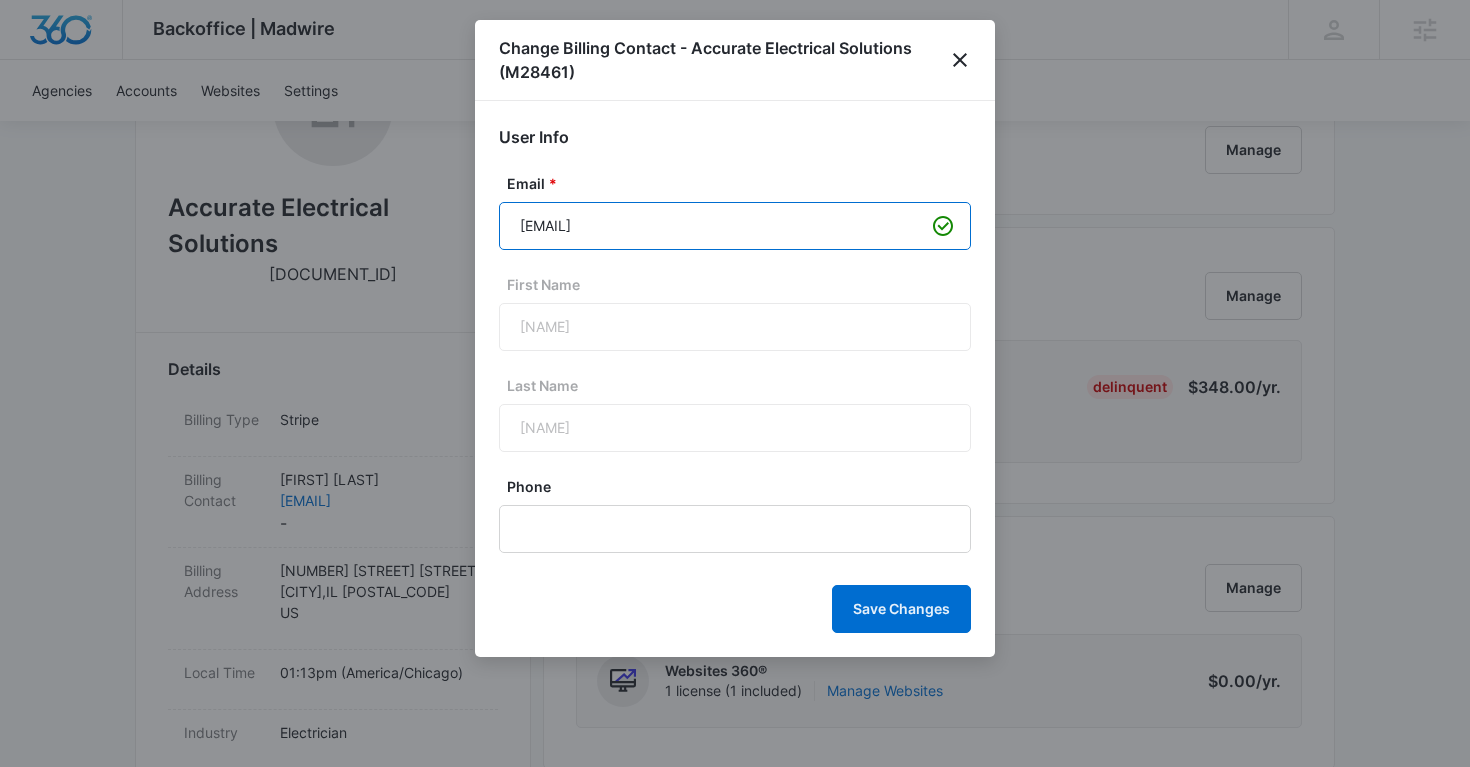 click on "accurateelectric1@gmail.com" at bounding box center [735, 226] 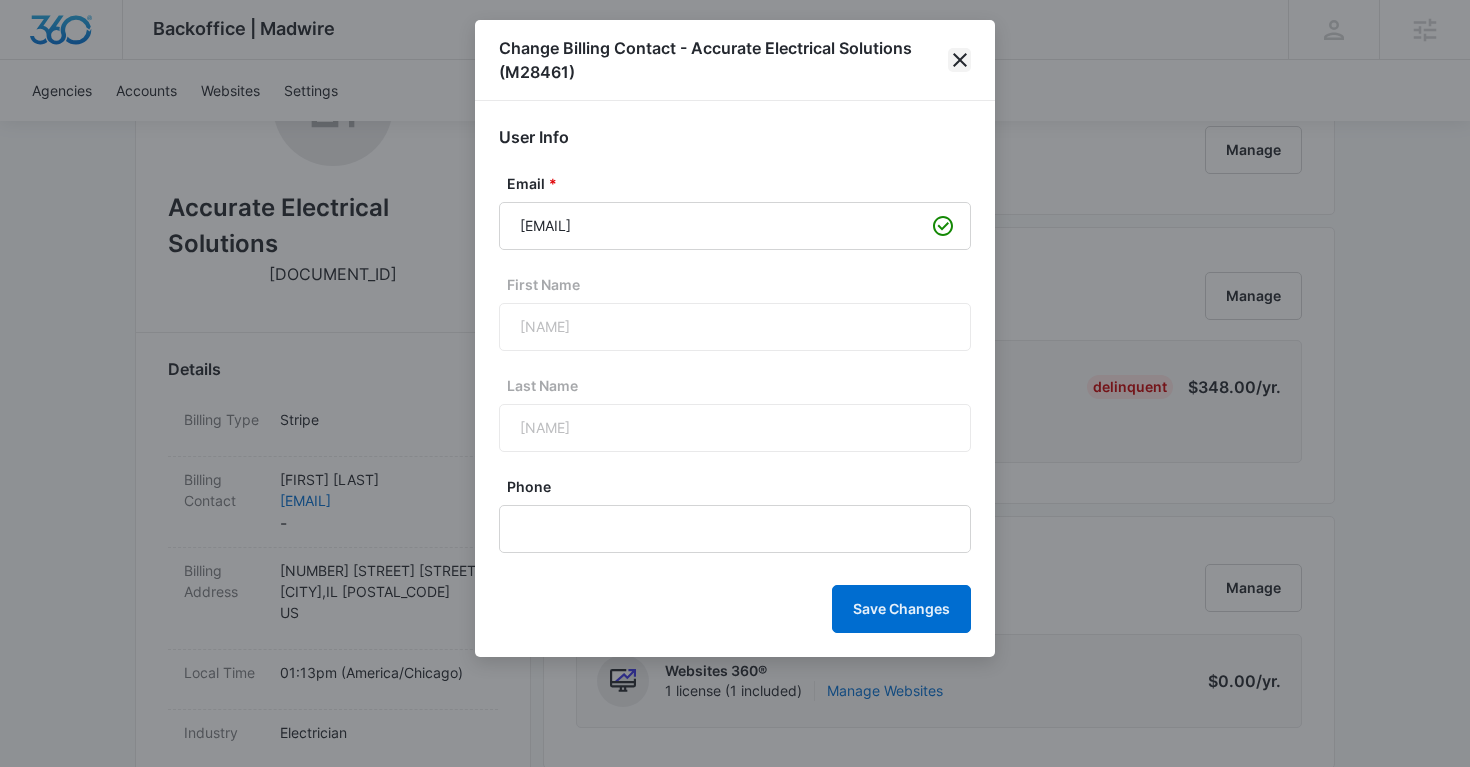 click 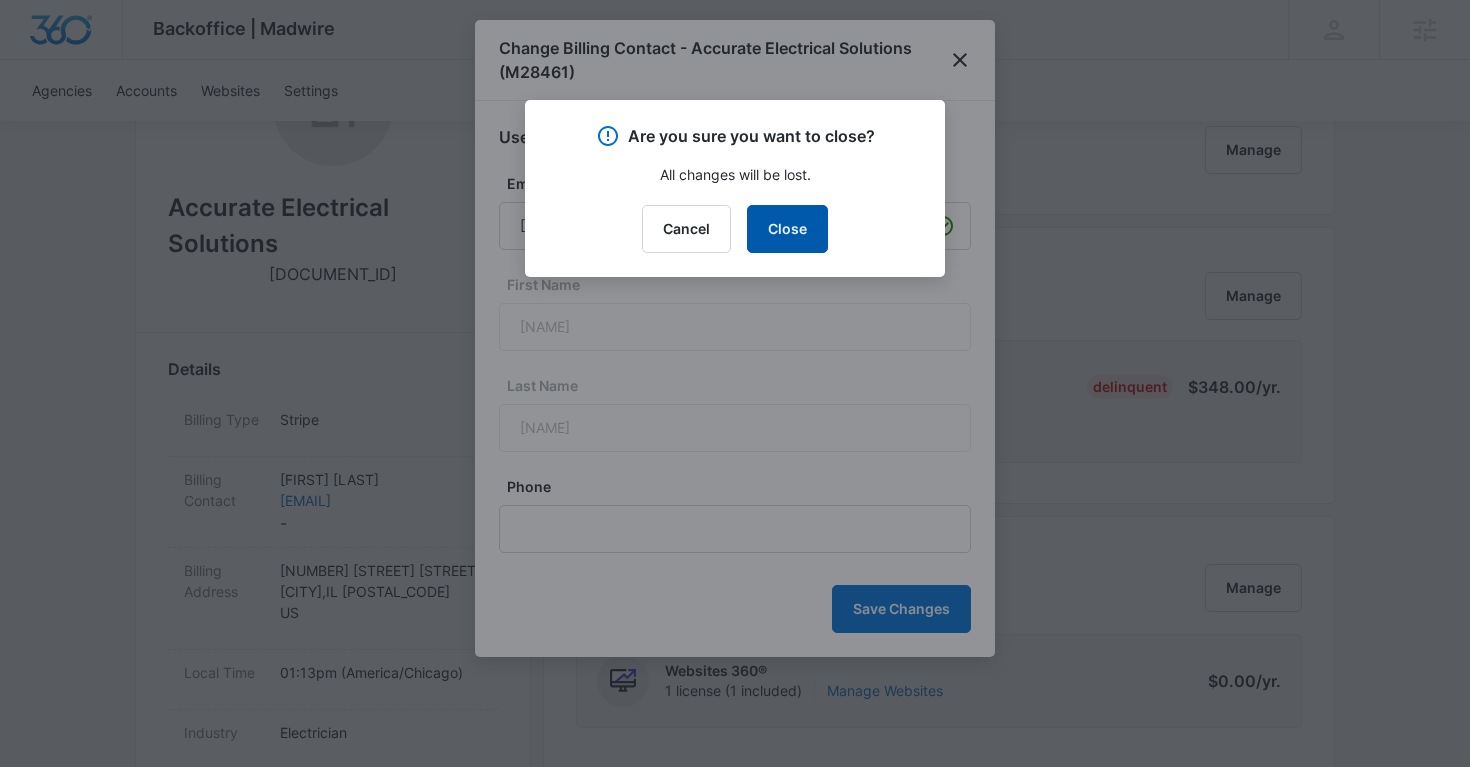 click on "Close" at bounding box center [787, 229] 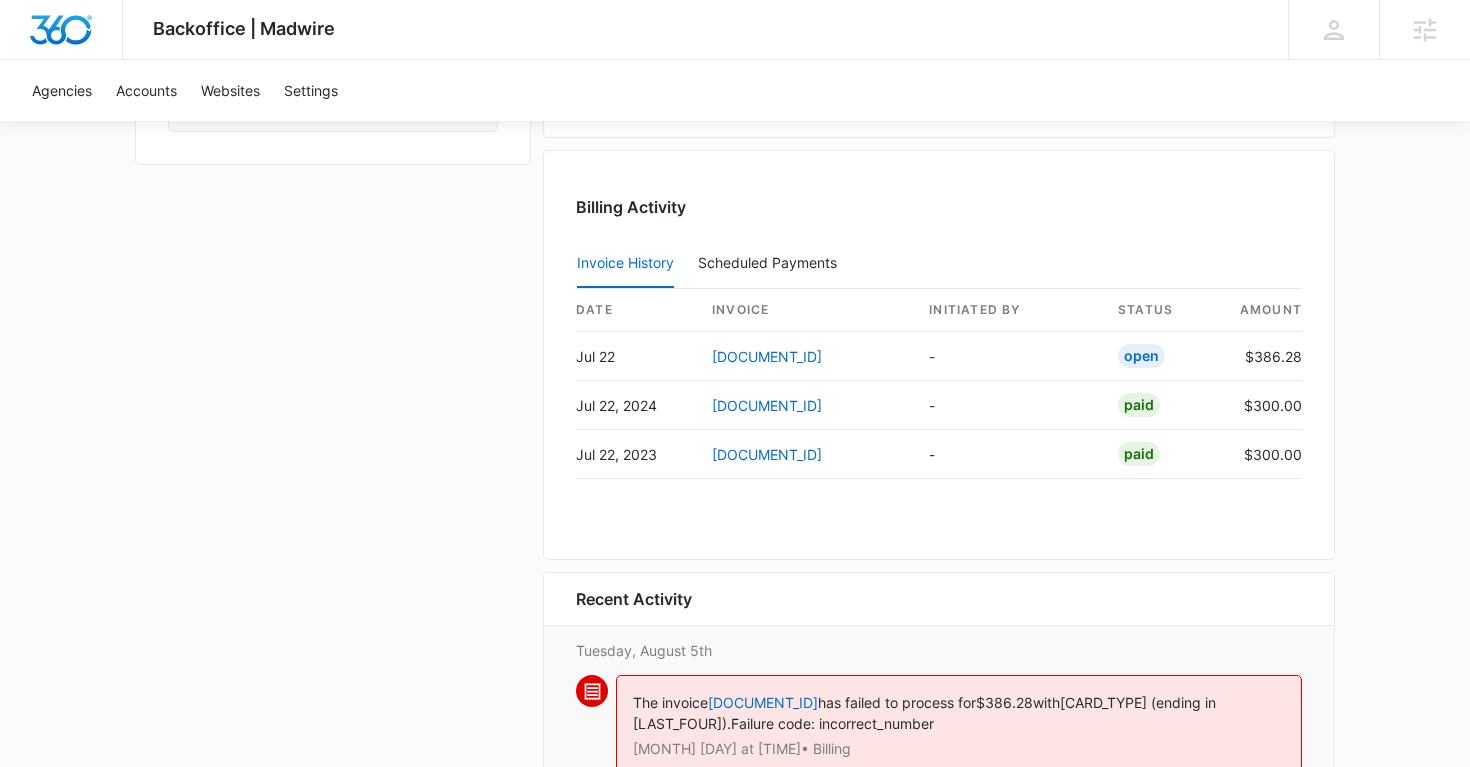 scroll, scrollTop: 2036, scrollLeft: 0, axis: vertical 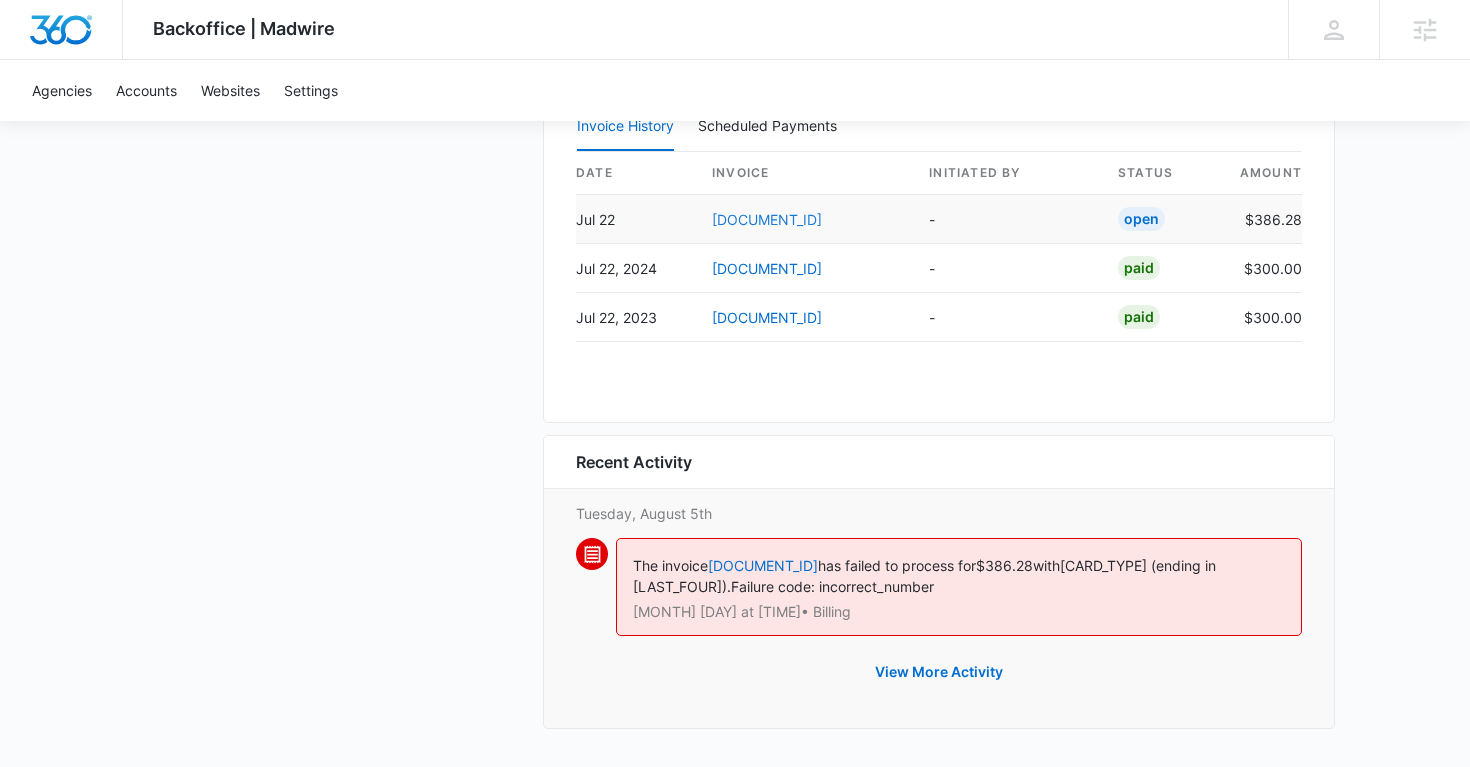 click on "29E92F4C-0003" at bounding box center [767, 219] 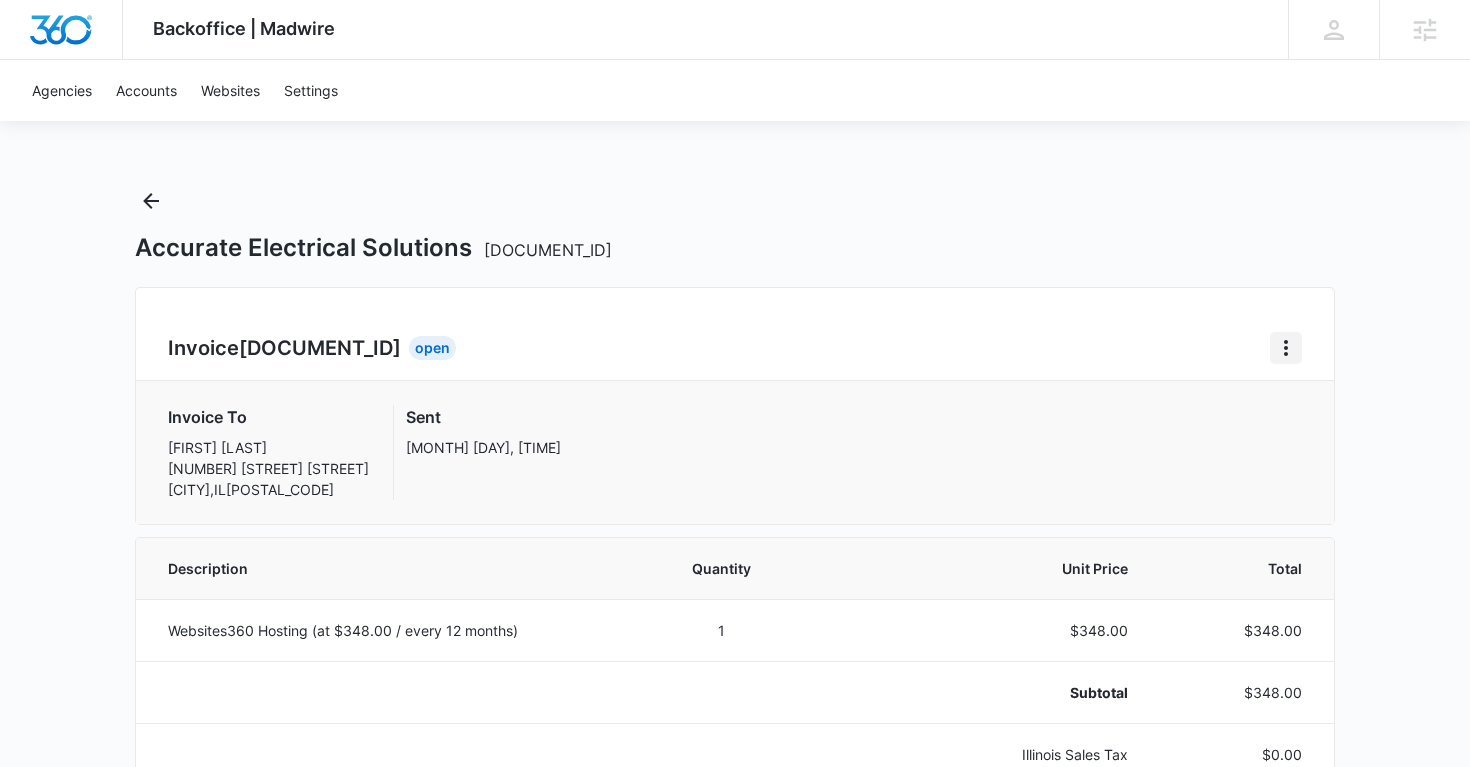 click at bounding box center (1286, 348) 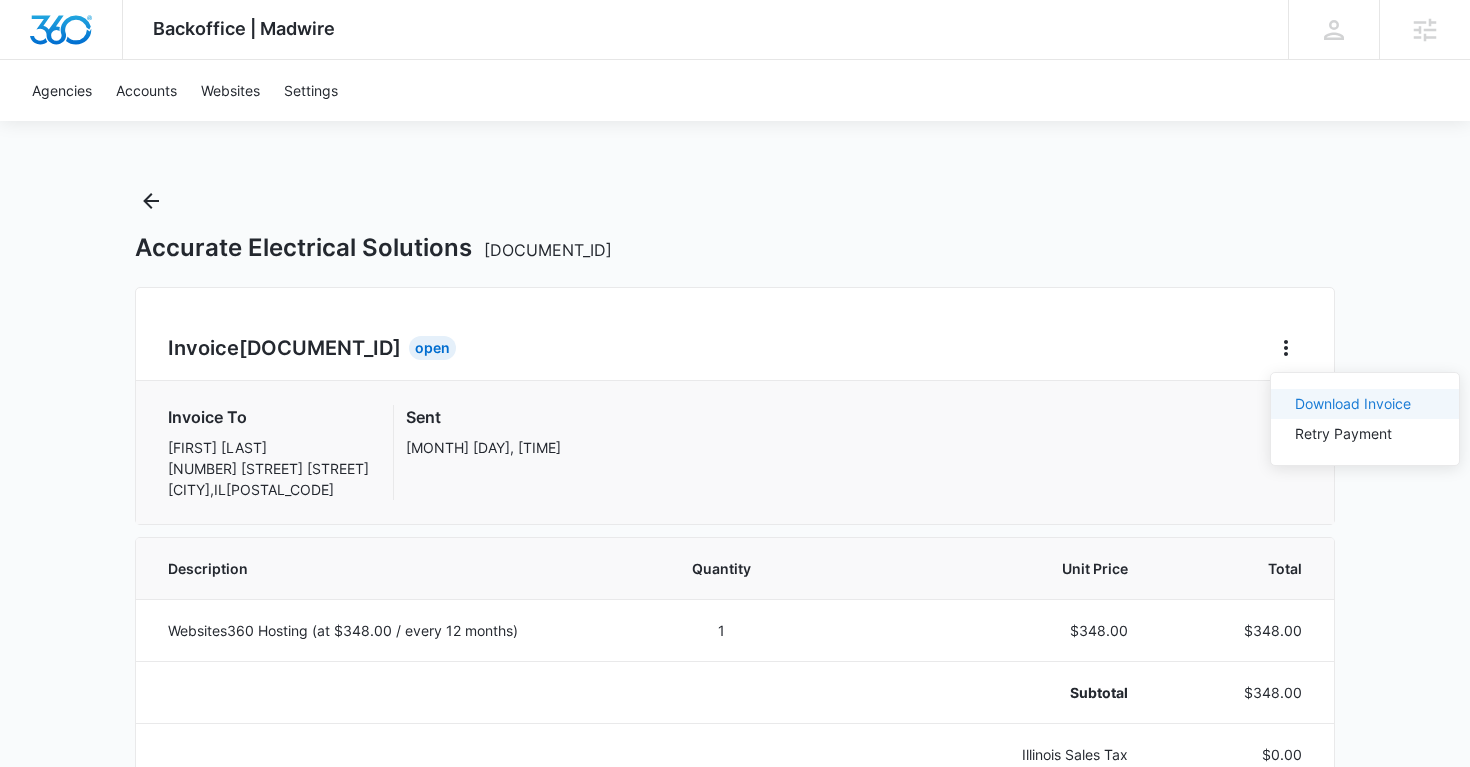 click on "Download Invoice" at bounding box center (1353, 403) 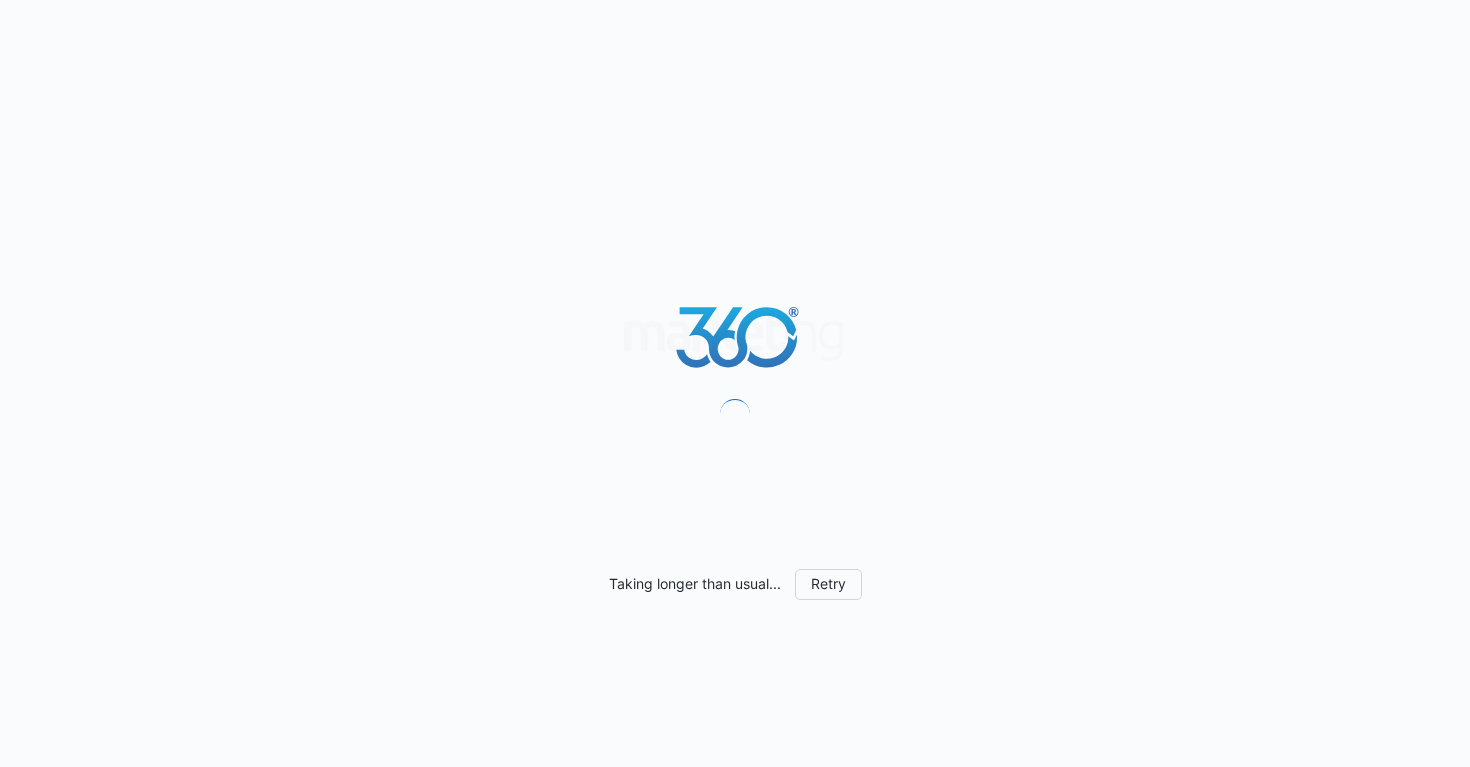 scroll, scrollTop: 0, scrollLeft: 0, axis: both 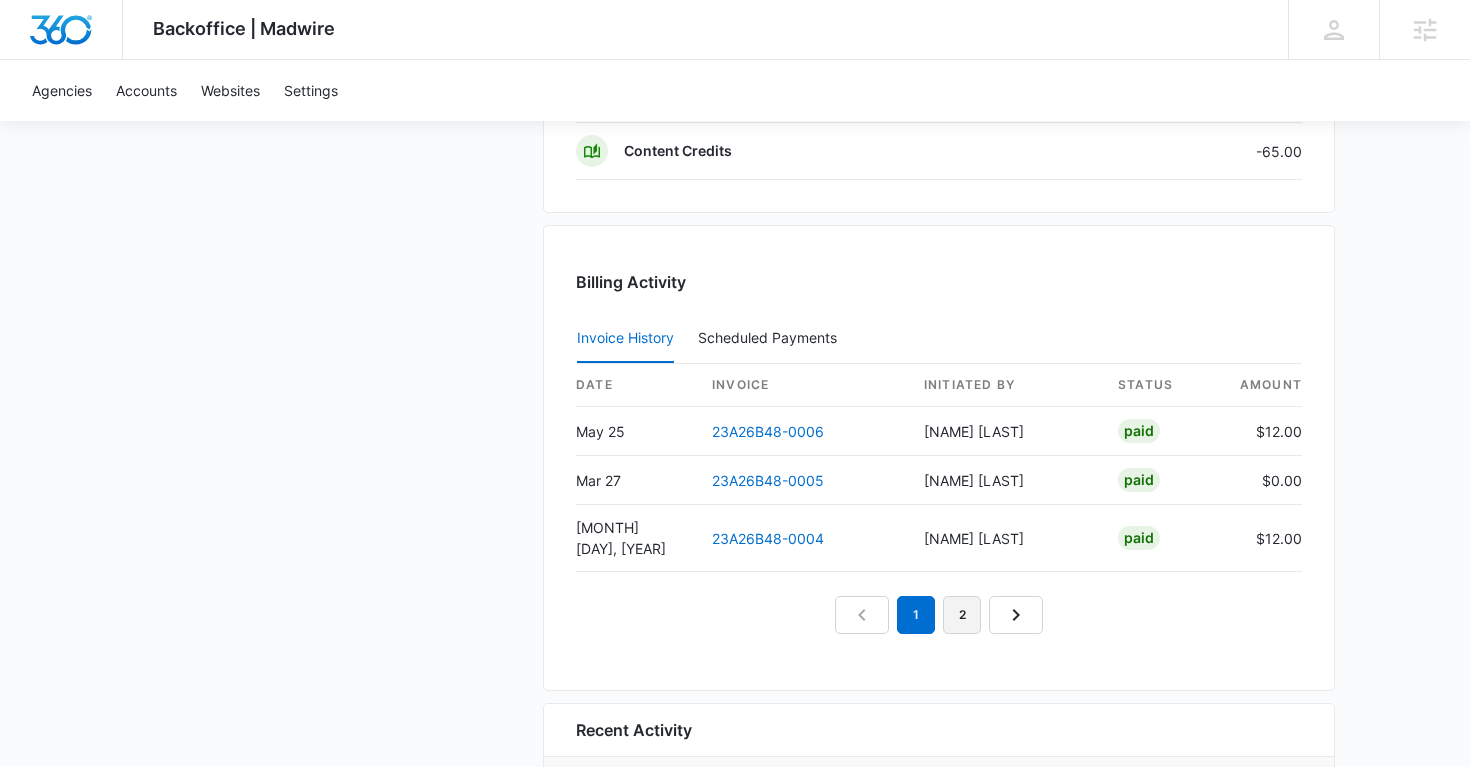 click on "2" at bounding box center (962, 615) 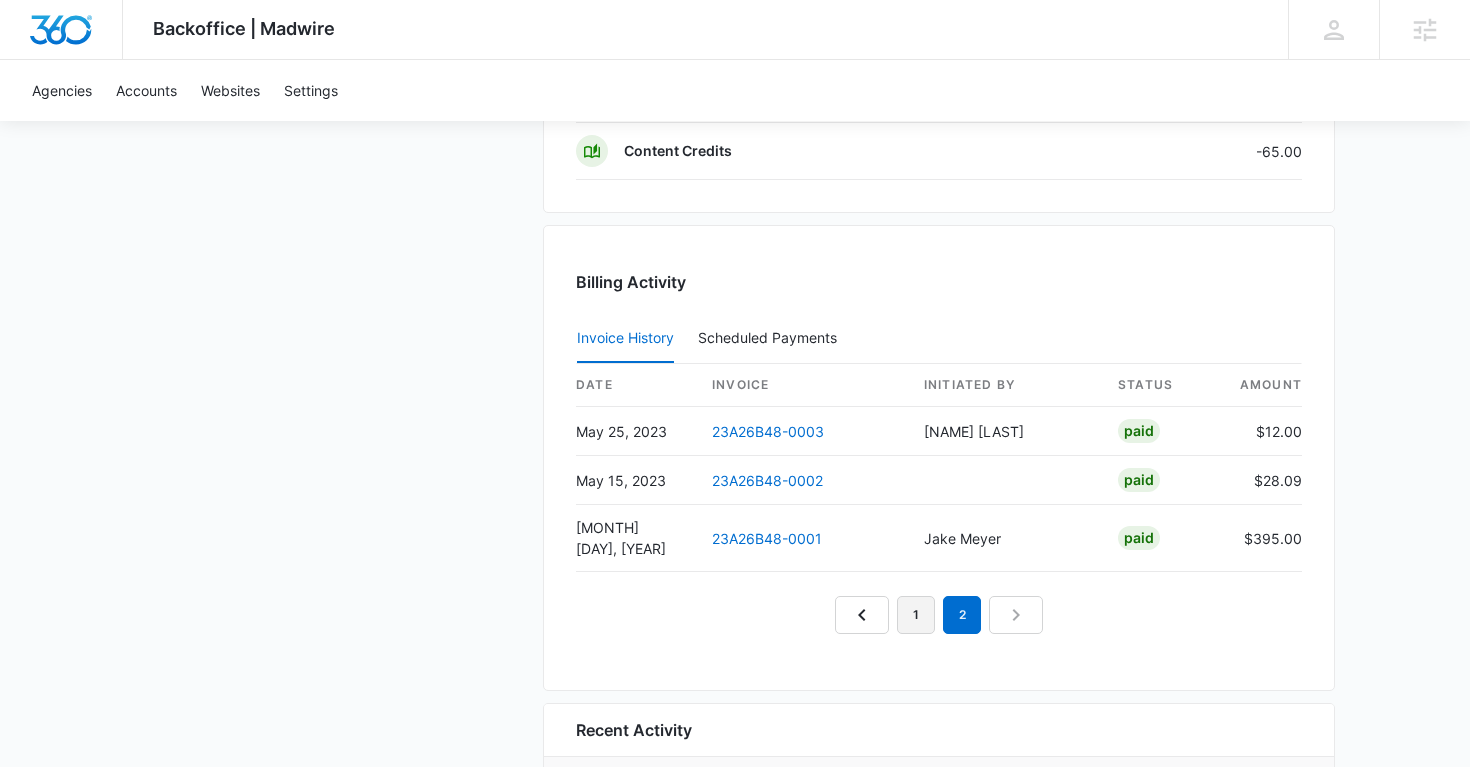 click on "1" at bounding box center (916, 615) 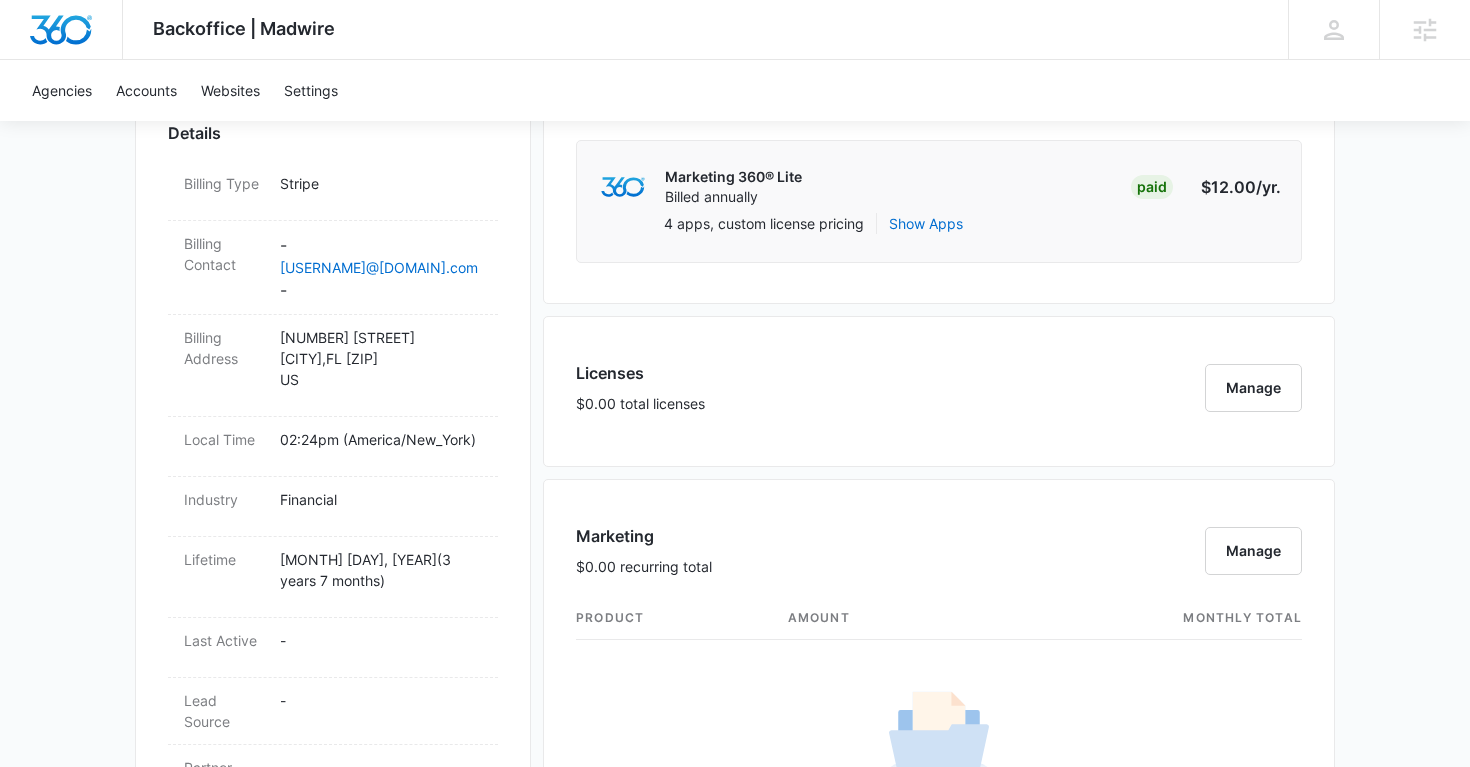 scroll, scrollTop: 175, scrollLeft: 0, axis: vertical 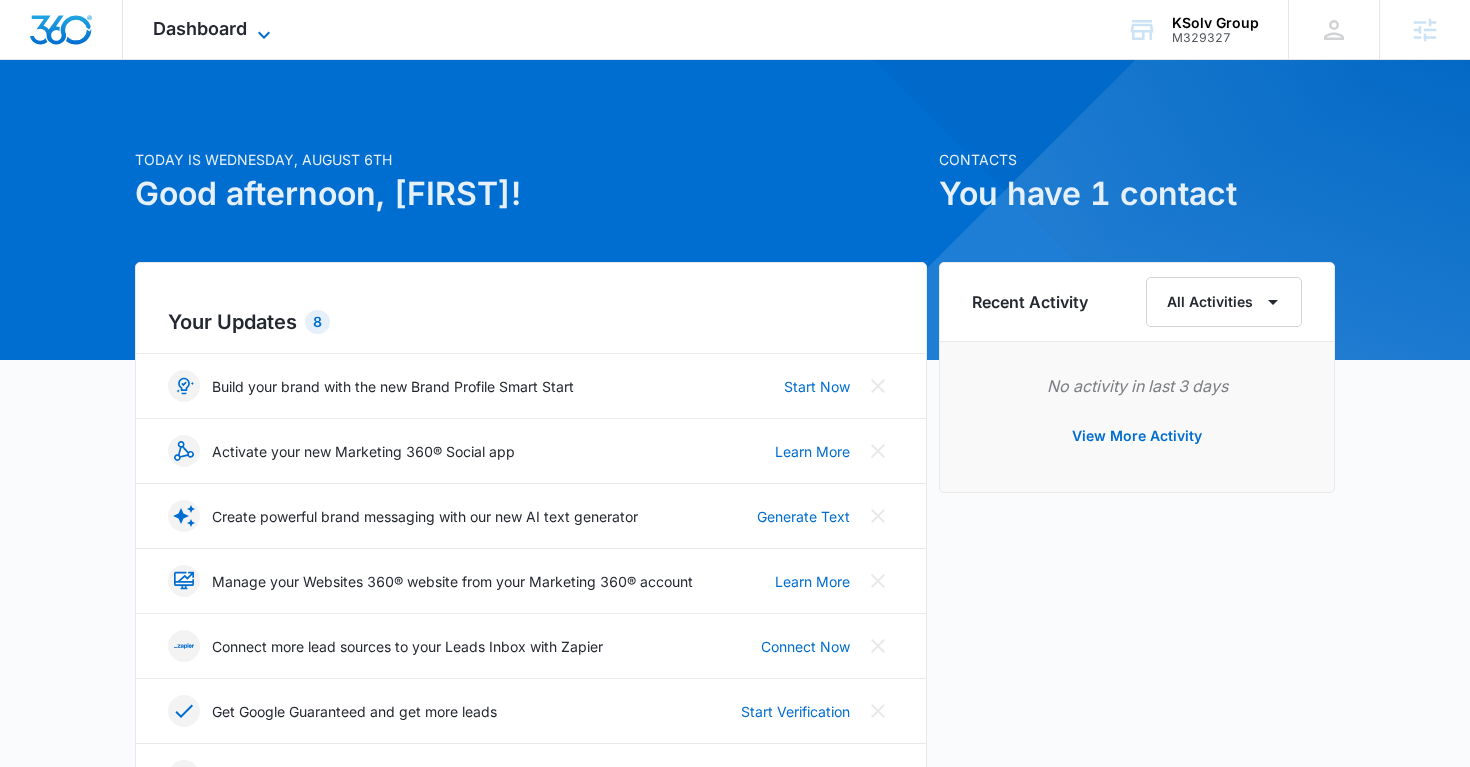 click 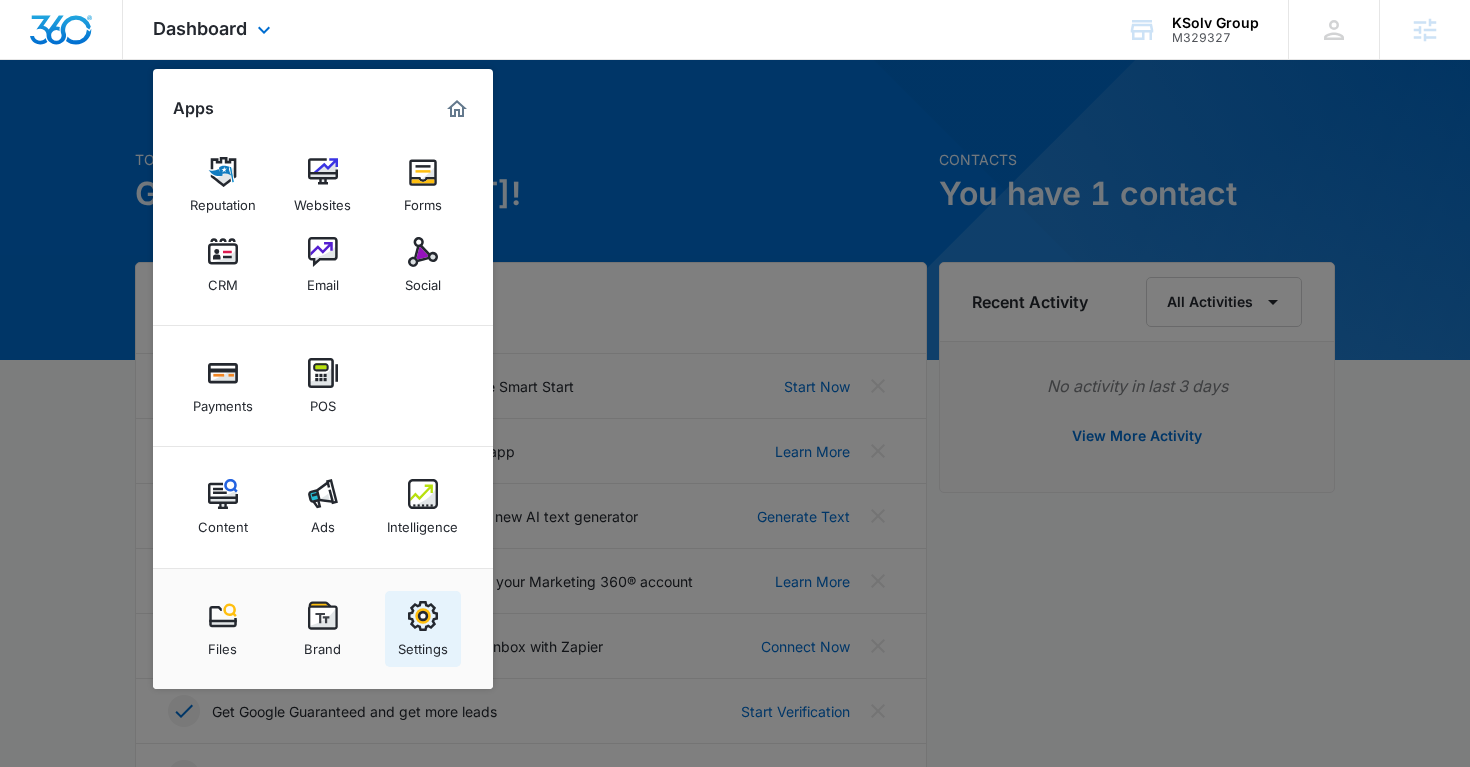 click at bounding box center [423, 616] 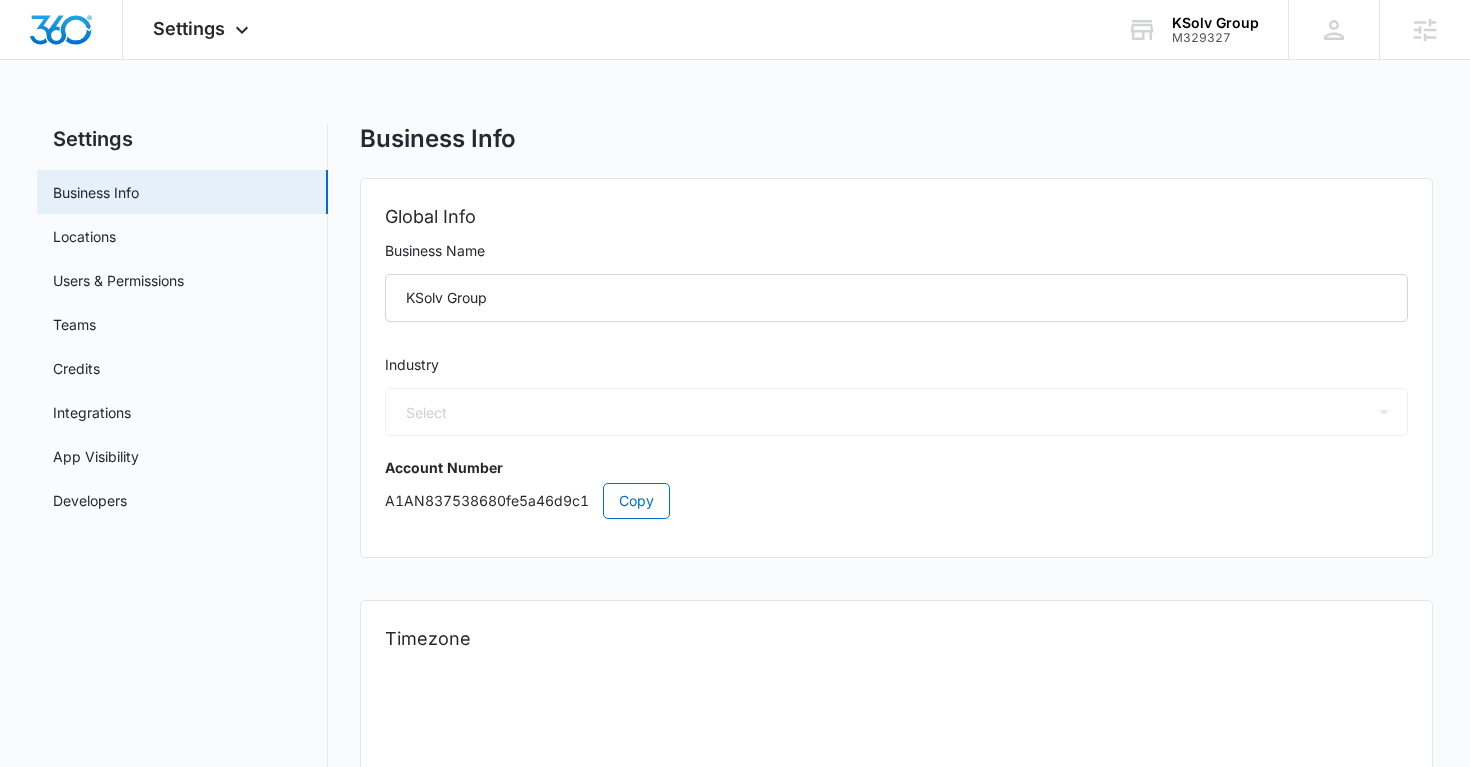 select on "33" 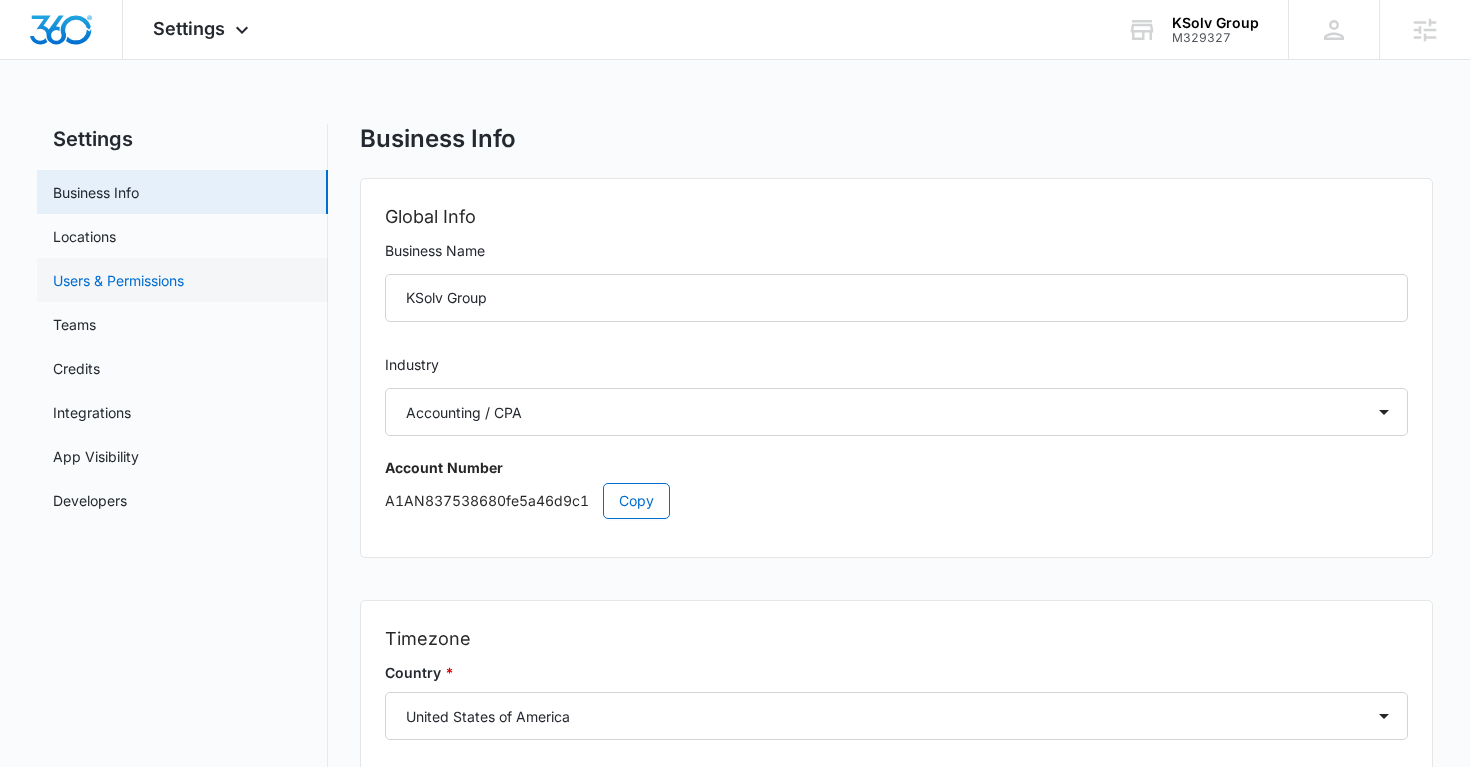 click on "Users & Permissions" at bounding box center [118, 280] 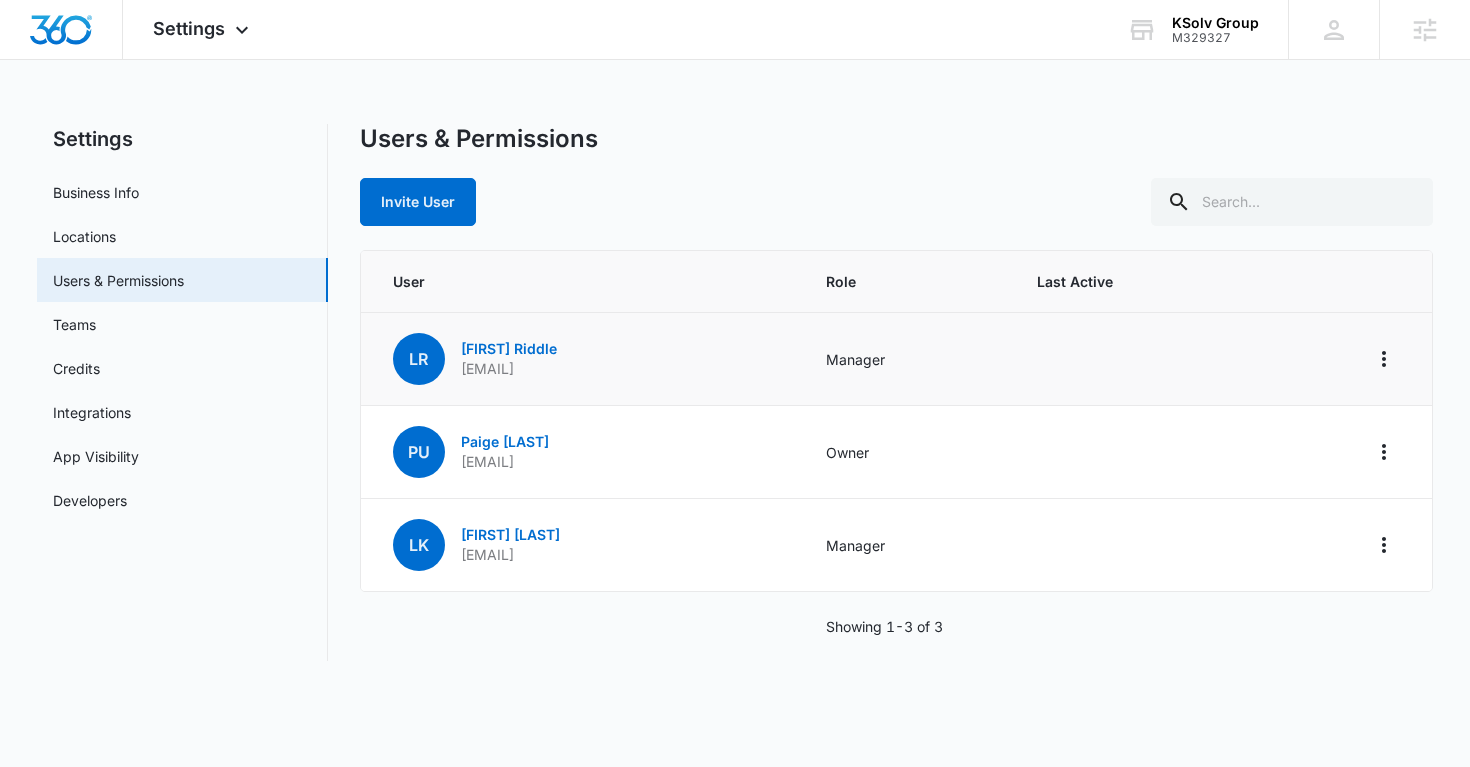 click on "[EMAIL]" at bounding box center [509, 369] 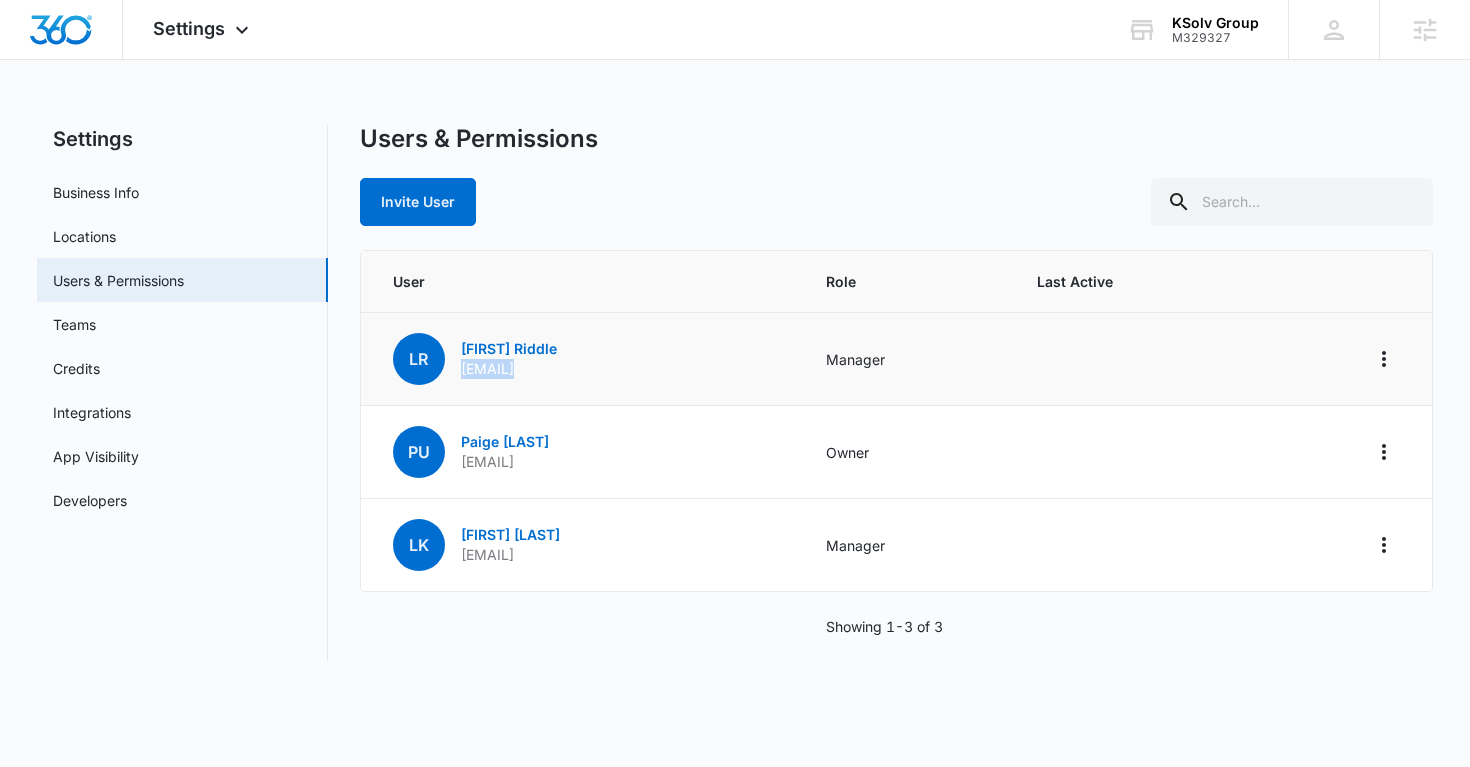 click on "[EMAIL]" at bounding box center [509, 369] 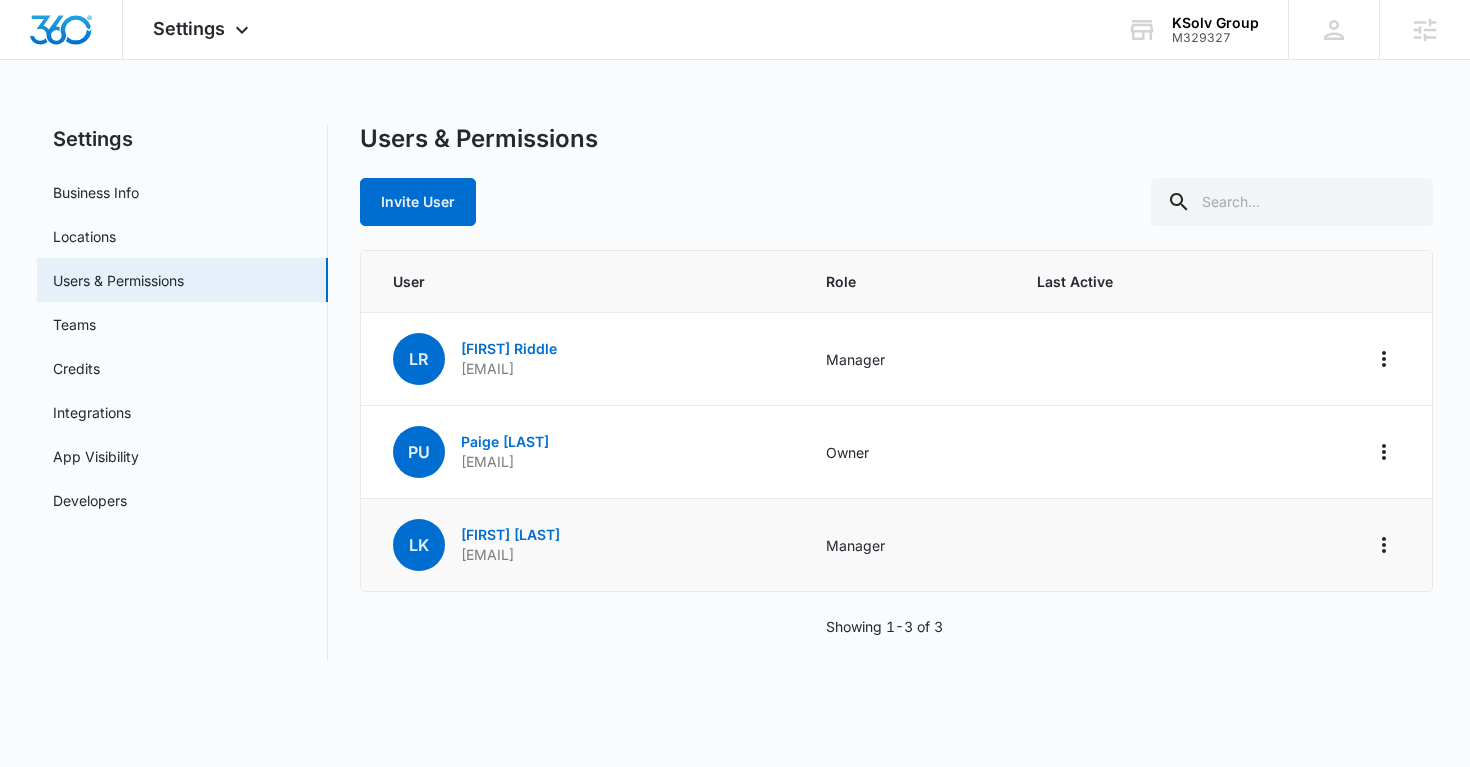 click on "[EMAIL]" at bounding box center [510, 555] 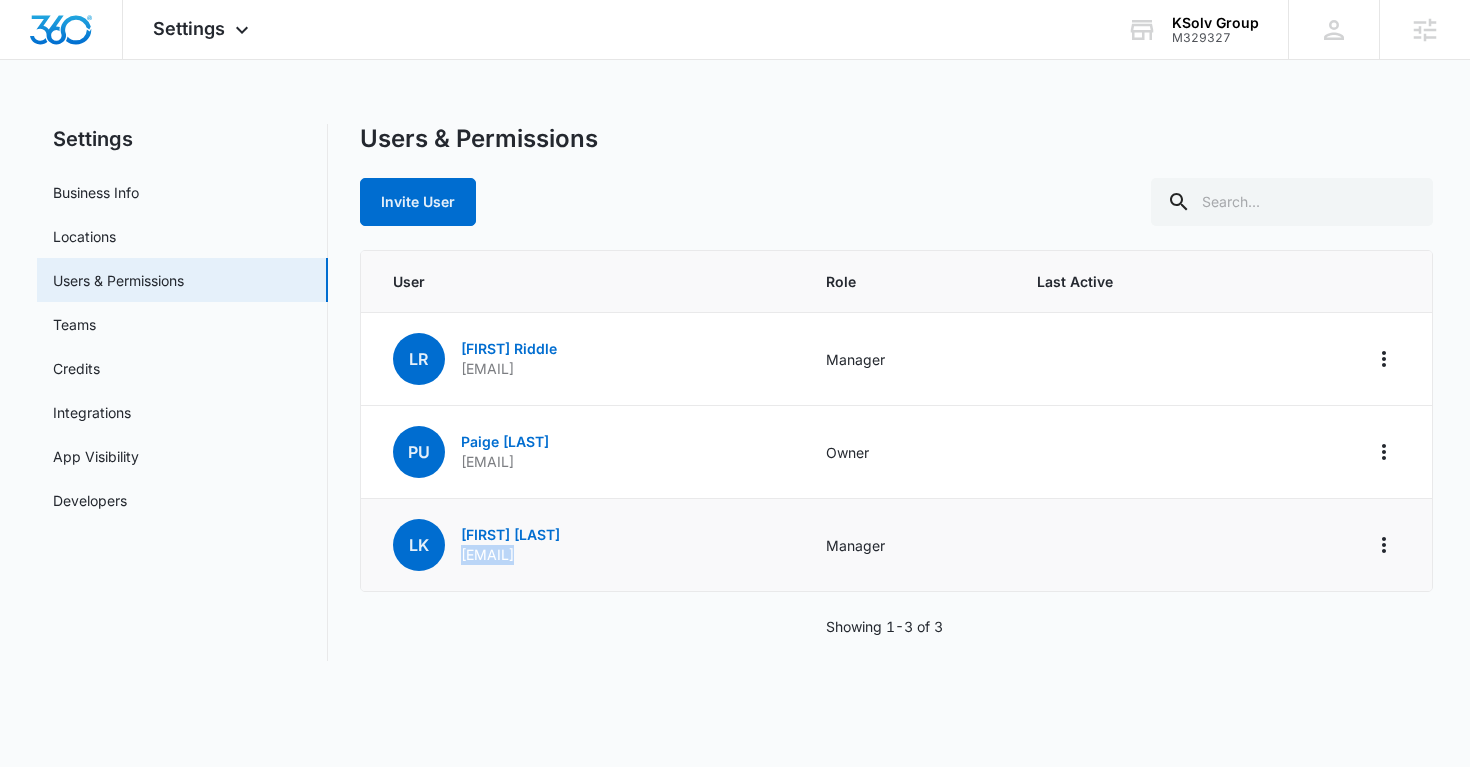 click on "[EMAIL]" at bounding box center (510, 555) 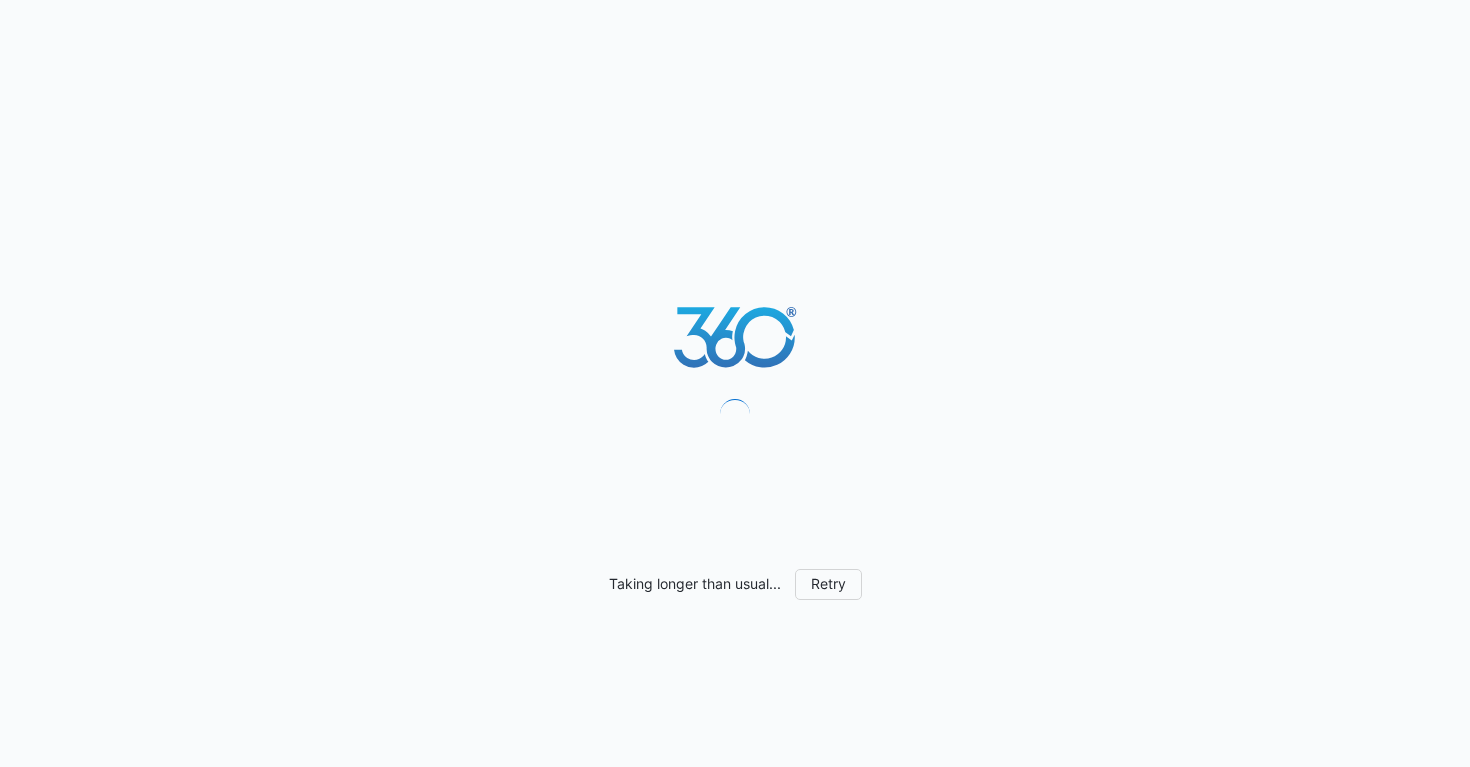 scroll, scrollTop: 0, scrollLeft: 0, axis: both 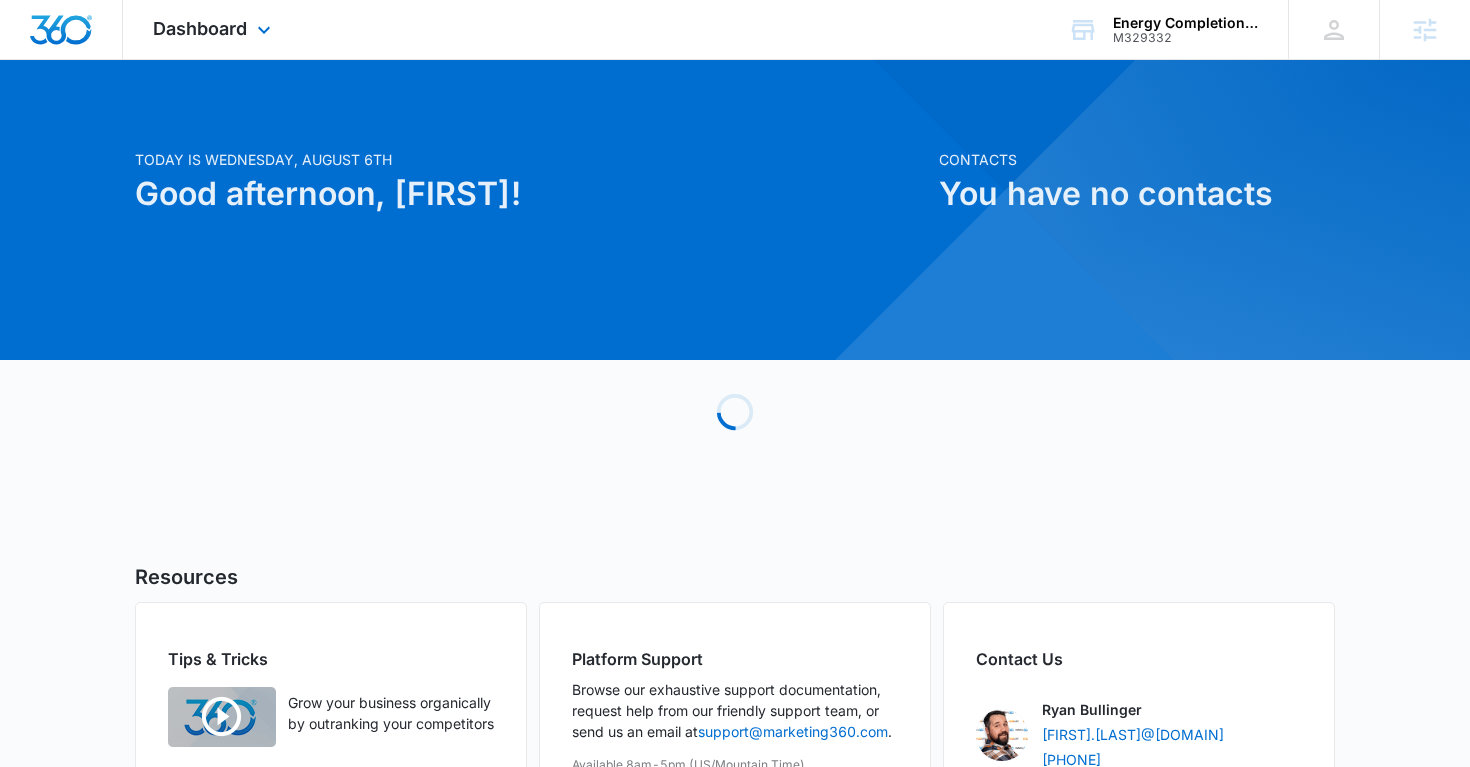 click on "Dashboard Apps Reputation Websites Forms CRM Email Social Payments POS Content Ads Intelligence Files Brand Settings" at bounding box center [214, 29] 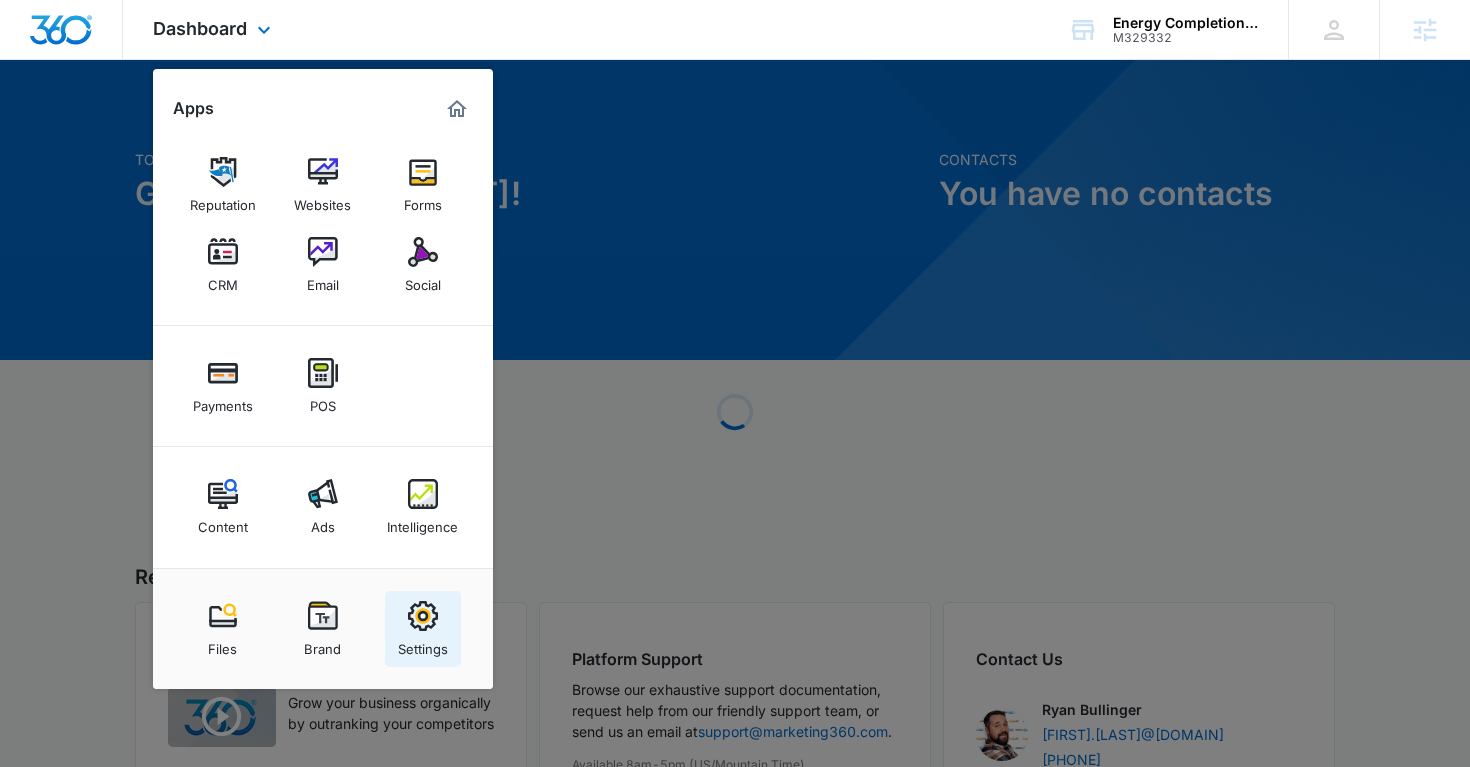 click at bounding box center (423, 616) 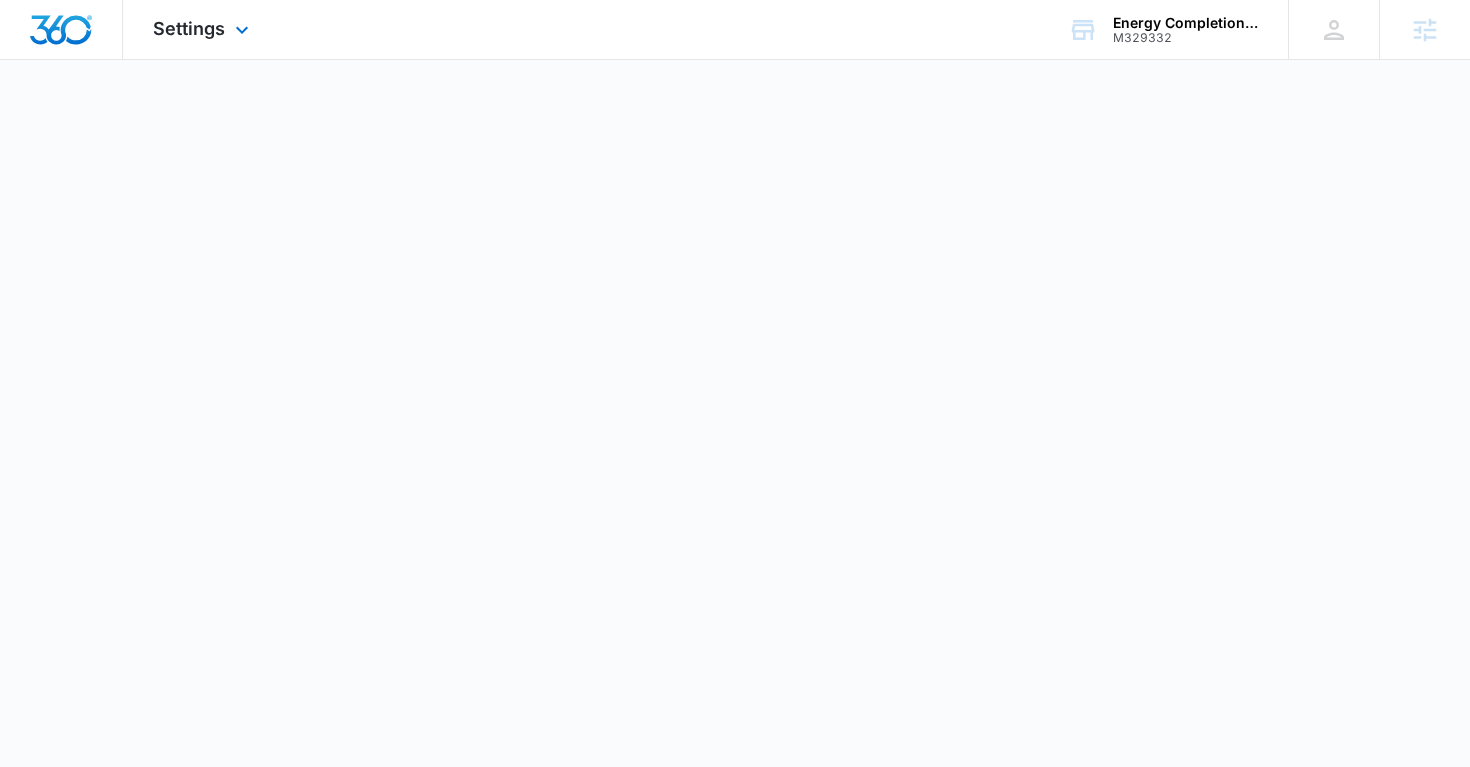 select on "US" 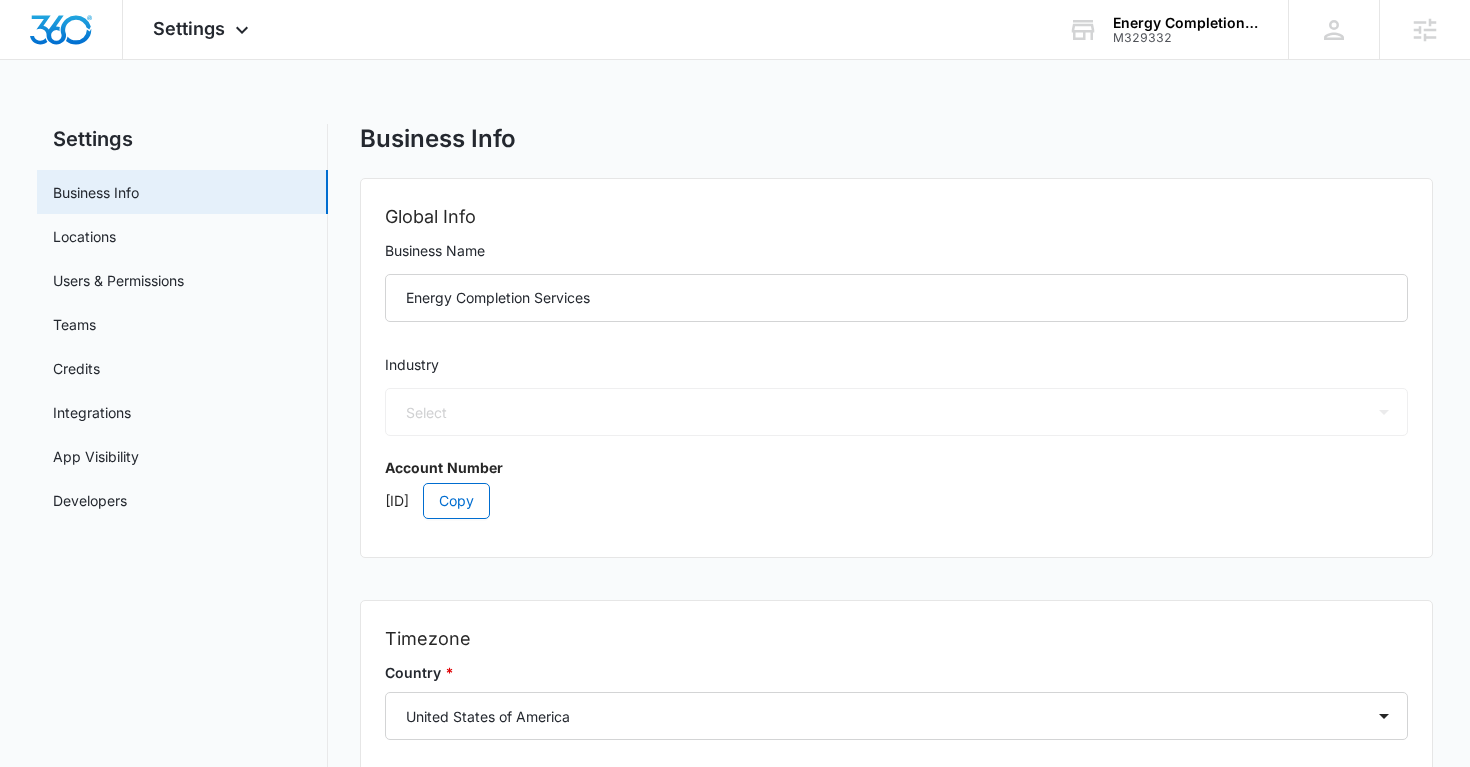 select on "33" 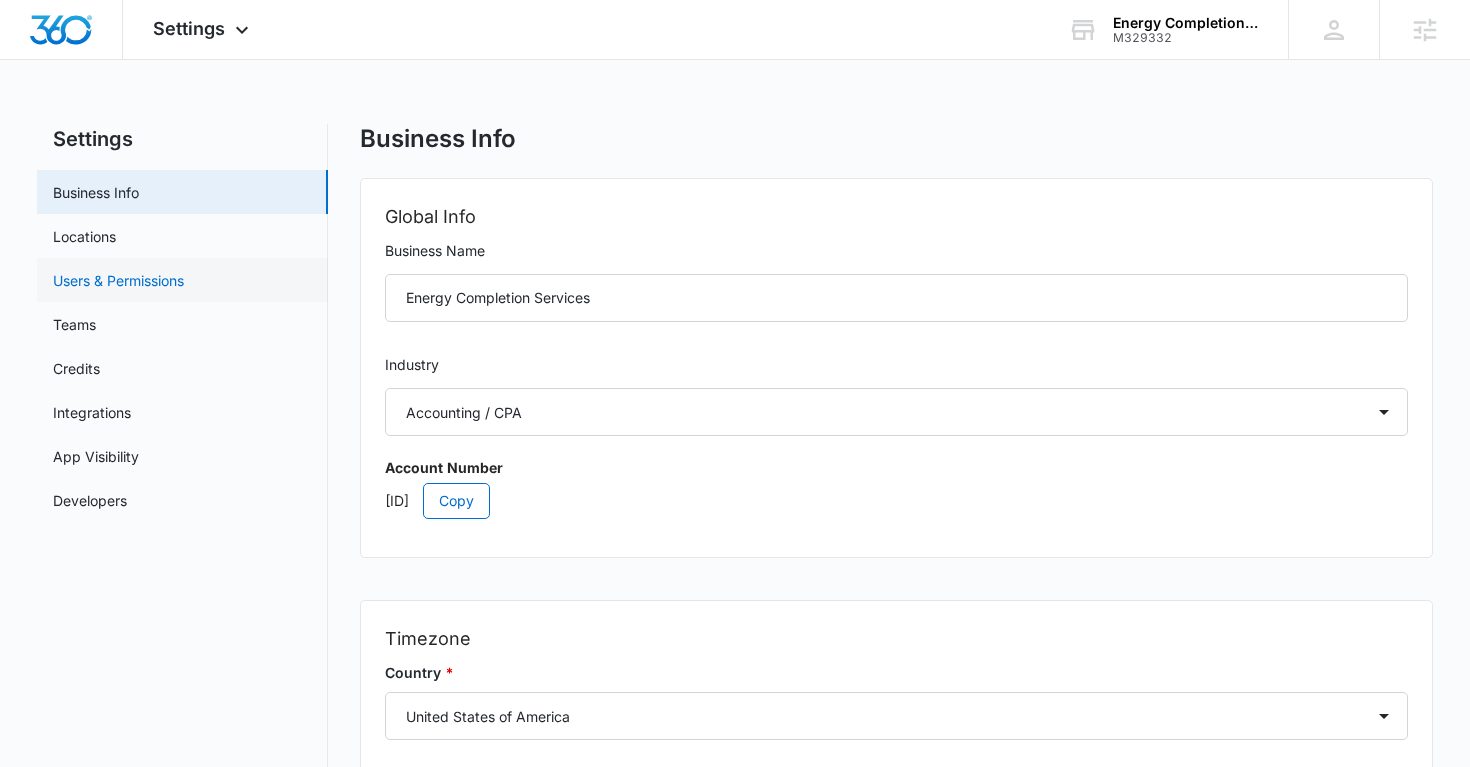 click on "Users & Permissions" at bounding box center [118, 280] 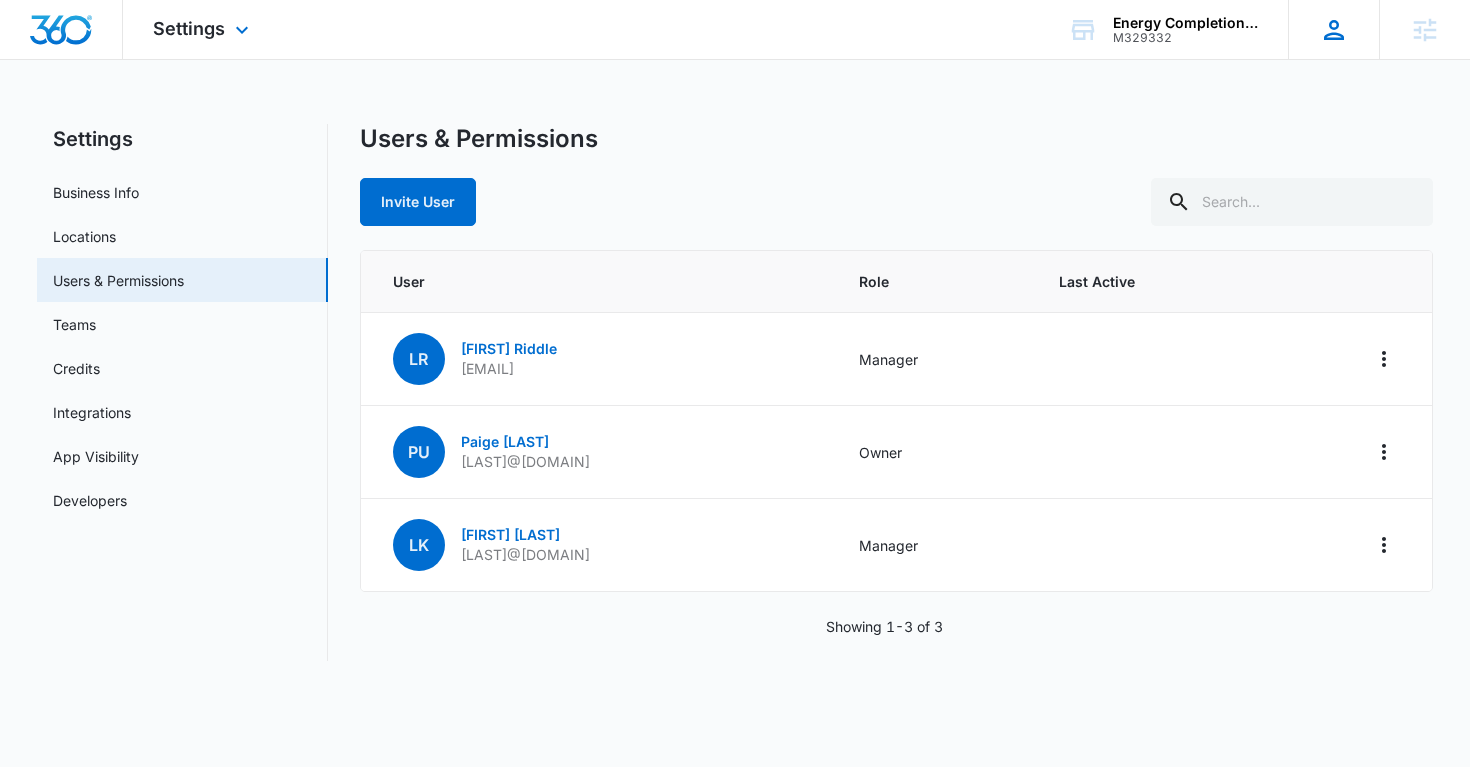 click on "AH Alan Huiras Alan.Huiras@madwire.com My Profile Notifications Support Logout Terms & Conditions   •   Privacy Policy" at bounding box center [1333, 29] 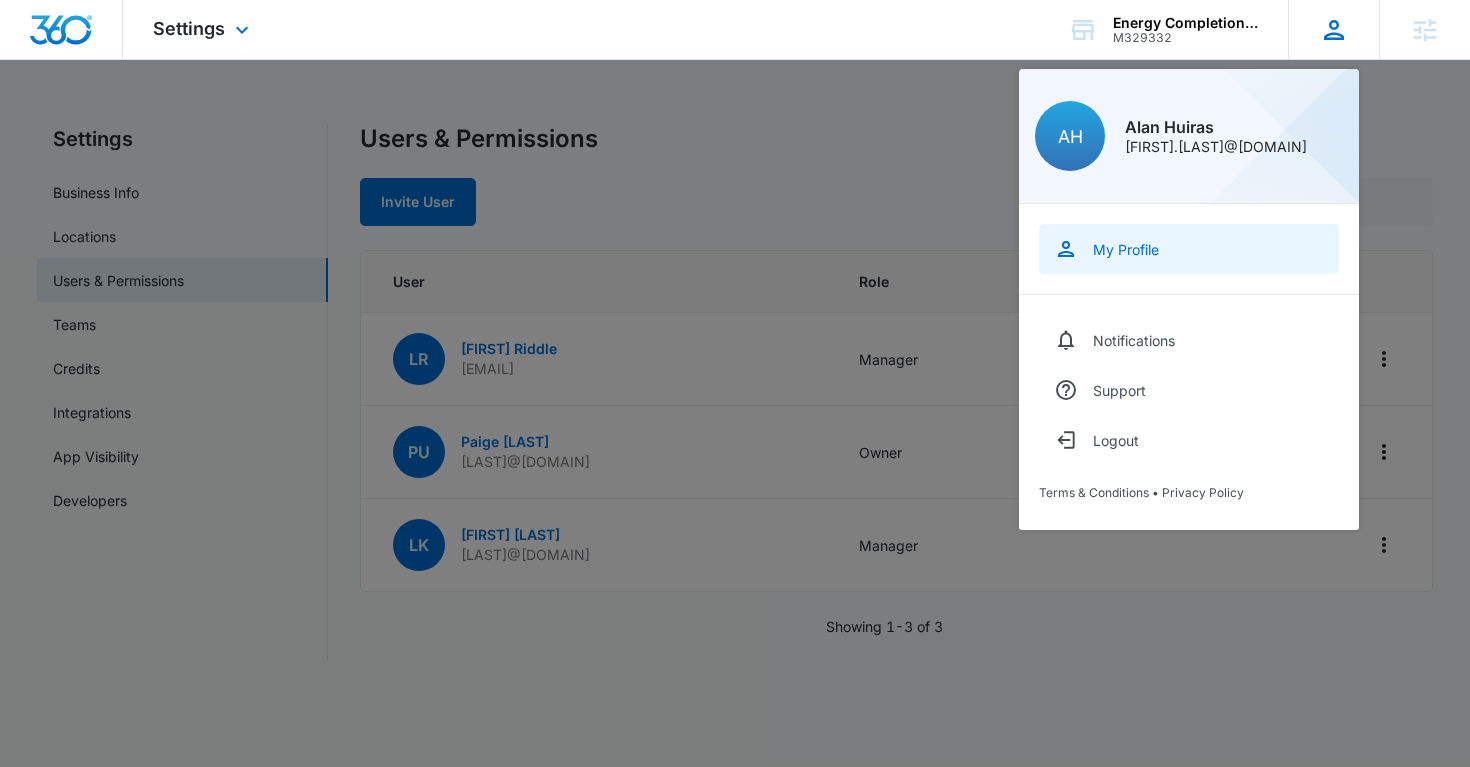 click on "My Profile" at bounding box center (1126, 249) 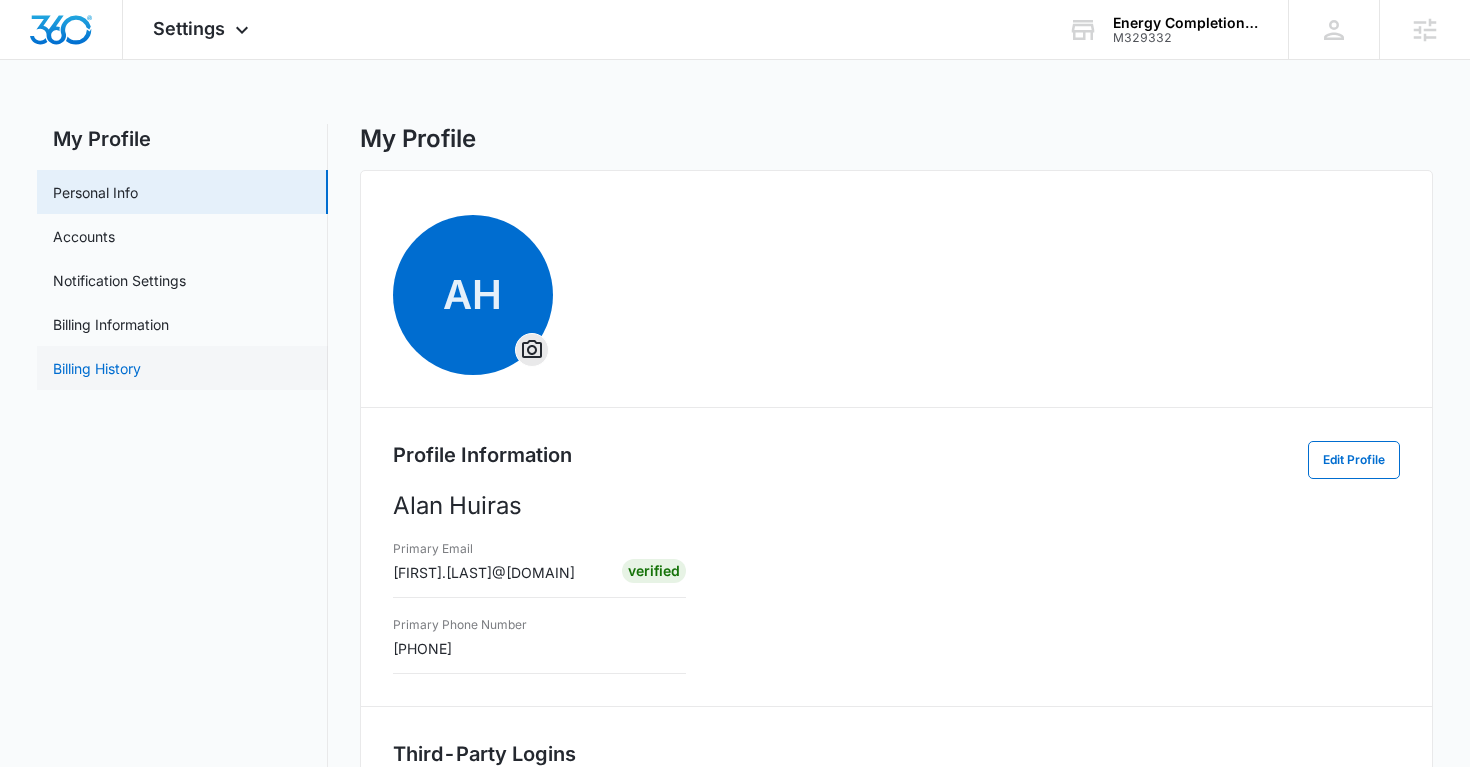 click on "Billing History" at bounding box center (97, 368) 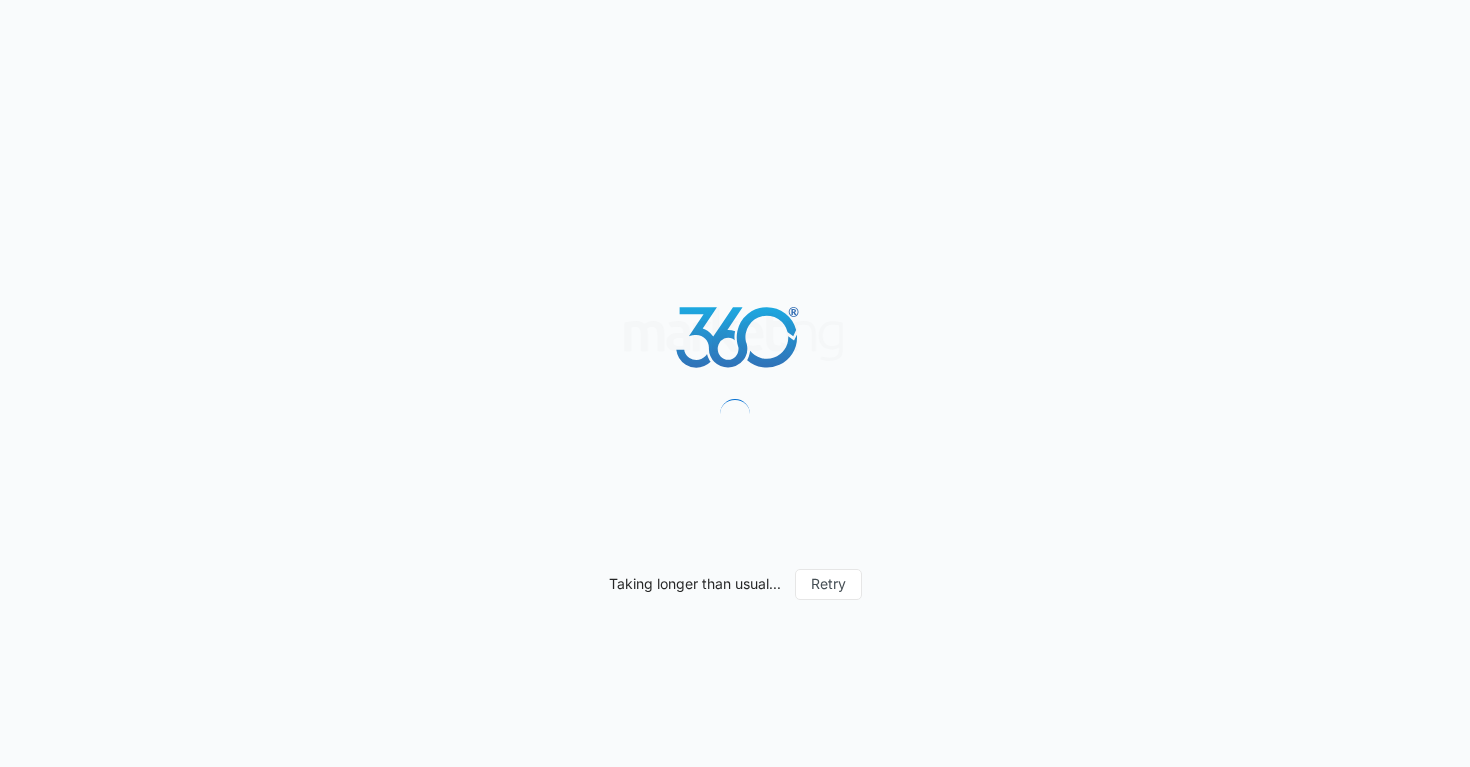 scroll, scrollTop: 0, scrollLeft: 0, axis: both 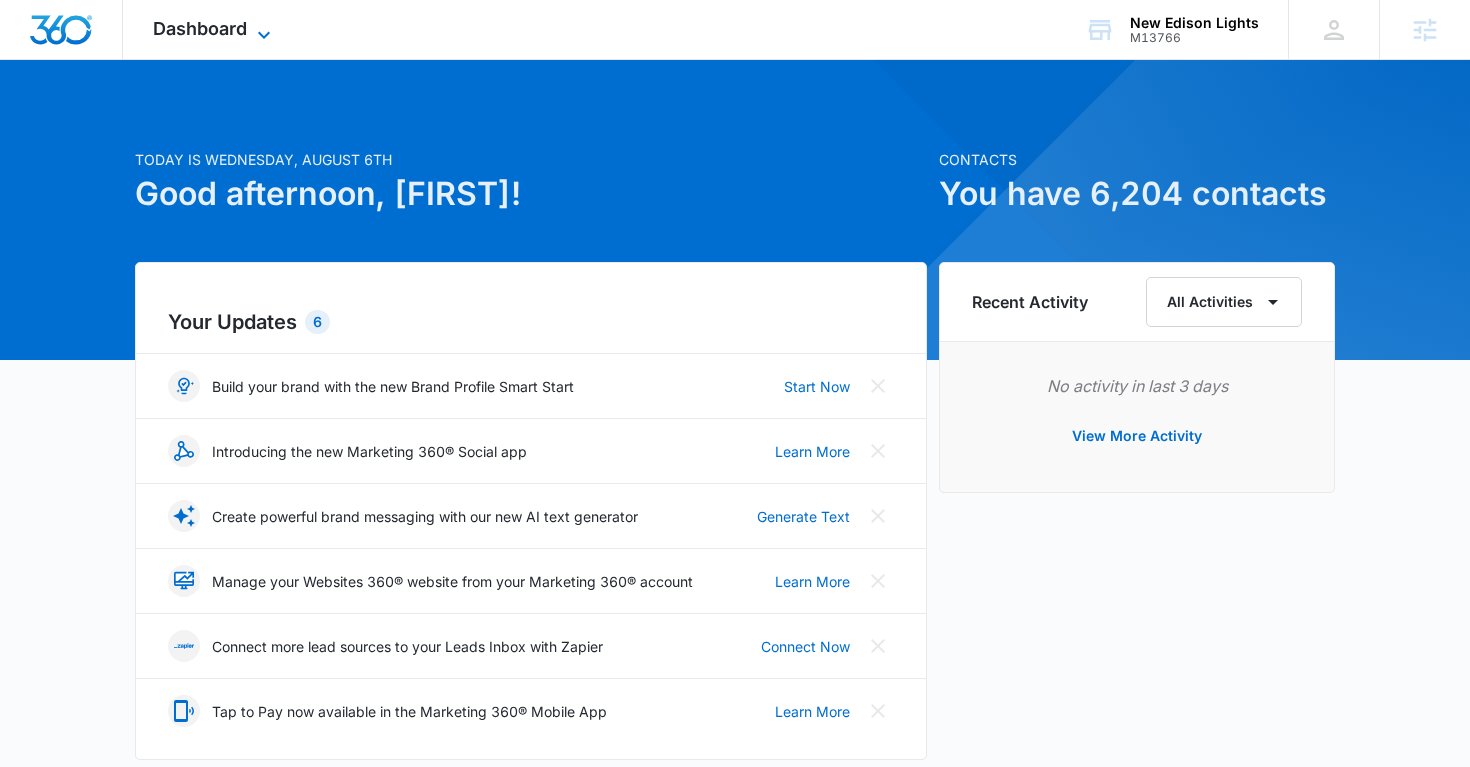 click 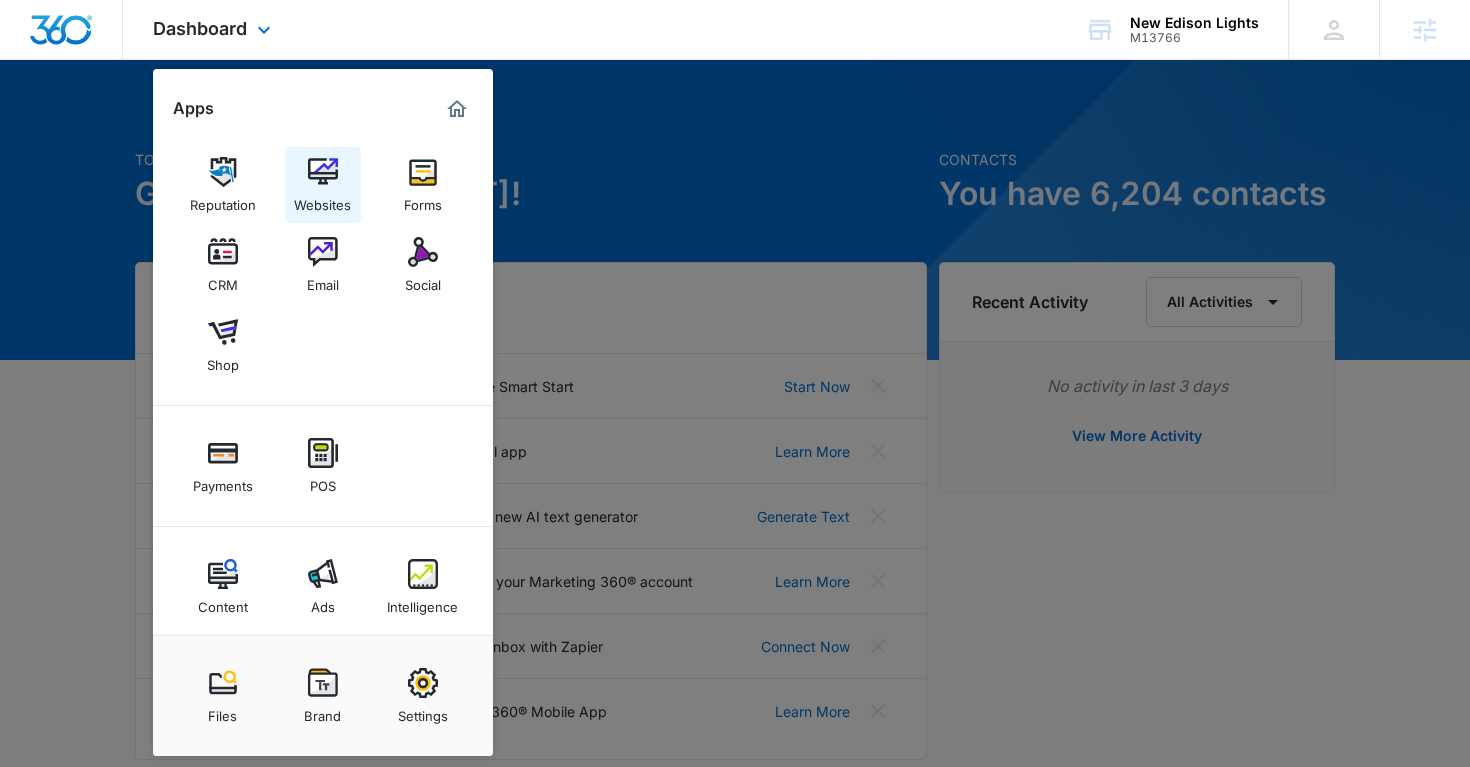 click on "Websites" at bounding box center (322, 200) 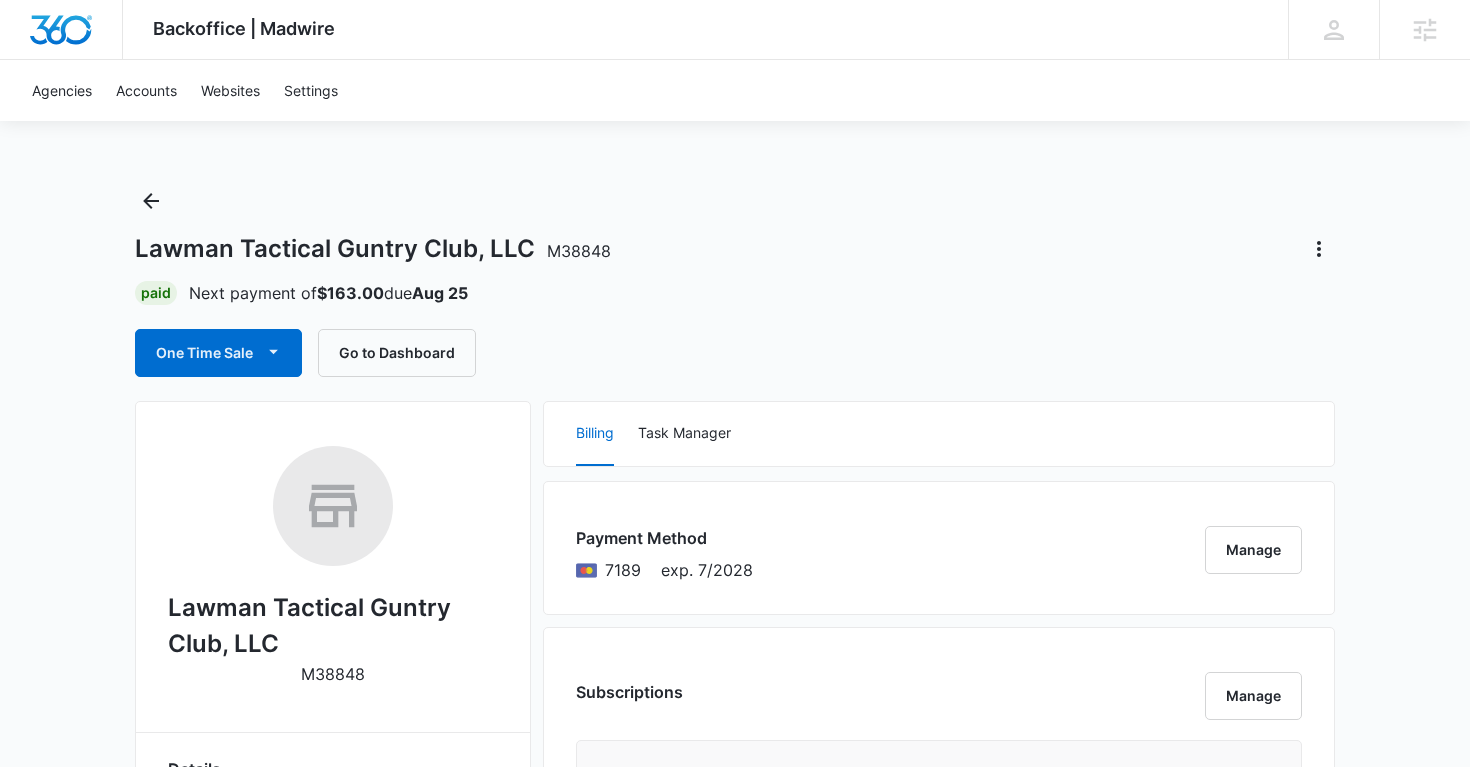 scroll, scrollTop: 0, scrollLeft: 0, axis: both 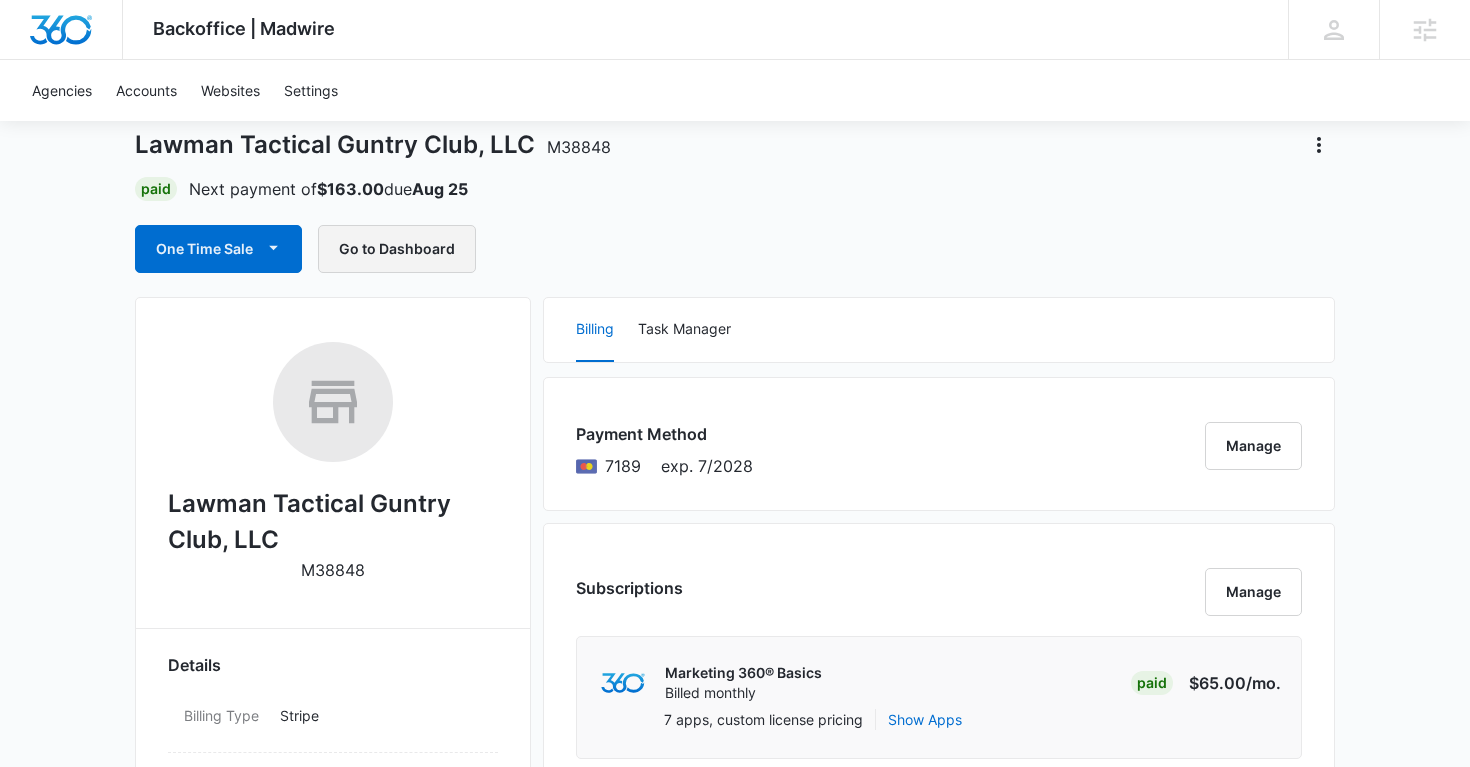 click on "Go to Dashboard" at bounding box center [397, 249] 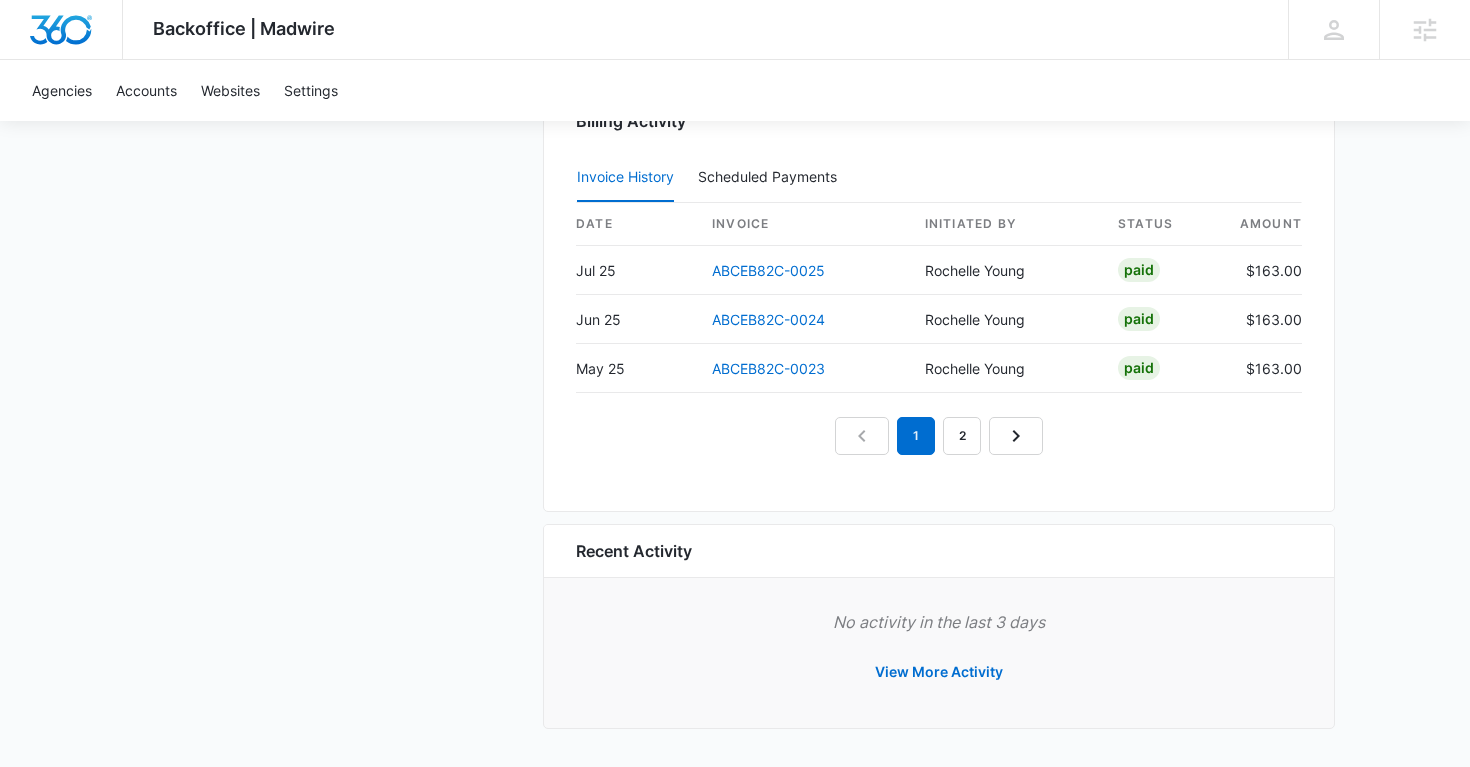 scroll, scrollTop: 144, scrollLeft: 0, axis: vertical 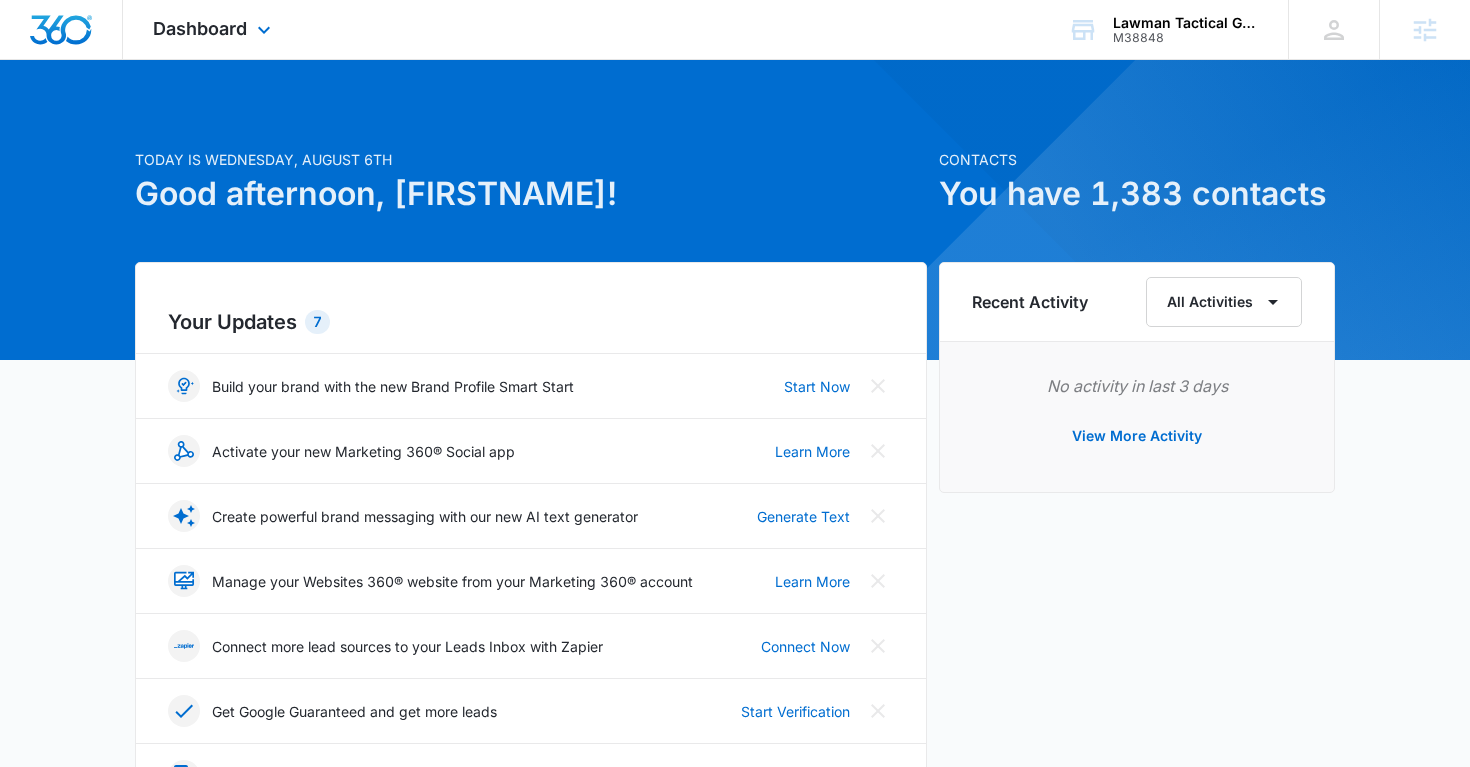 click on "Dashboard Apps Reputation Forms CRM Email Social Payments POS Content Ads Intelligence Files Brand Settings" at bounding box center [214, 29] 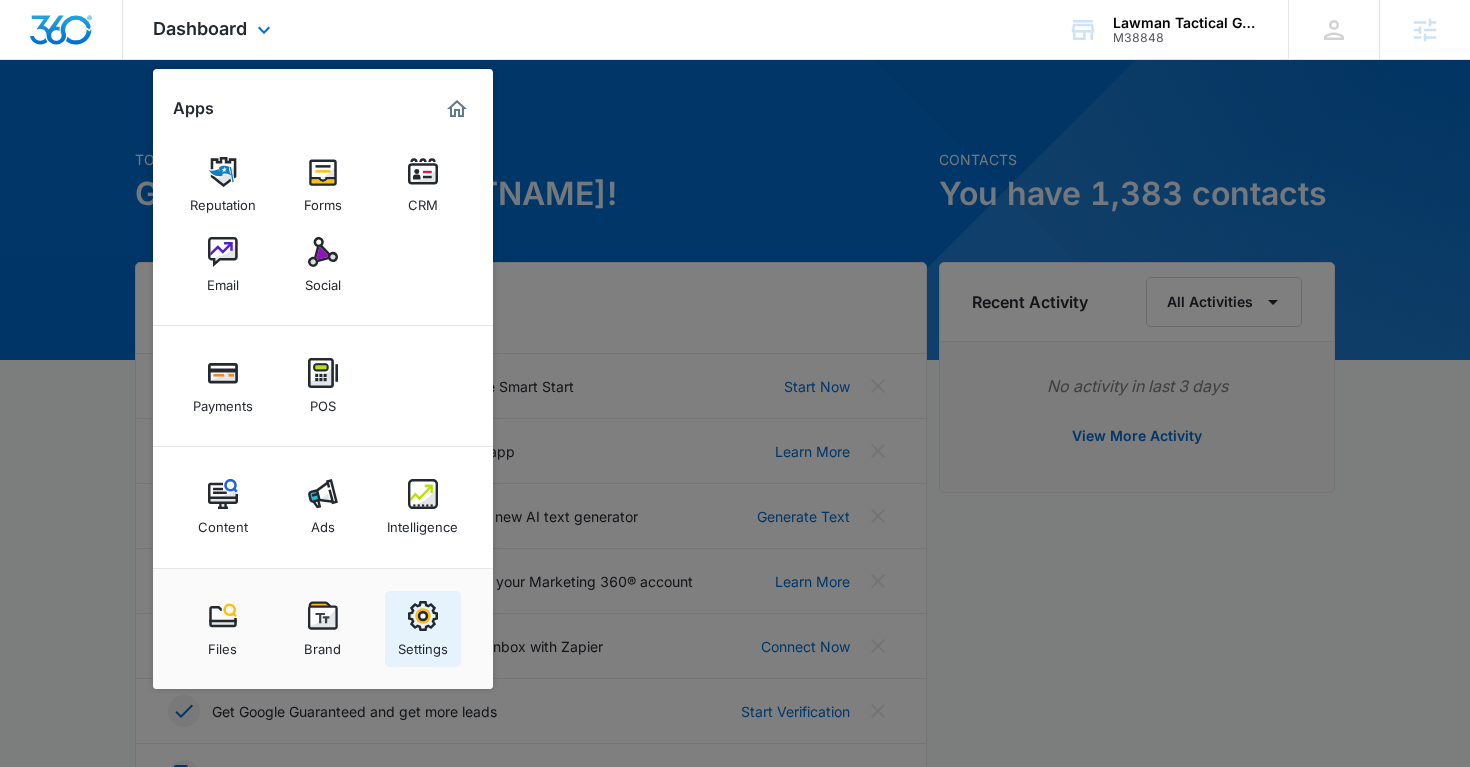 click at bounding box center (423, 616) 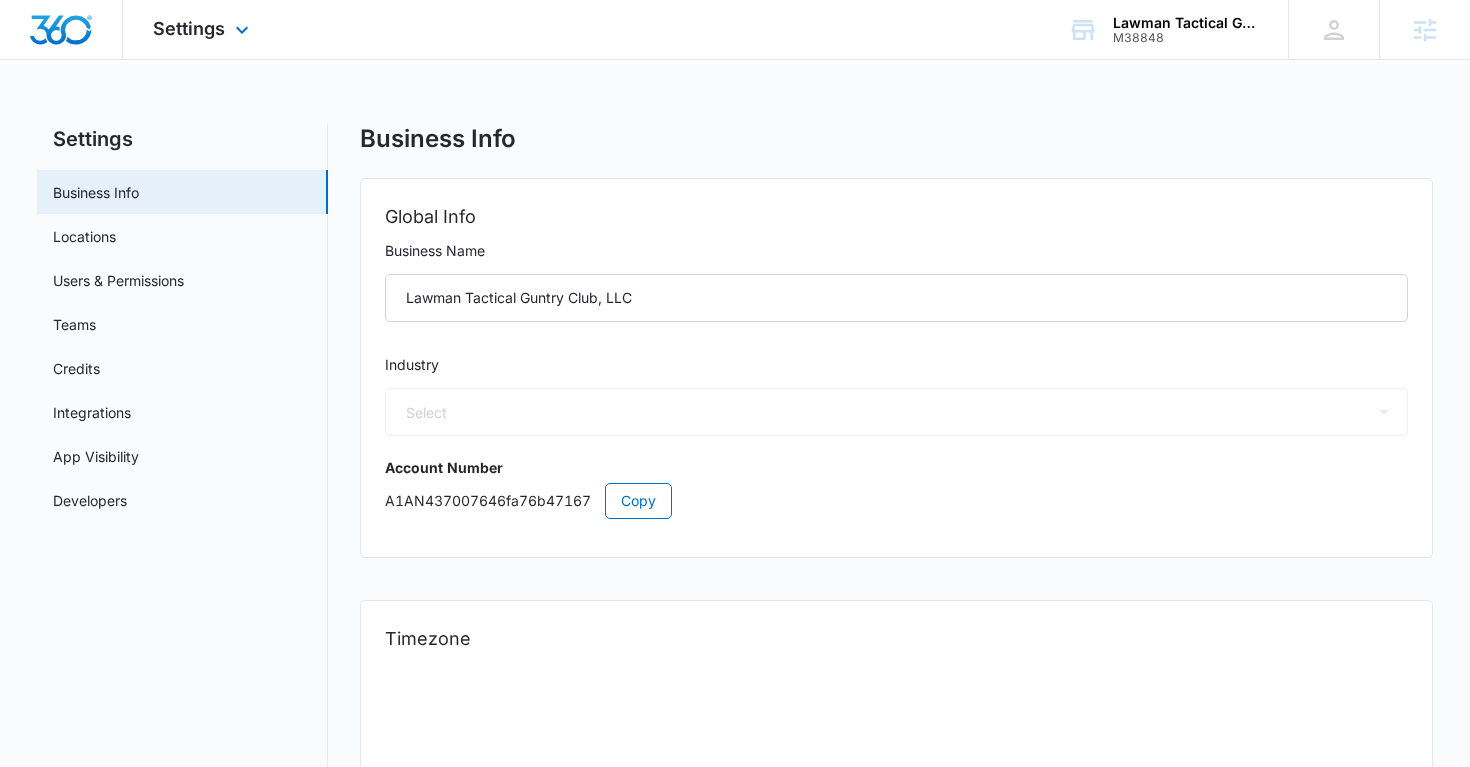 select on "52" 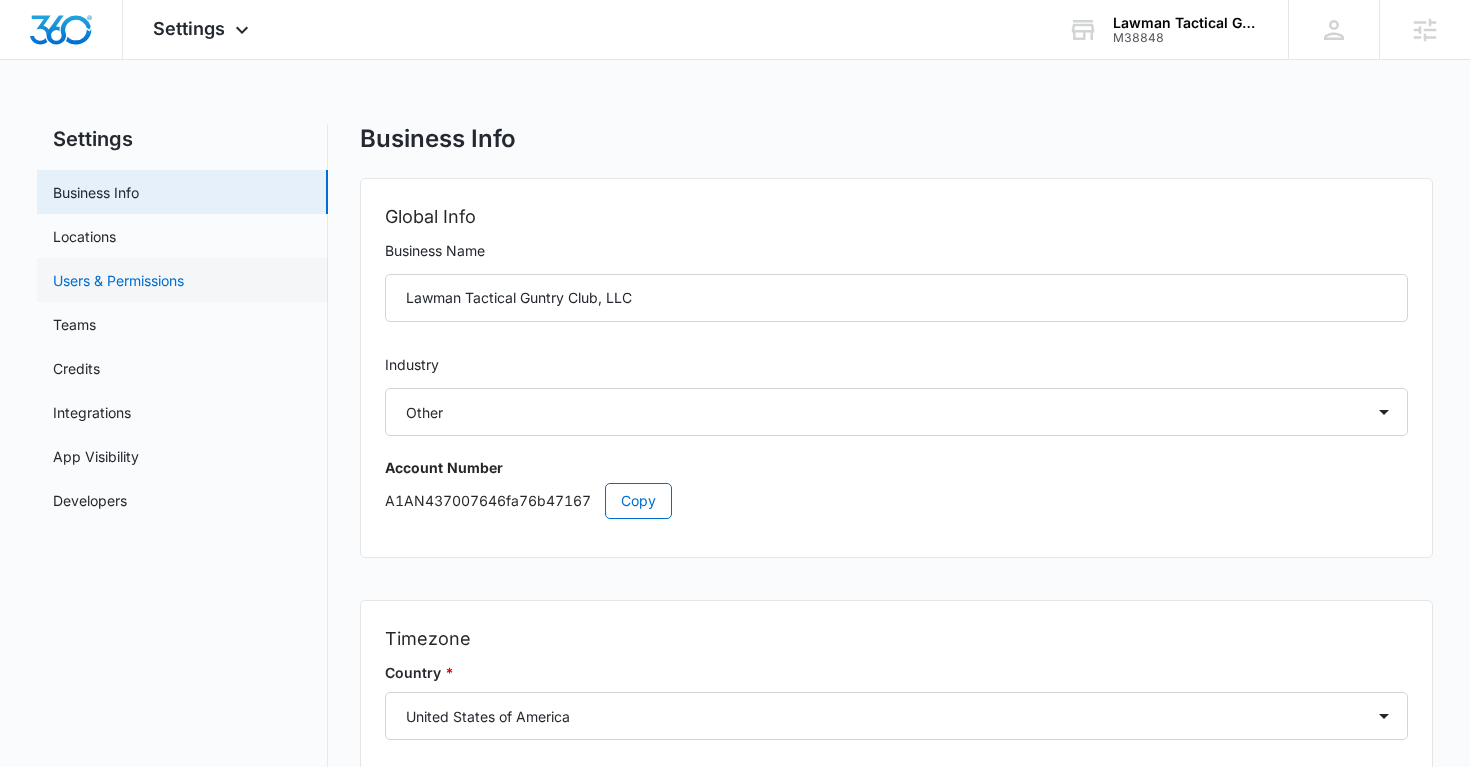 click on "Users & Permissions" at bounding box center (118, 280) 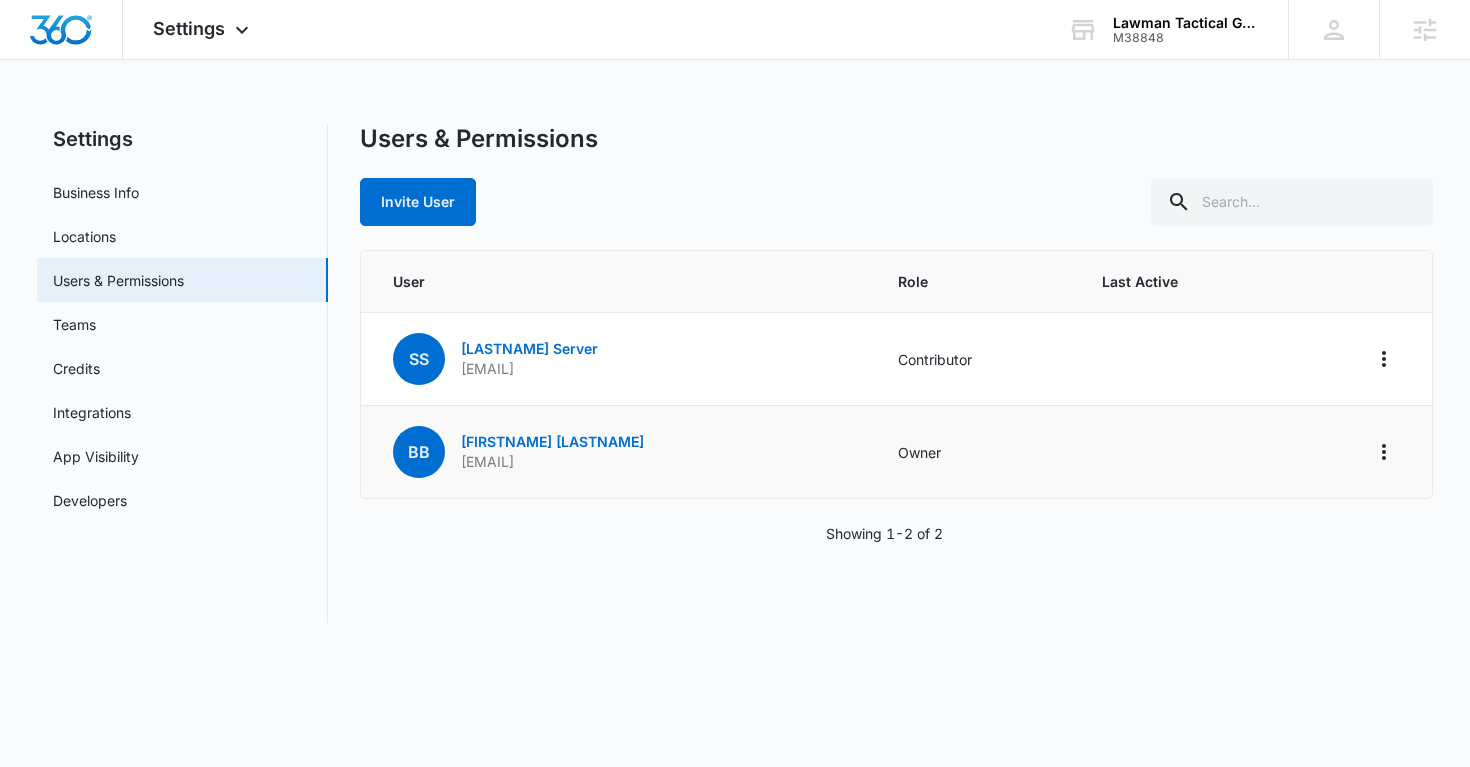 click on "[EMAIL]" at bounding box center [552, 462] 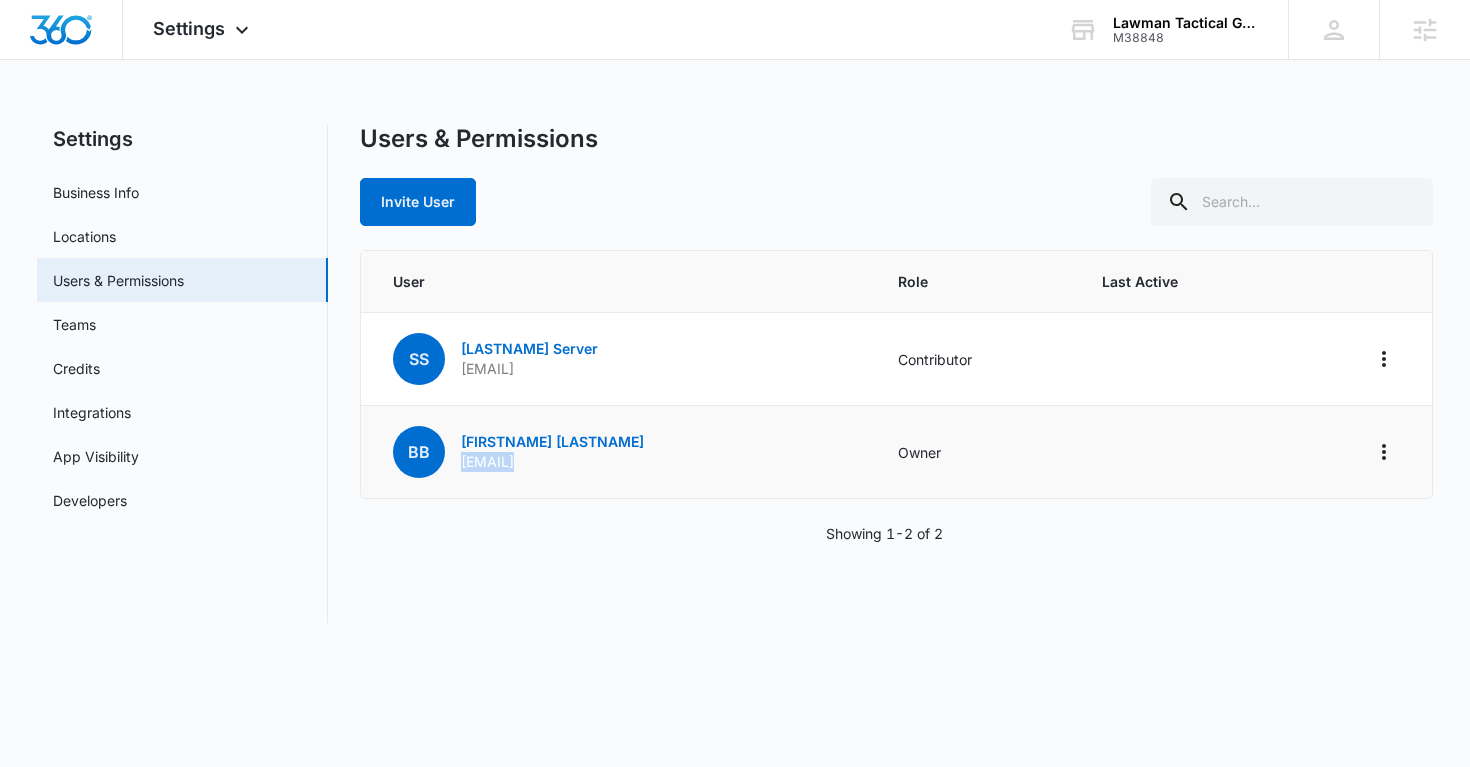 click on "[EMAIL]" at bounding box center [552, 462] 